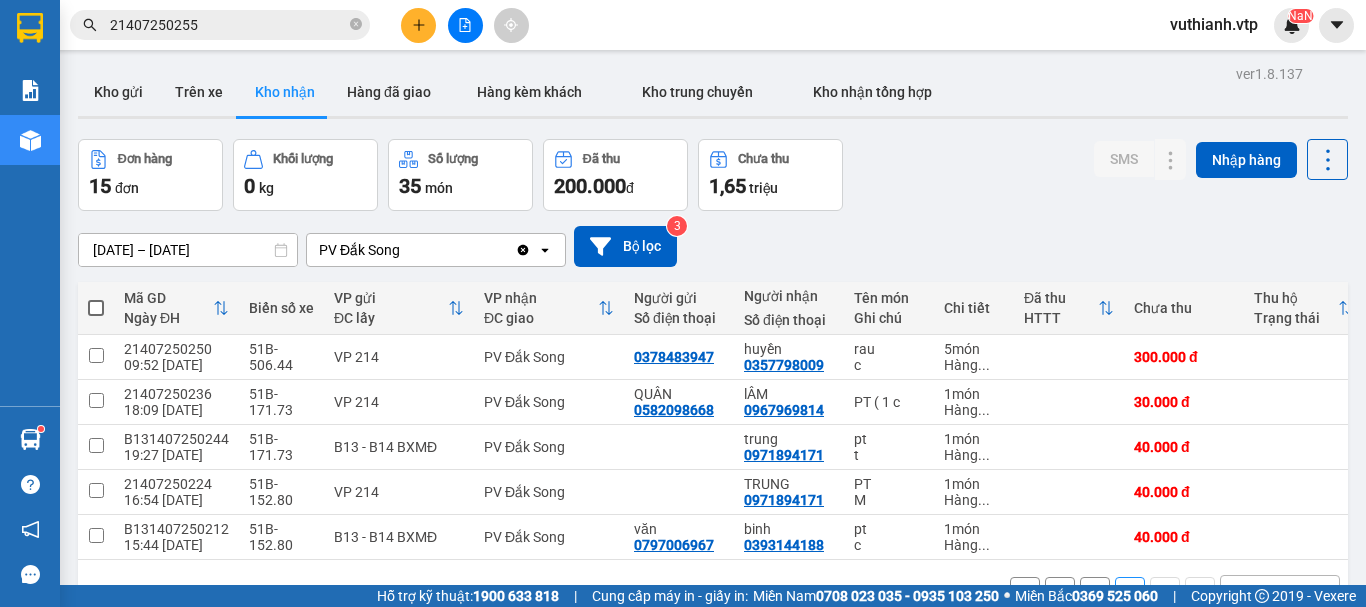scroll, scrollTop: 0, scrollLeft: 0, axis: both 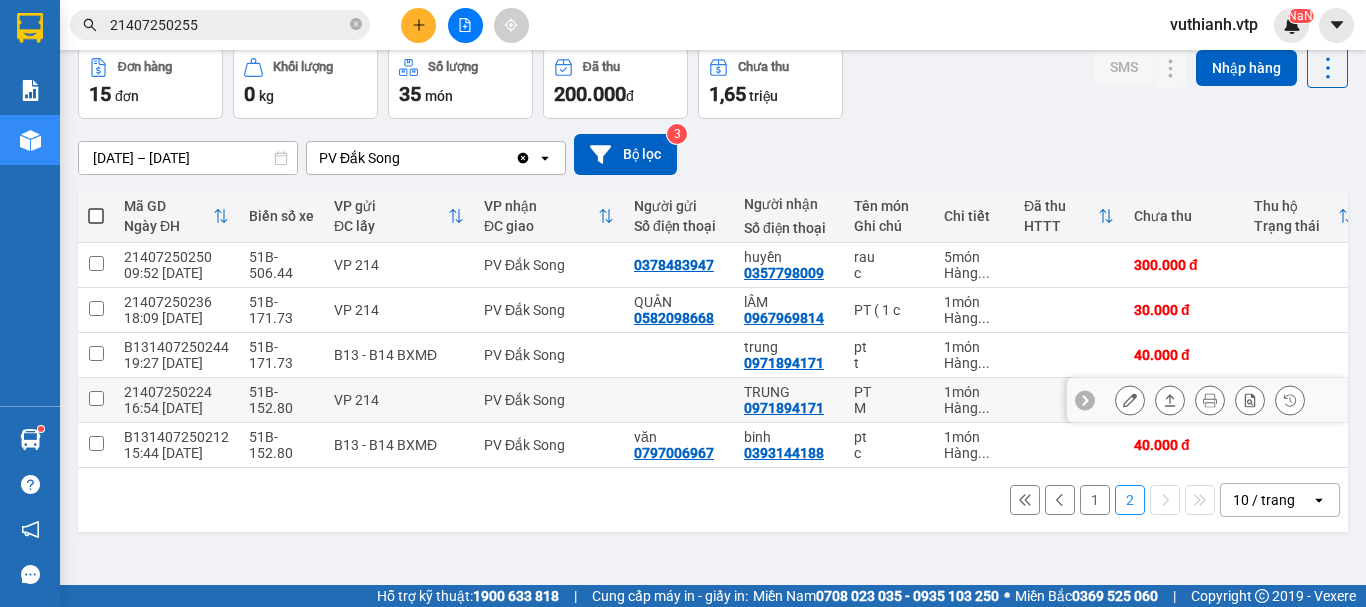 click on "1" at bounding box center (1095, 500) 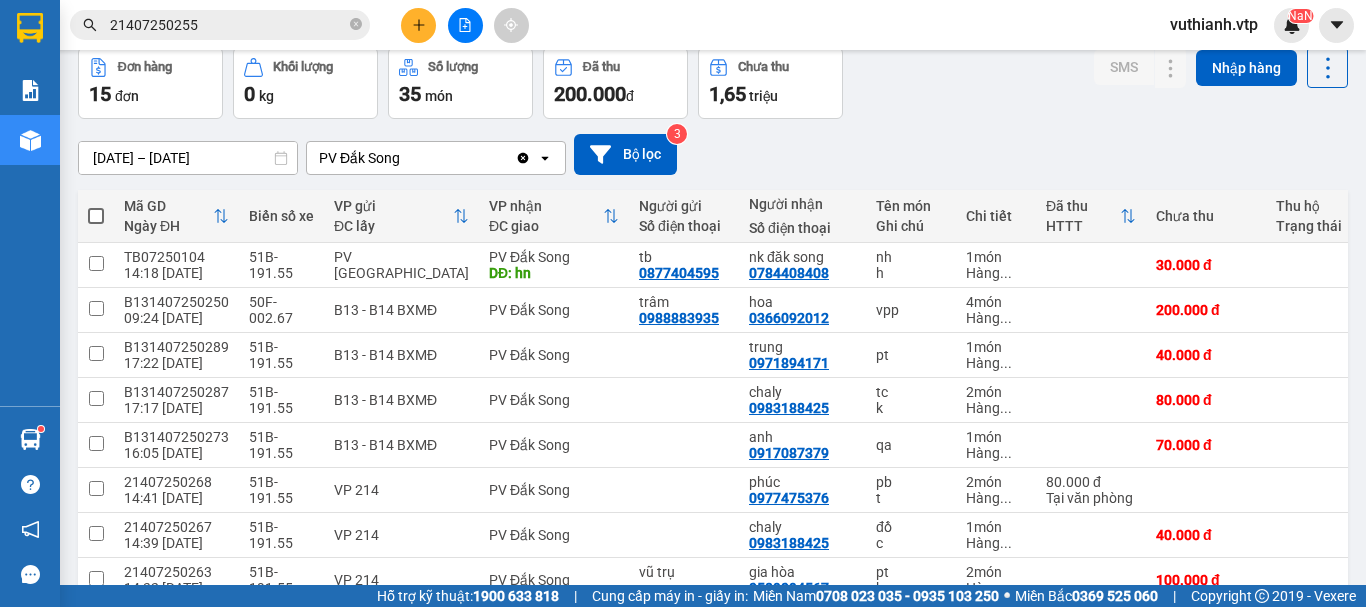 click at bounding box center (418, 25) 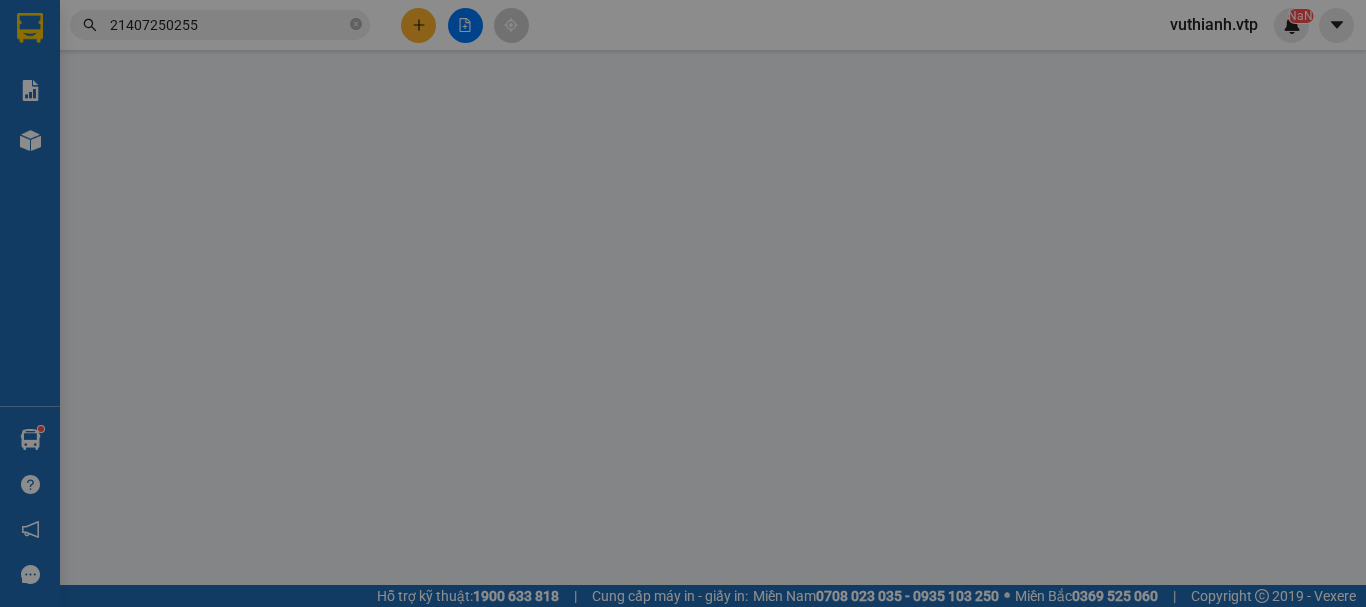 scroll, scrollTop: 0, scrollLeft: 0, axis: both 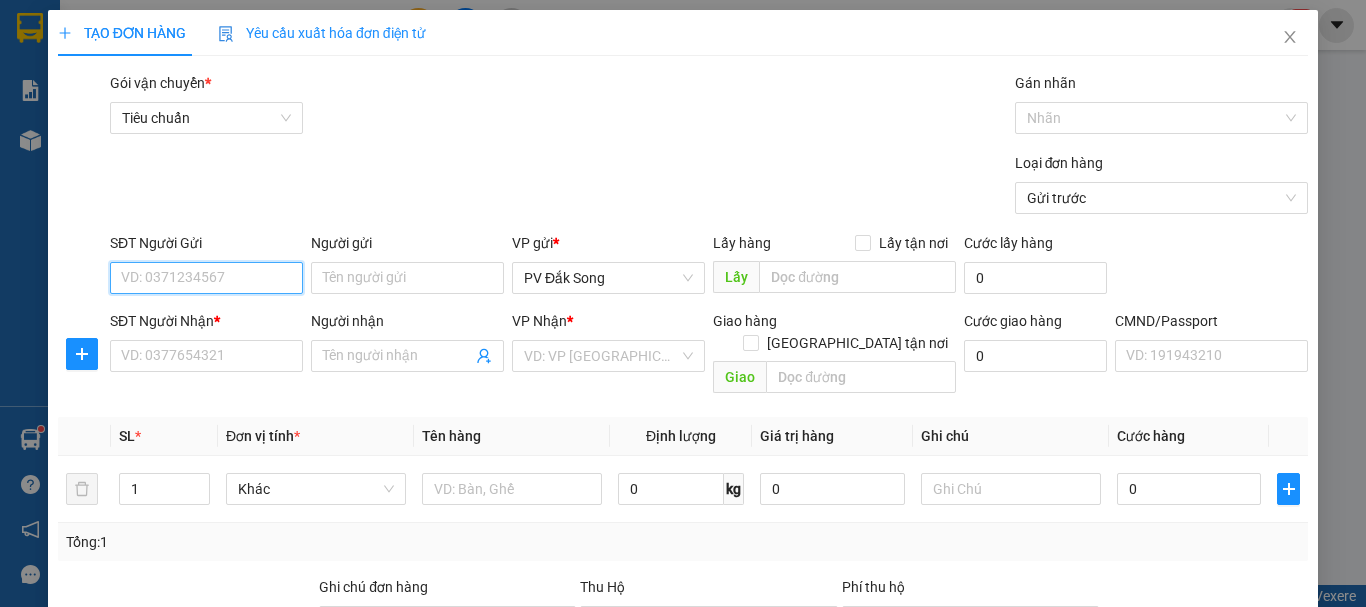 click on "SĐT Người Gửi" at bounding box center (206, 278) 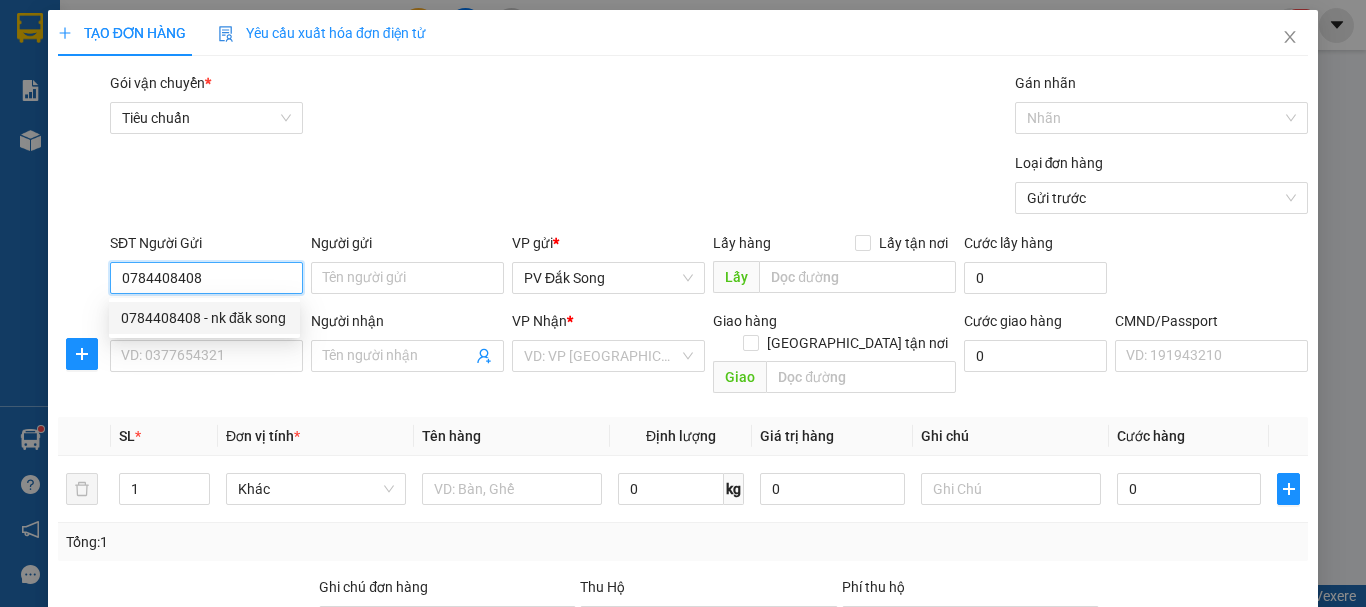 type on "0784408408" 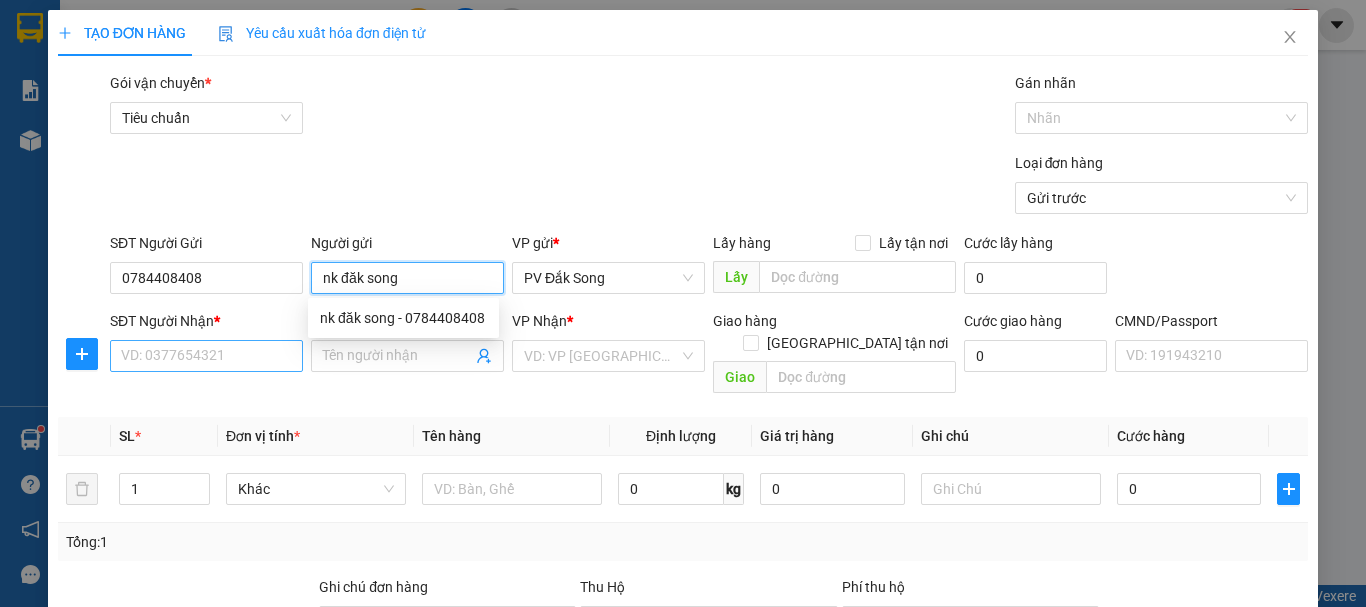 type on "nk đăk song" 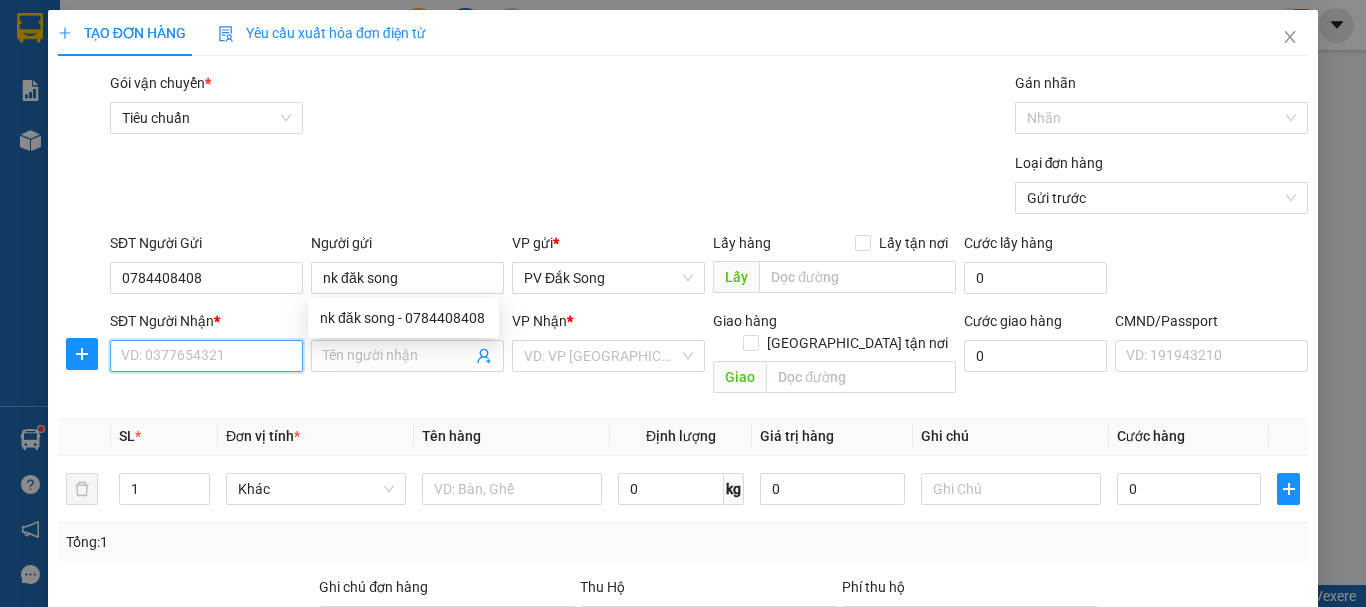 click on "SĐT Người Nhận  *" at bounding box center [206, 356] 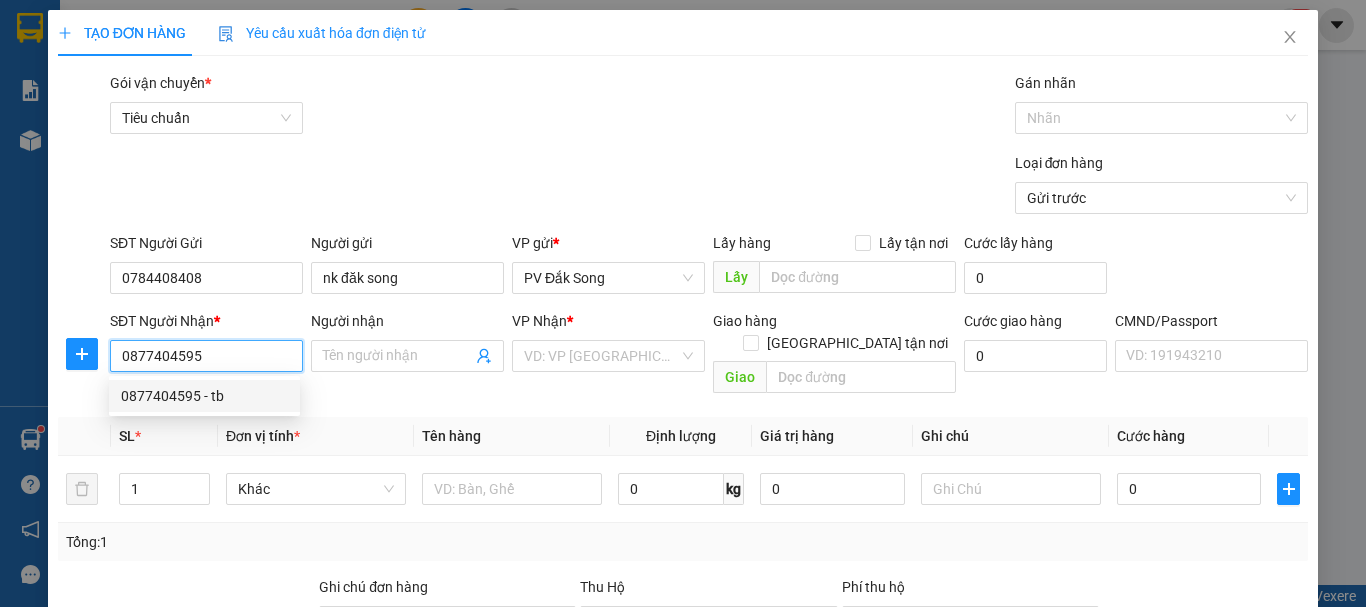 type on "0877404595" 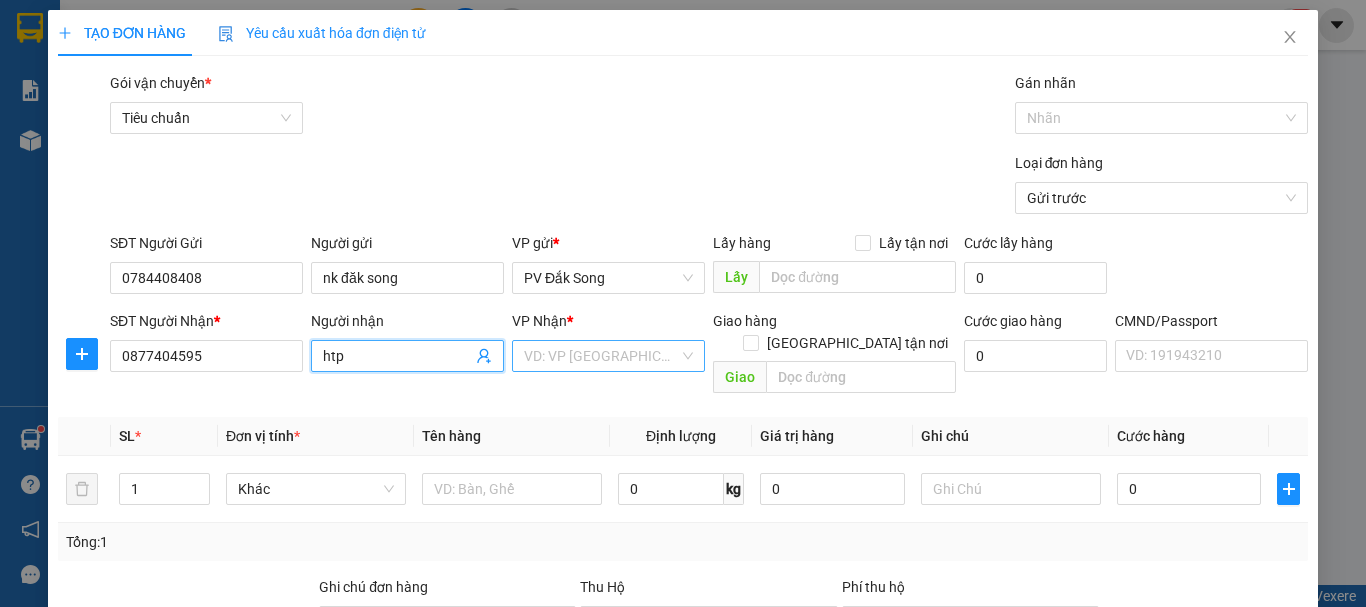 type on "htp" 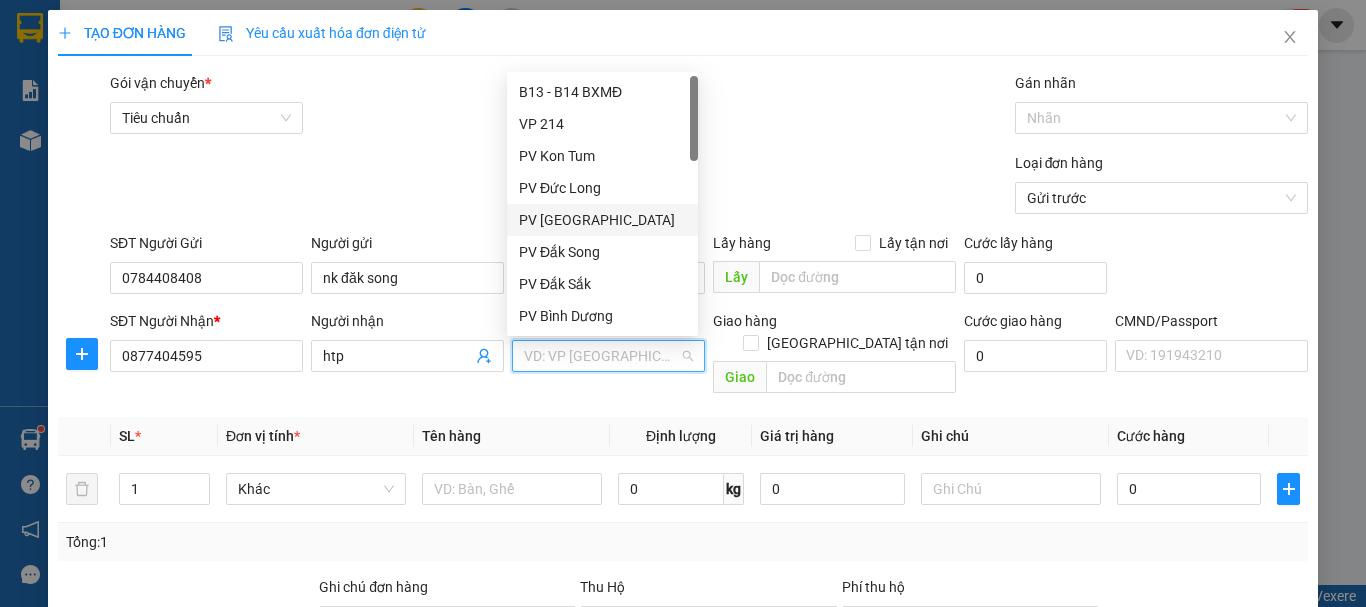 click on "PV [GEOGRAPHIC_DATA]" at bounding box center (602, 220) 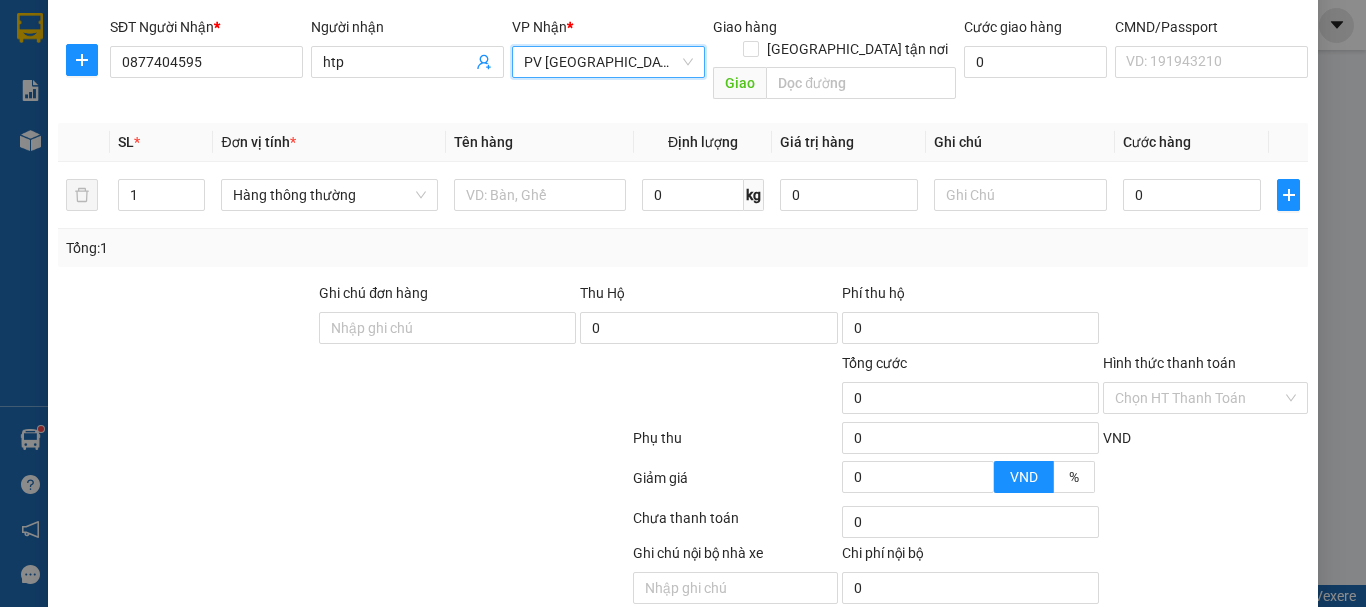 scroll, scrollTop: 300, scrollLeft: 0, axis: vertical 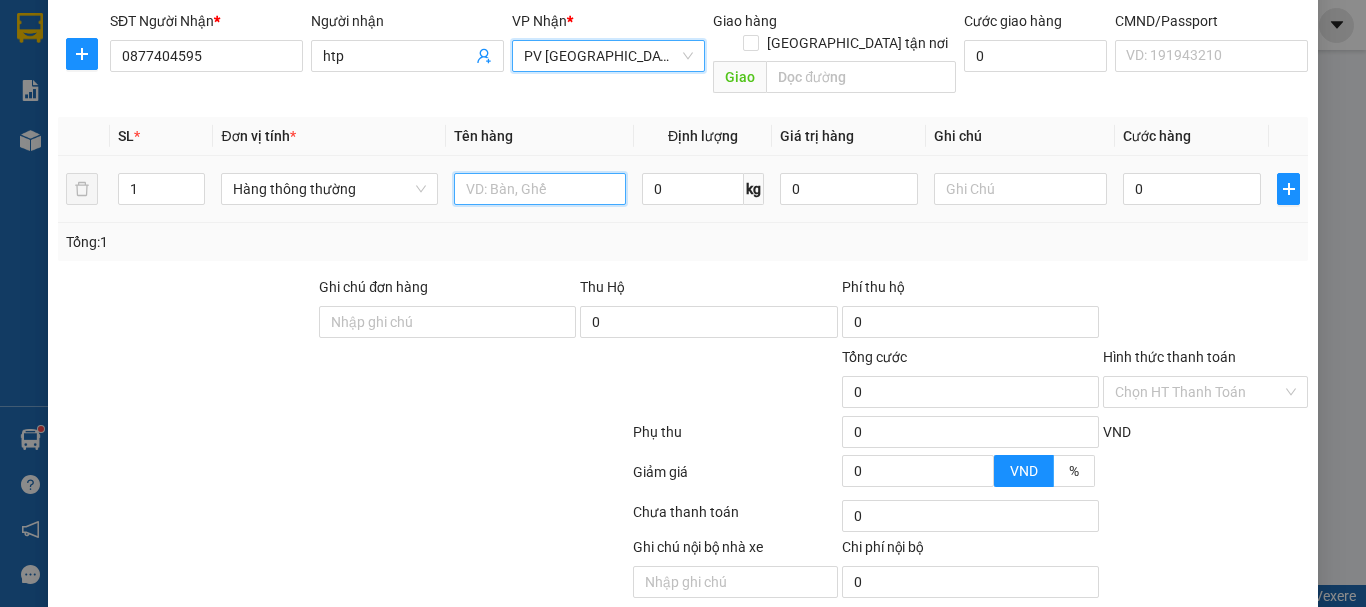 click at bounding box center (540, 189) 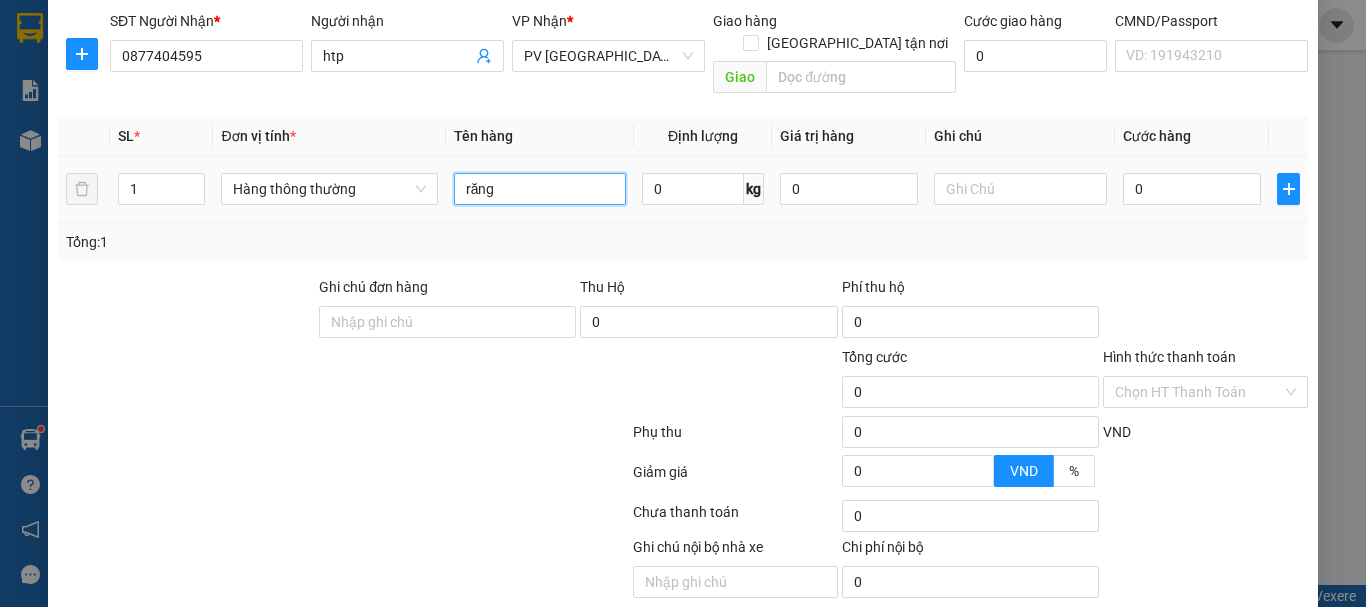 type on "răng" 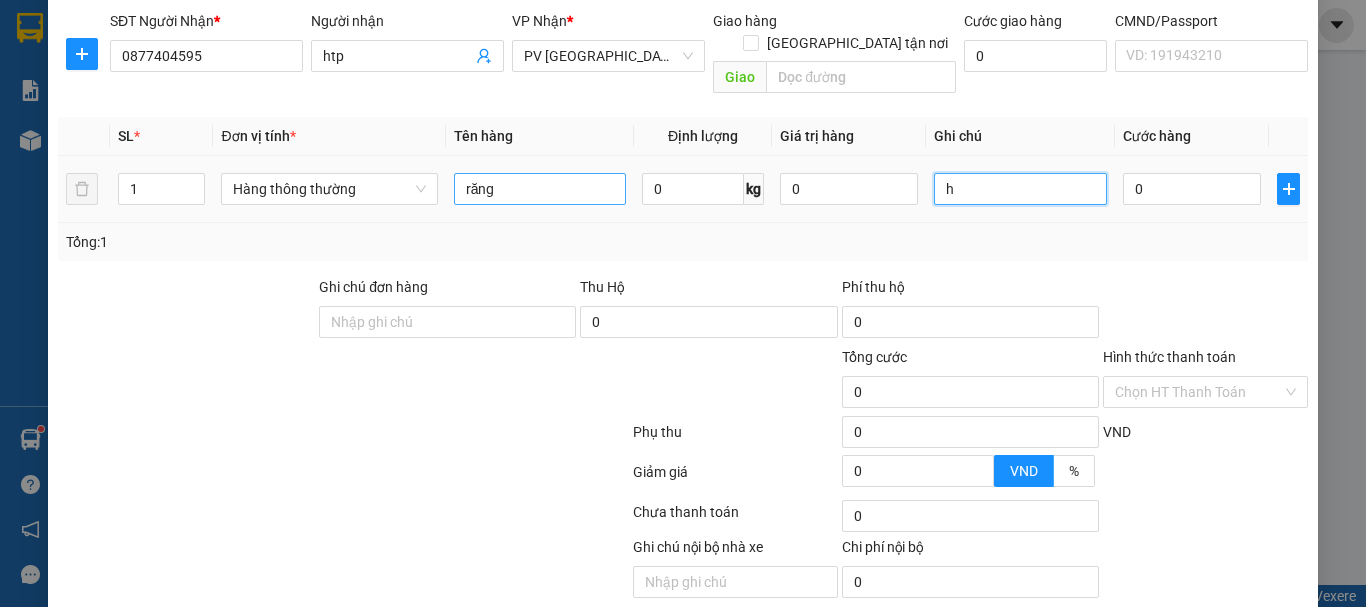 type on "h" 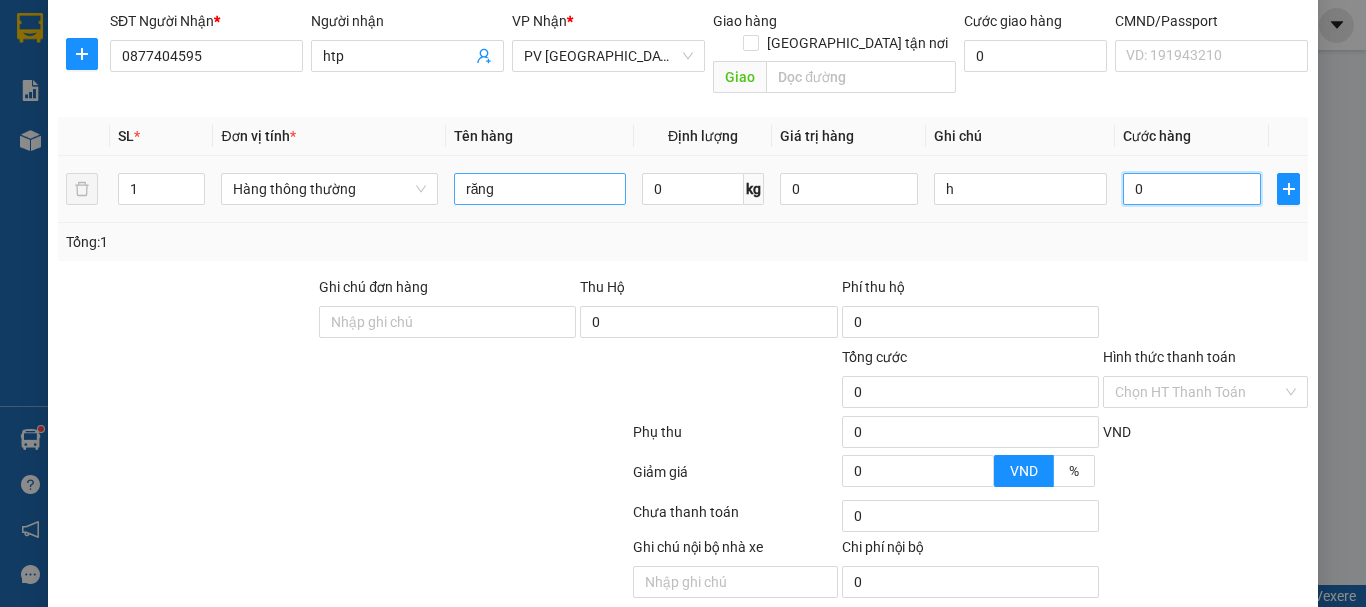 type on "003" 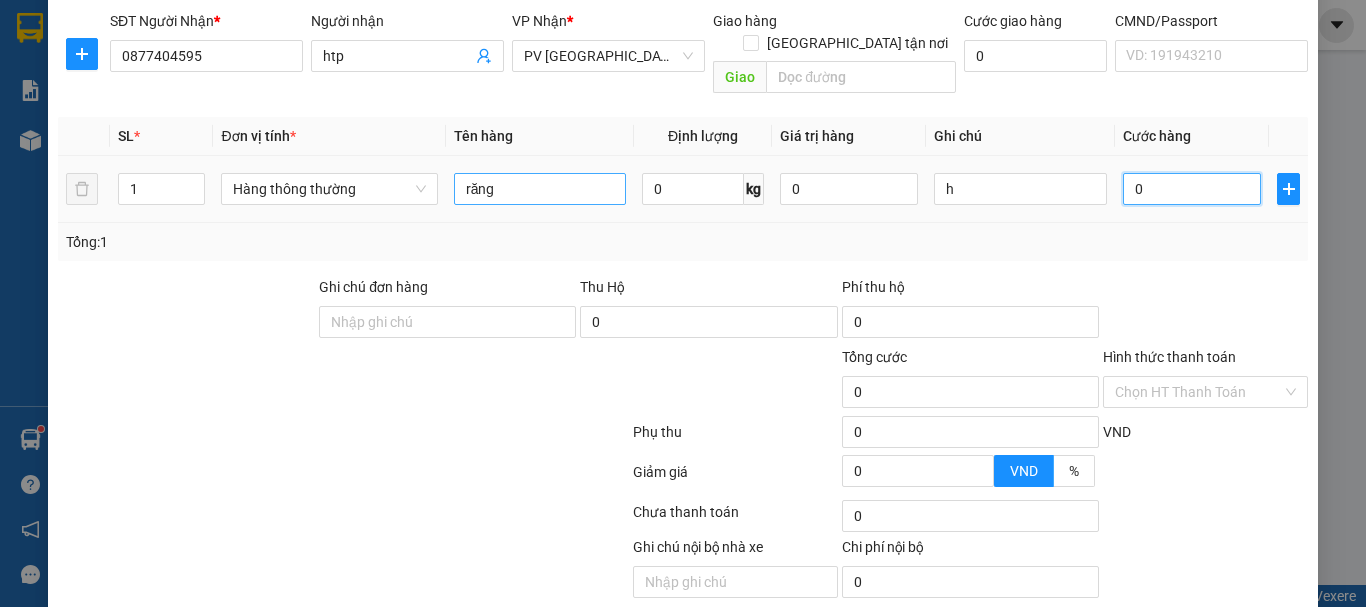 type on "3" 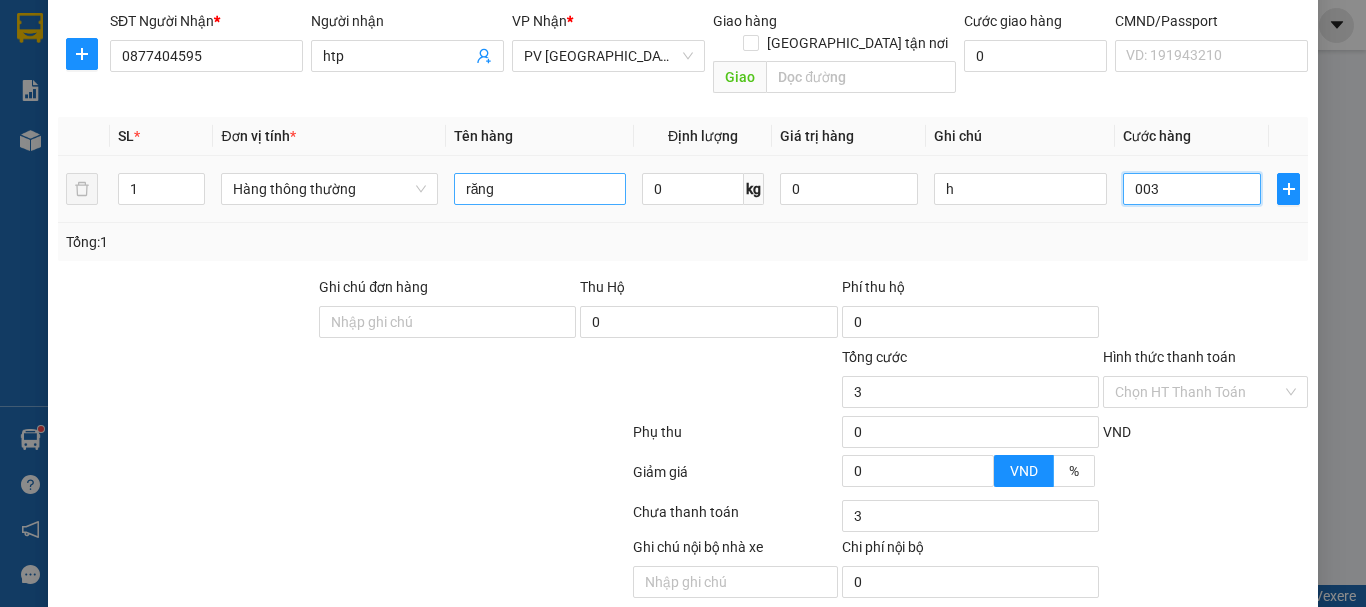 type on "0.030" 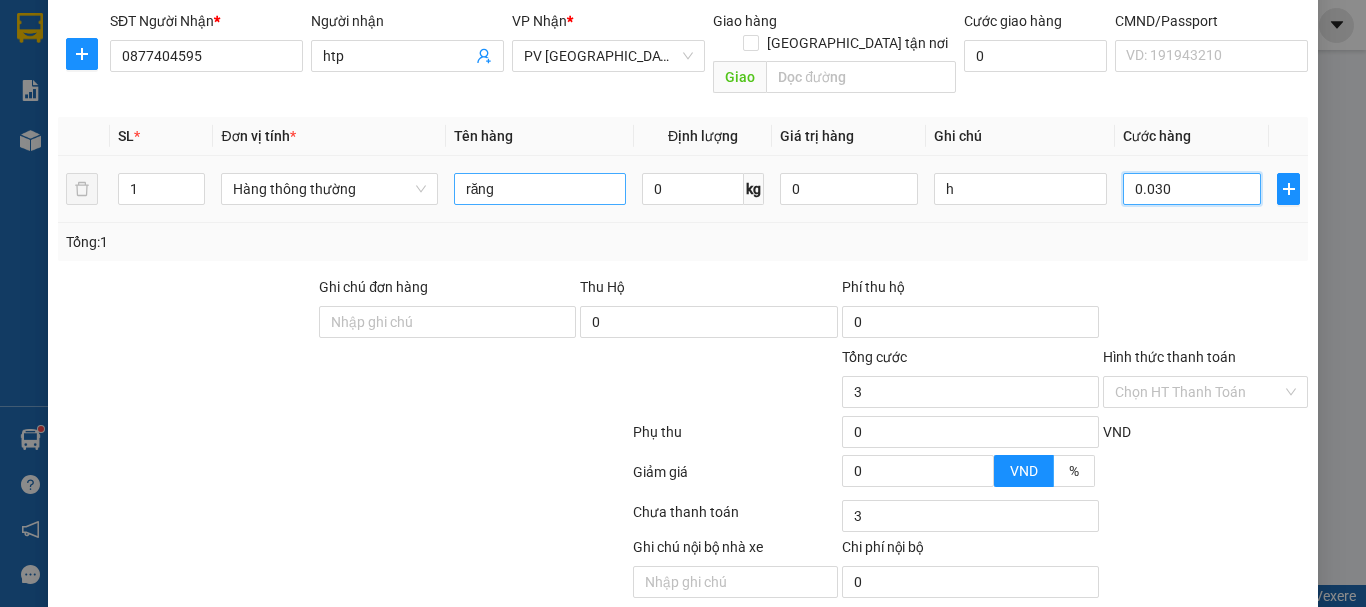 type on "30" 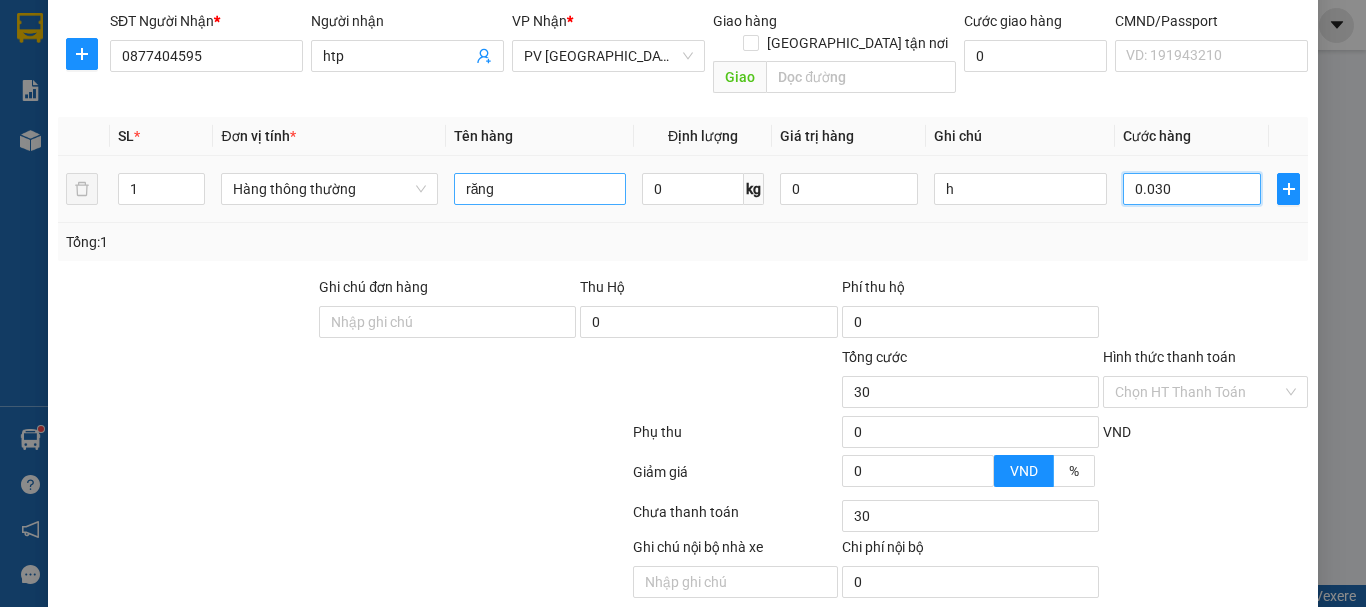 type on "00.300" 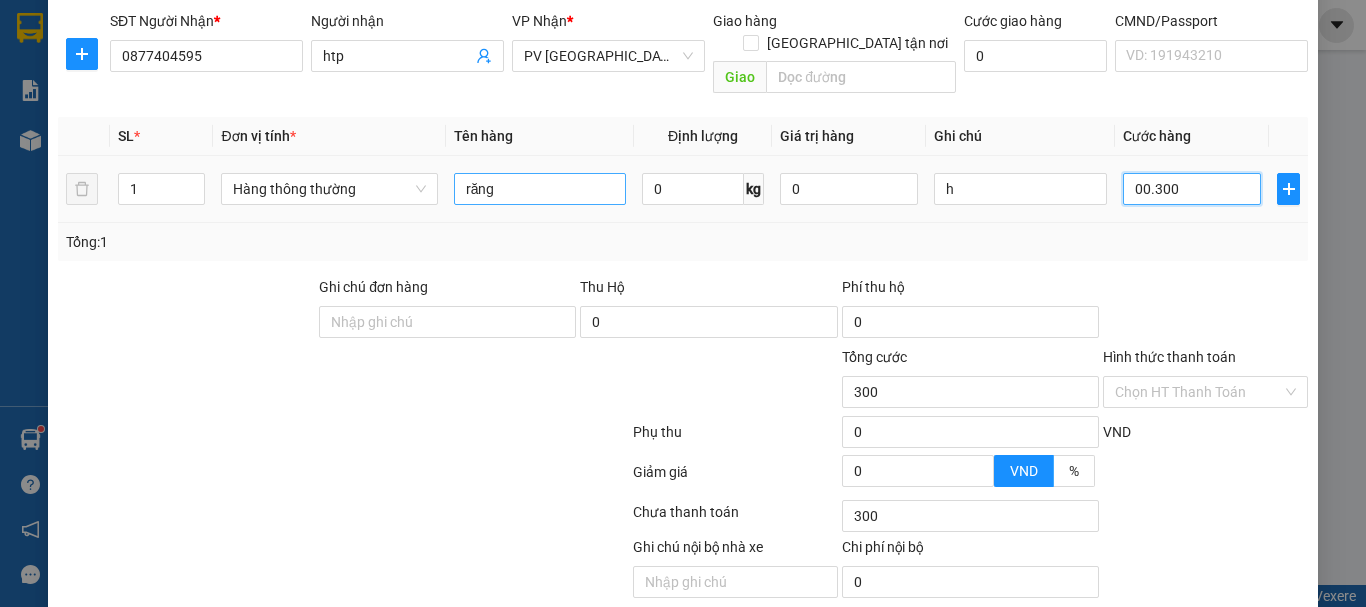 type on "0.003.000" 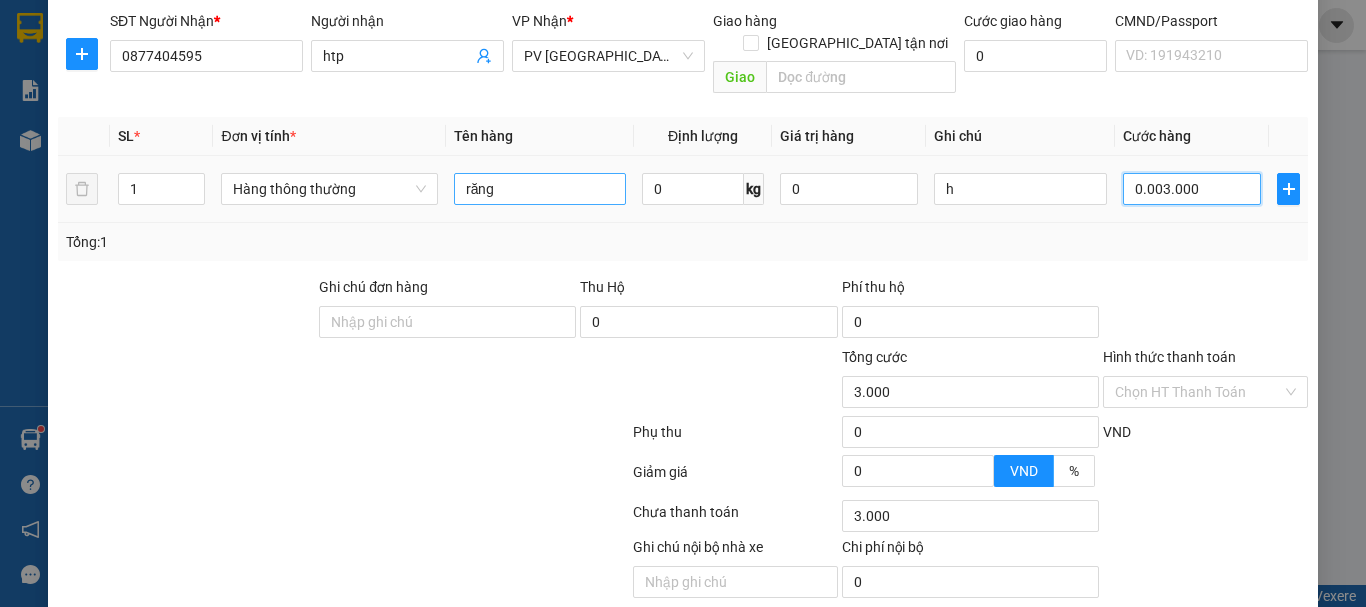 type on "000.030.000" 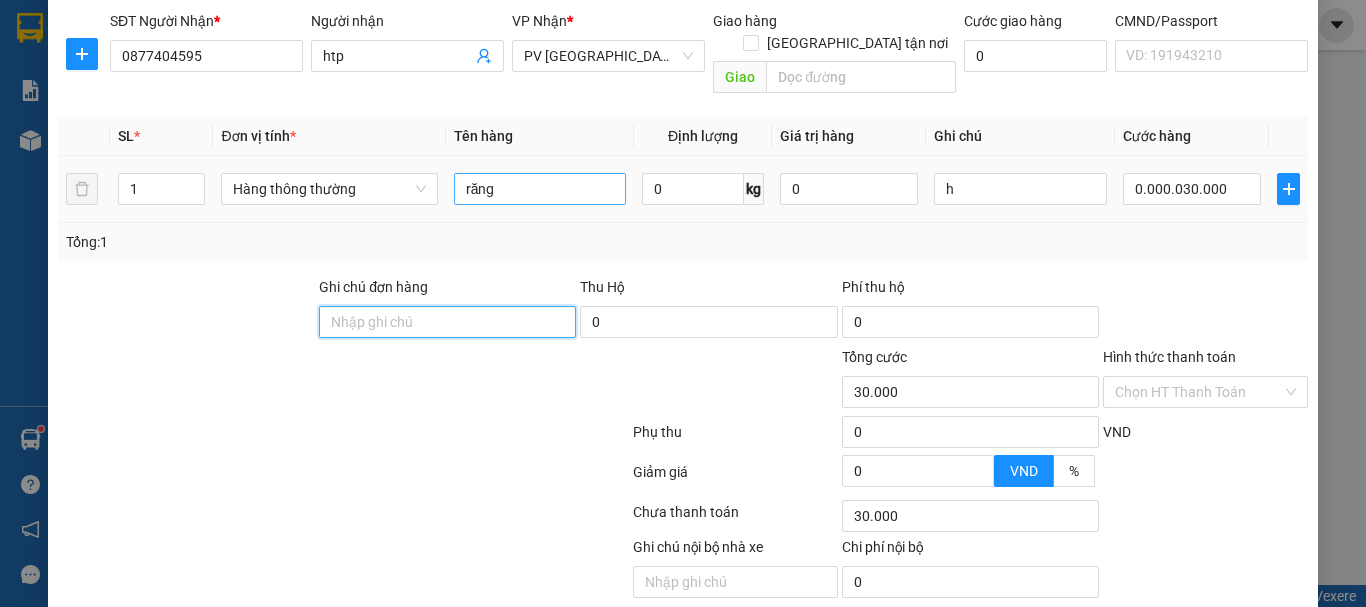 type on "30.000" 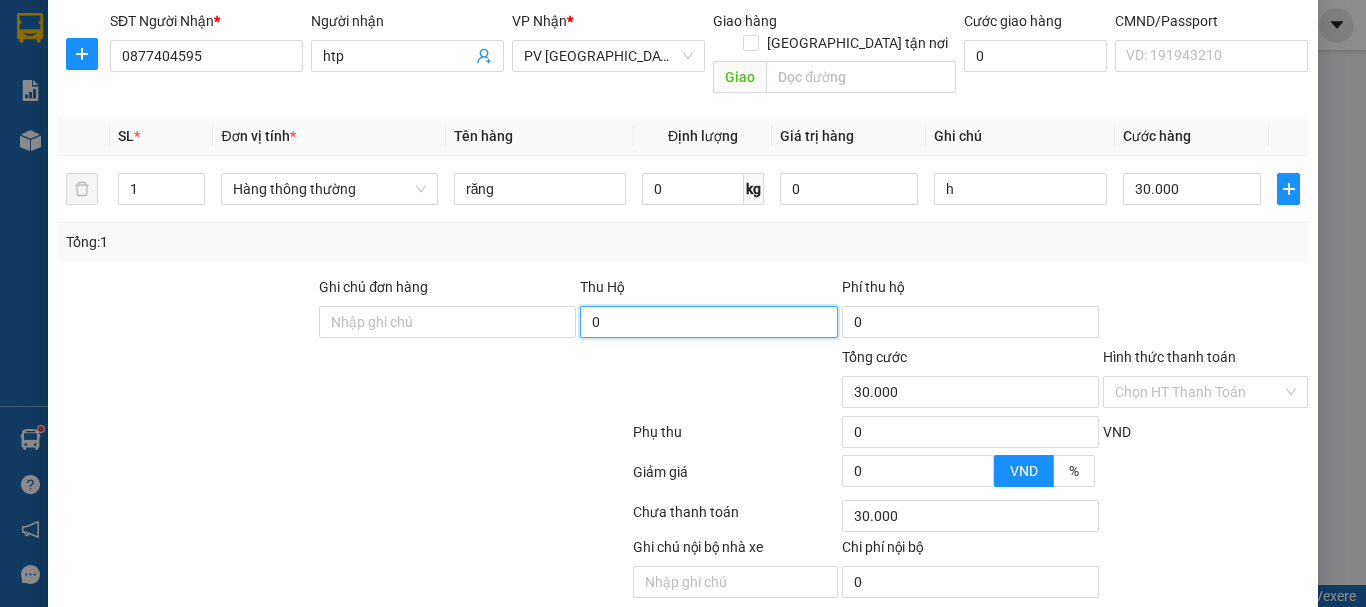 scroll, scrollTop: 355, scrollLeft: 0, axis: vertical 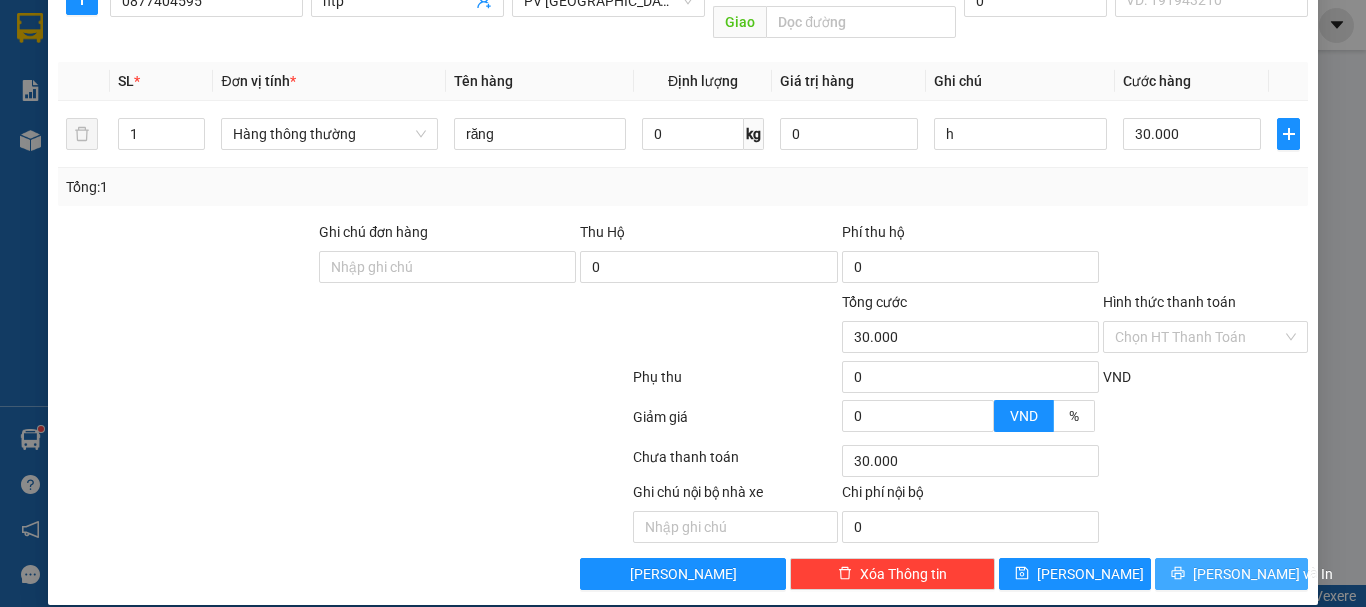 click on "[PERSON_NAME] và In" at bounding box center (1263, 574) 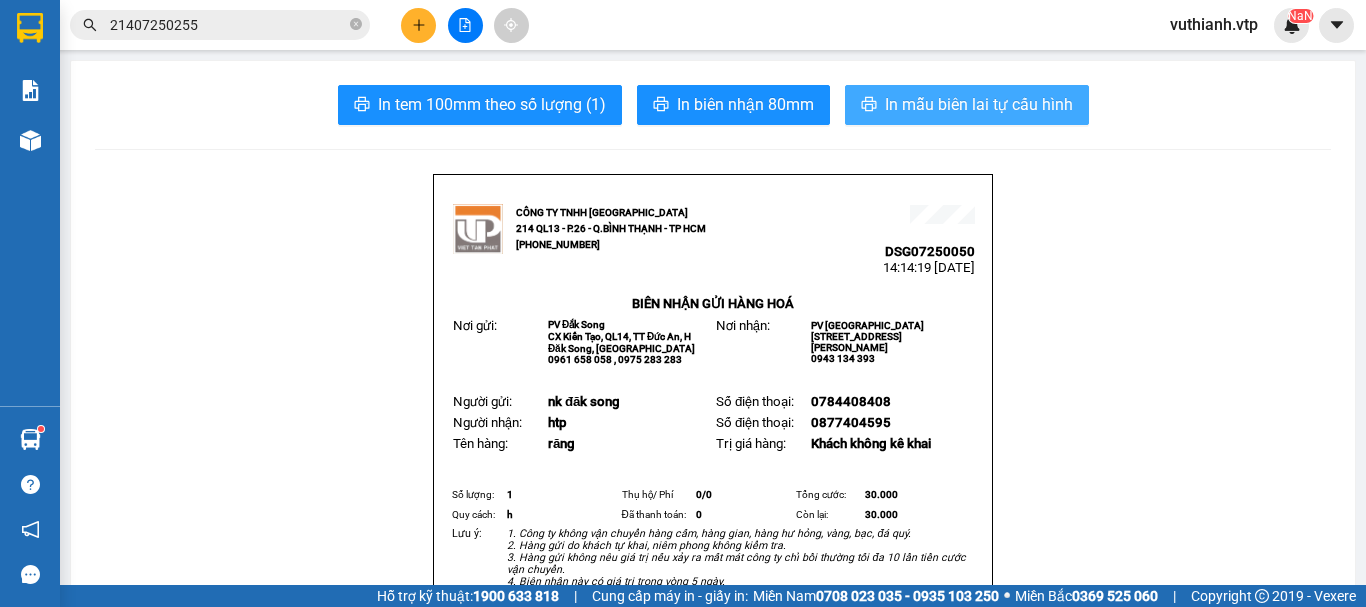 click on "In mẫu biên lai tự cấu hình" at bounding box center (967, 105) 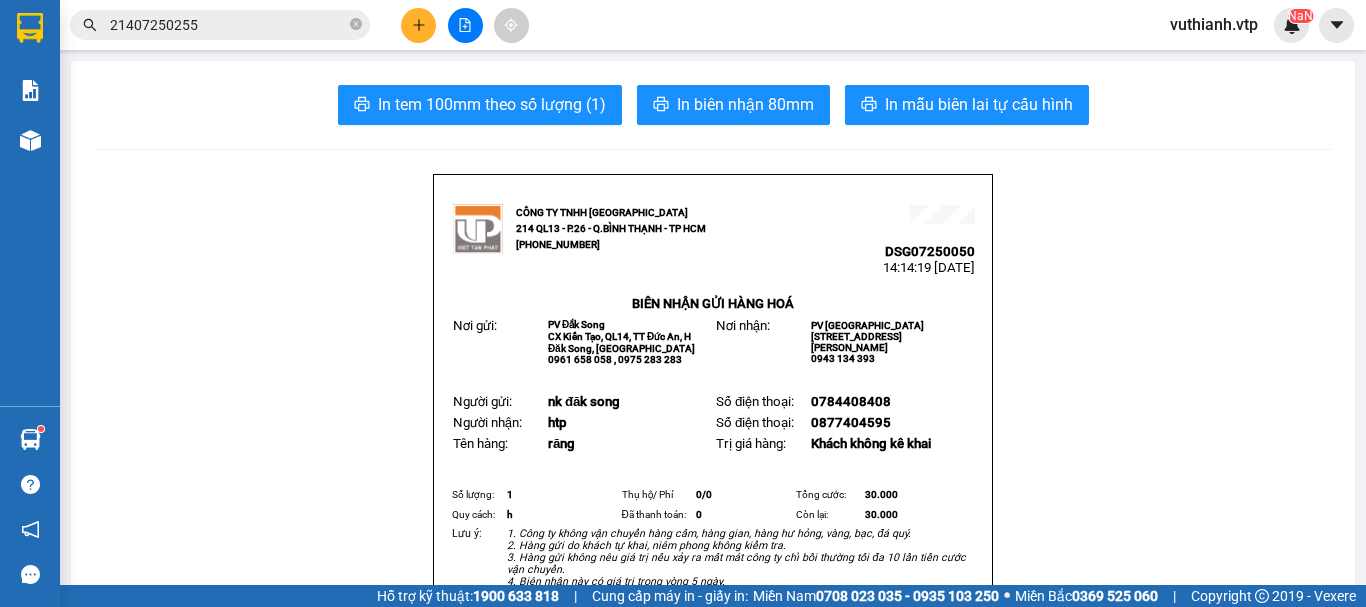 scroll, scrollTop: 0, scrollLeft: 0, axis: both 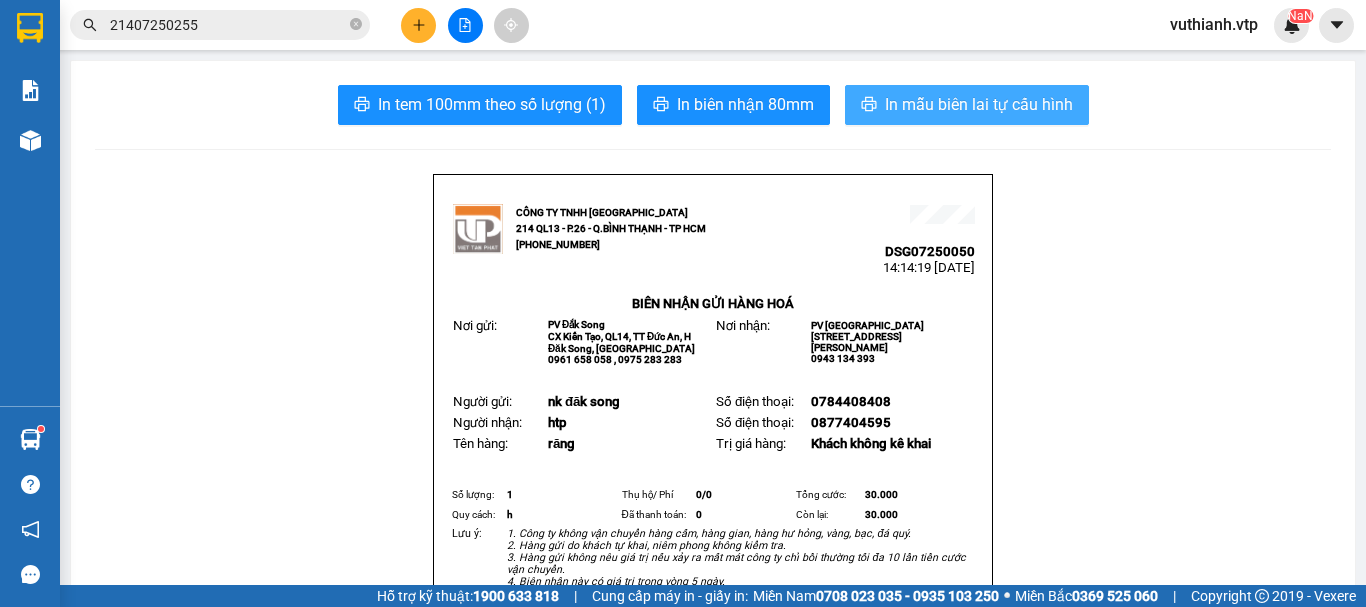 click on "In mẫu biên lai tự cấu hình" at bounding box center (979, 104) 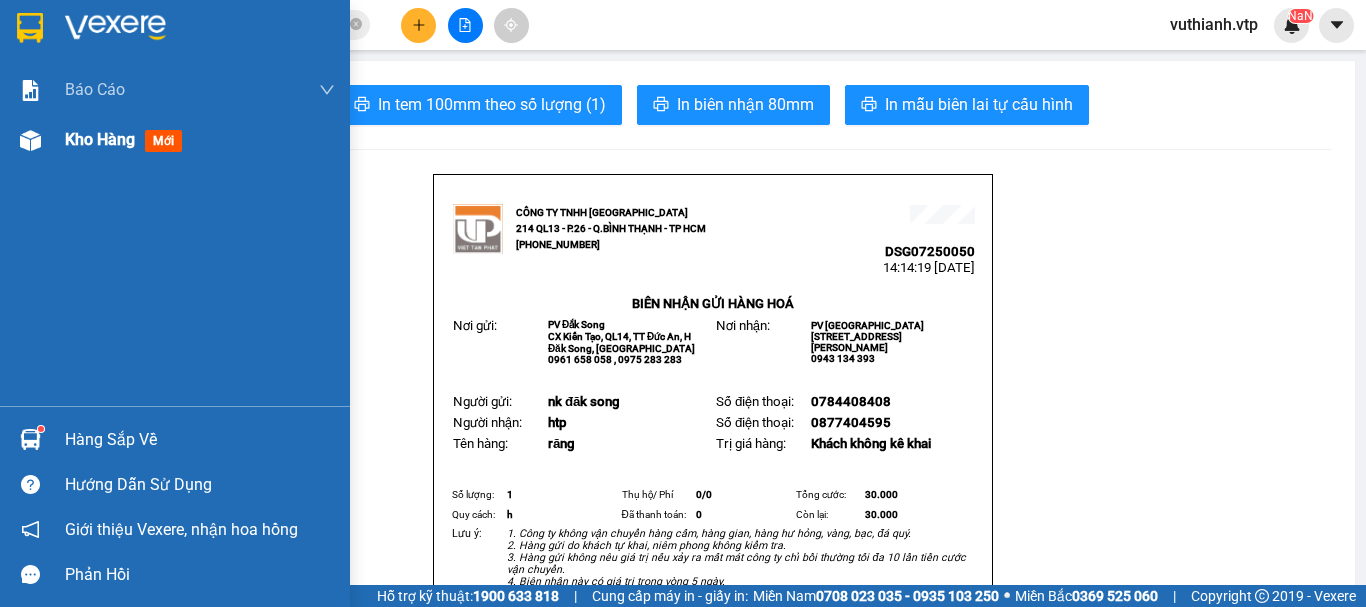 click at bounding box center [30, 140] 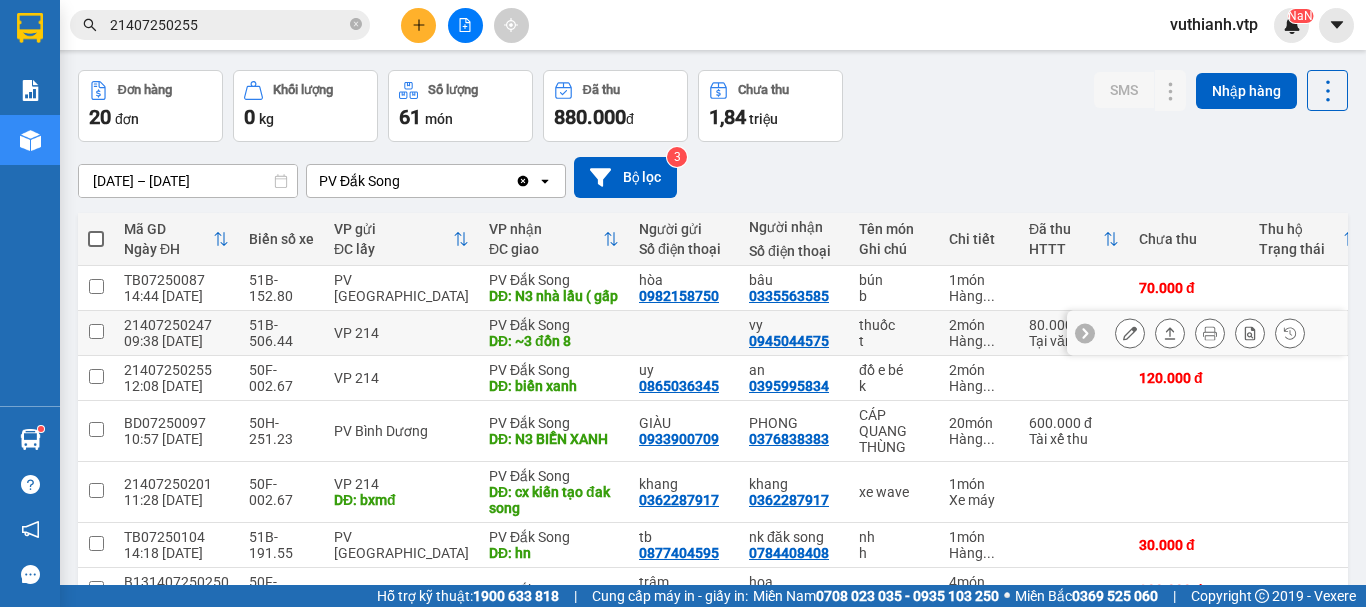 scroll, scrollTop: 0, scrollLeft: 0, axis: both 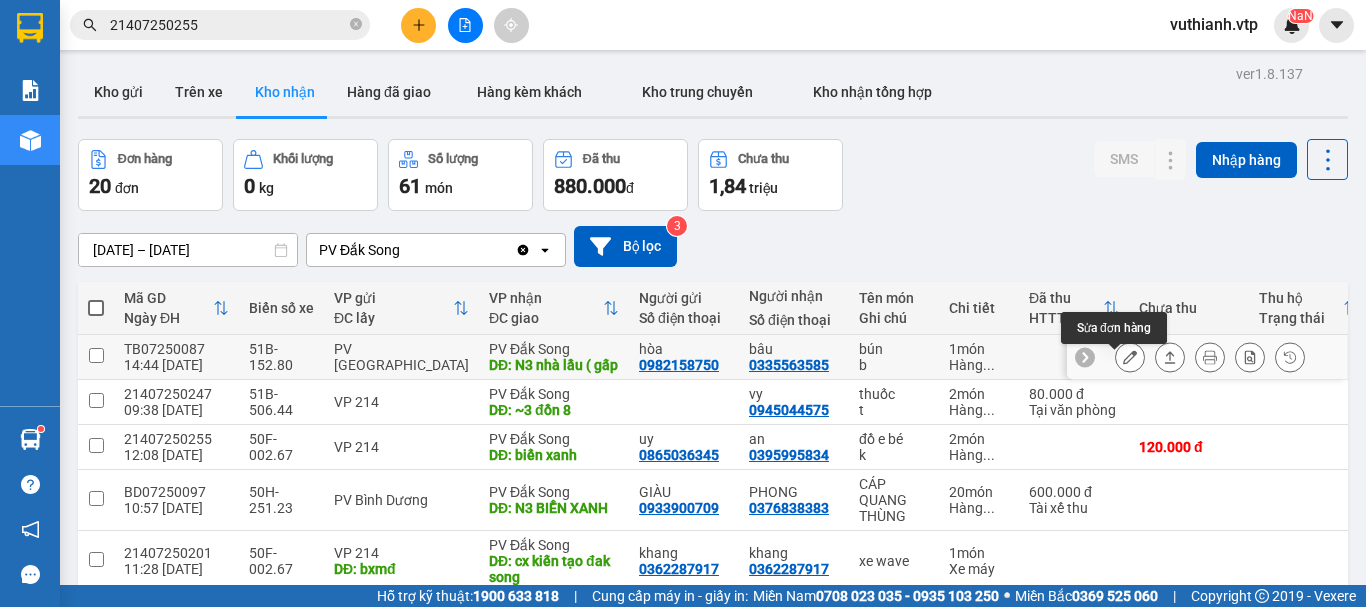 click at bounding box center [1130, 357] 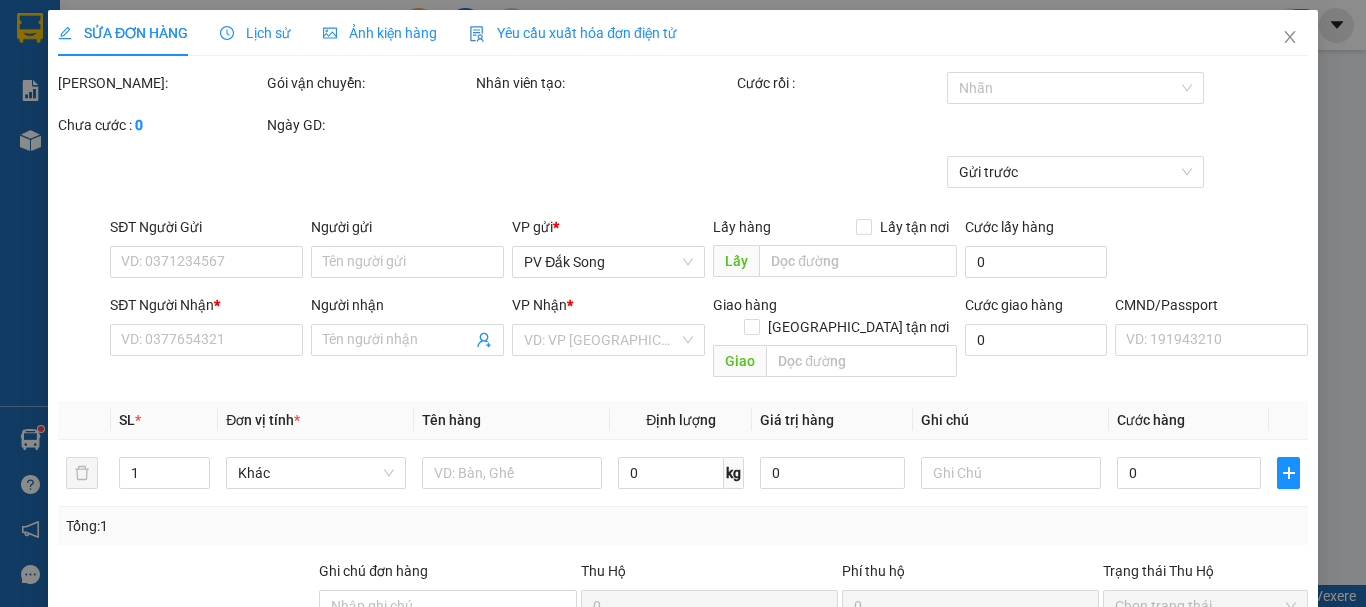 type on "0982158750" 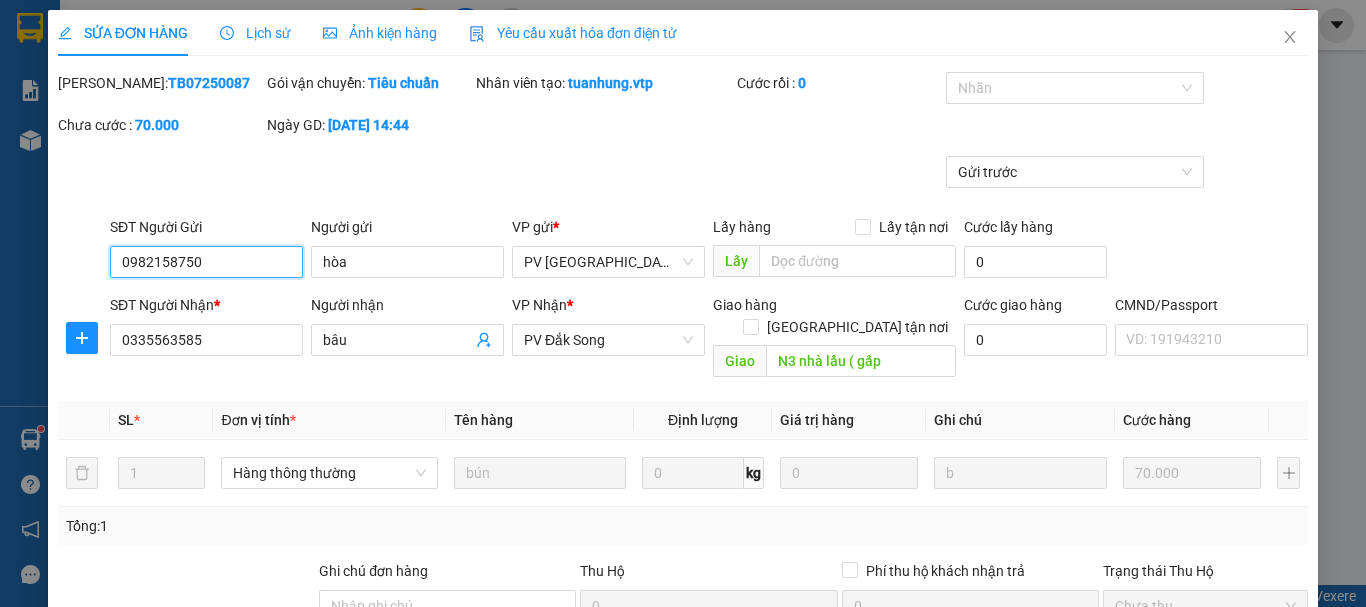 type on "3.500" 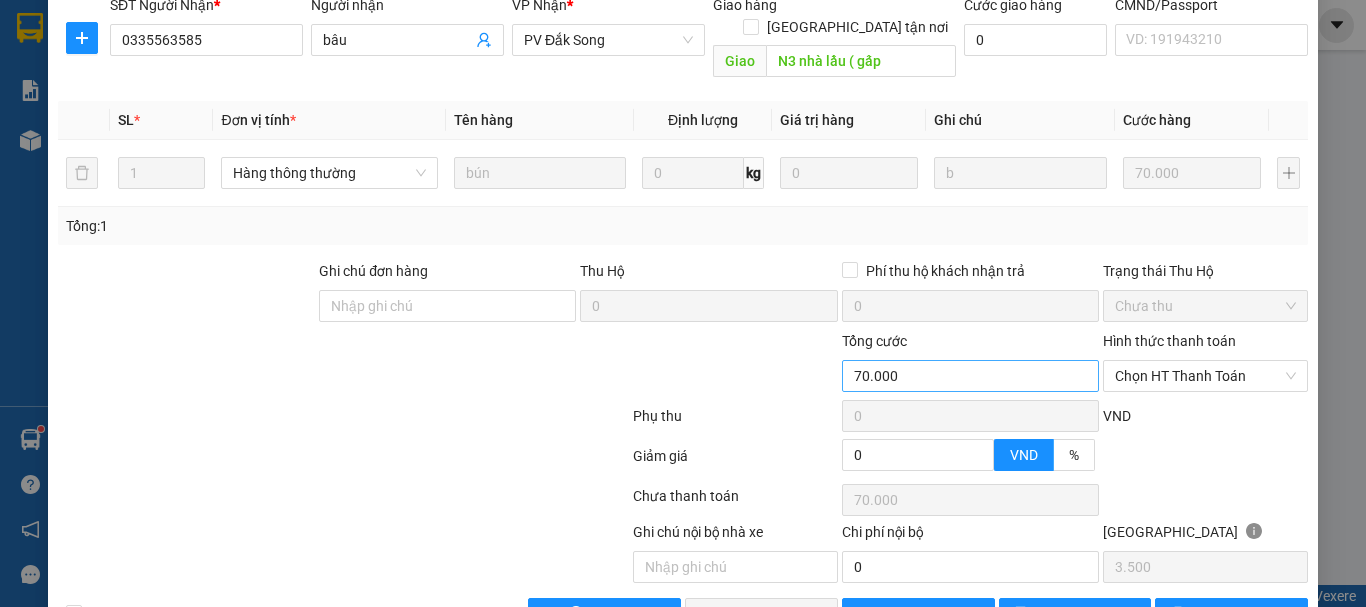 scroll, scrollTop: 340, scrollLeft: 0, axis: vertical 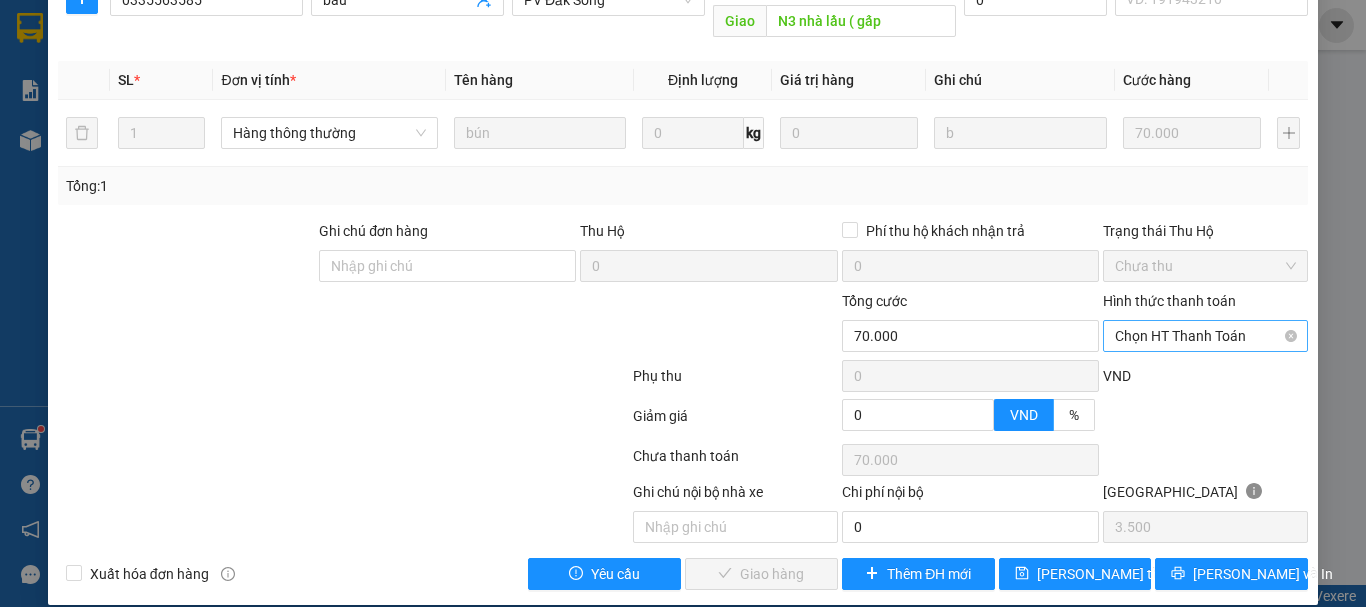 click on "Chọn HT Thanh Toán" at bounding box center (1205, 336) 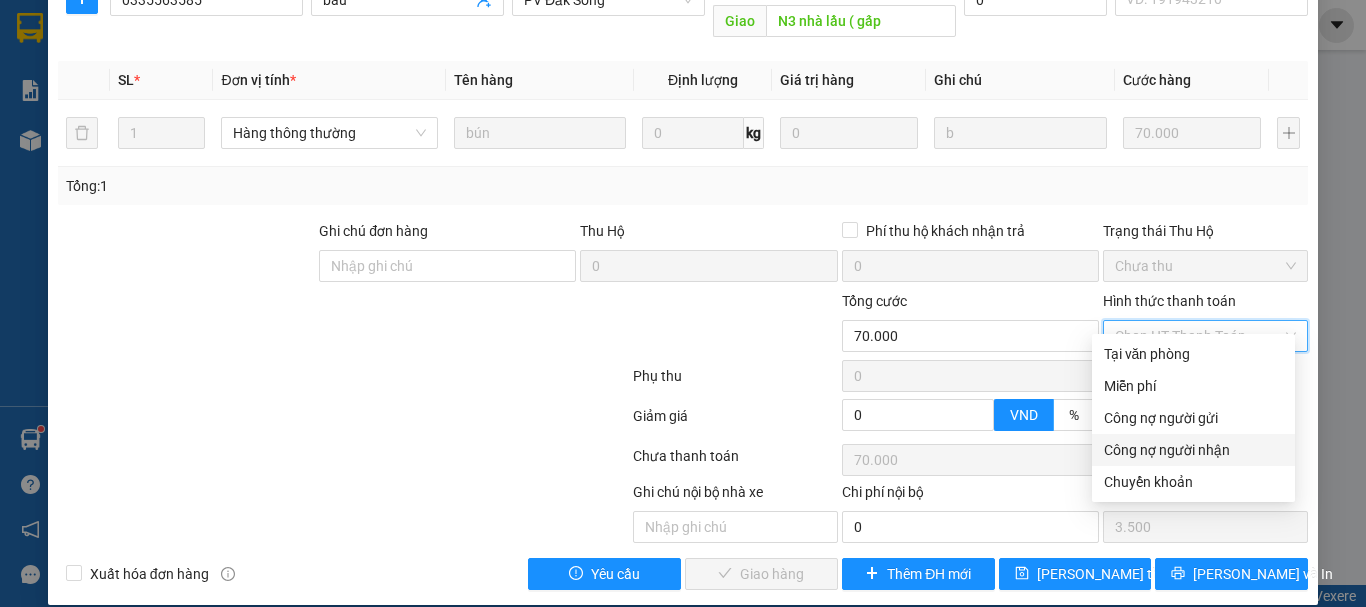 click on "Công nợ người nhận" at bounding box center (1193, 450) 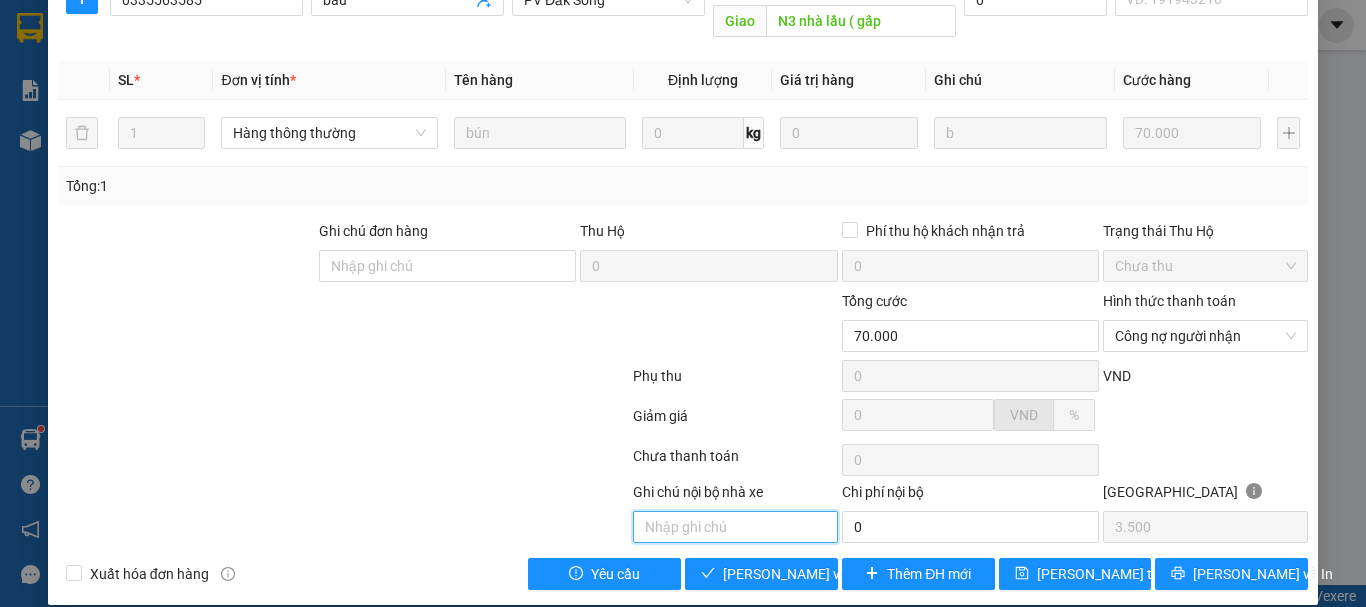 click at bounding box center (735, 527) 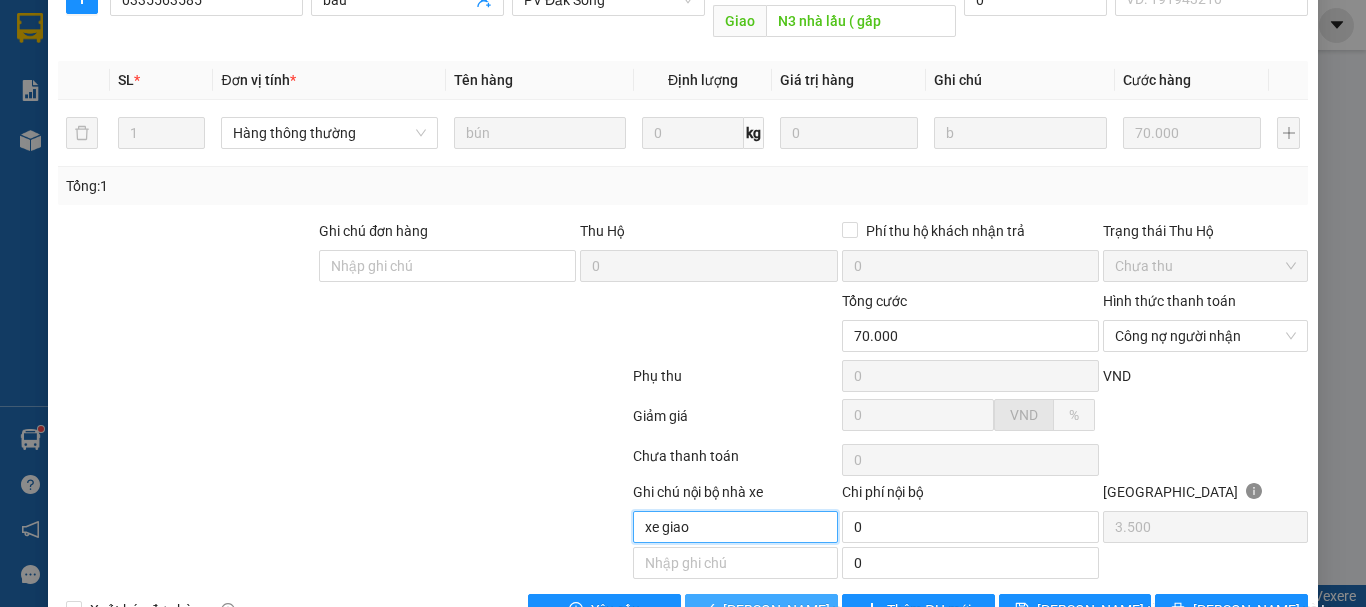 type on "xe giao" 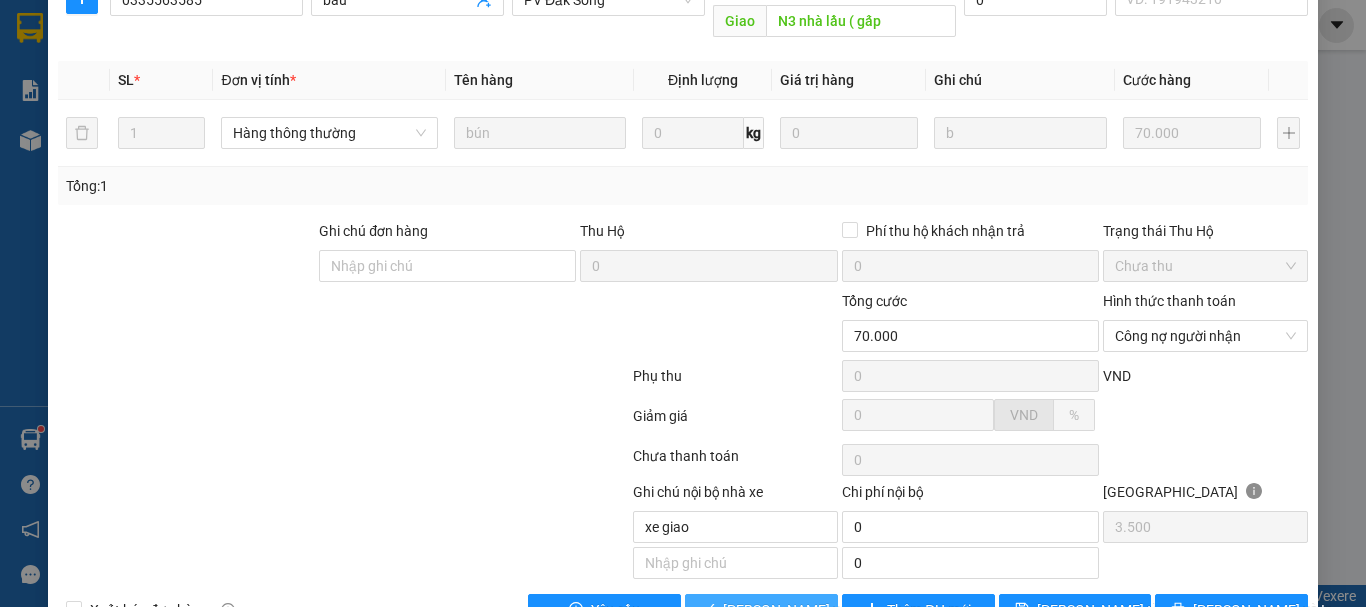 click on "[PERSON_NAME] và Giao hàng" at bounding box center [819, 610] 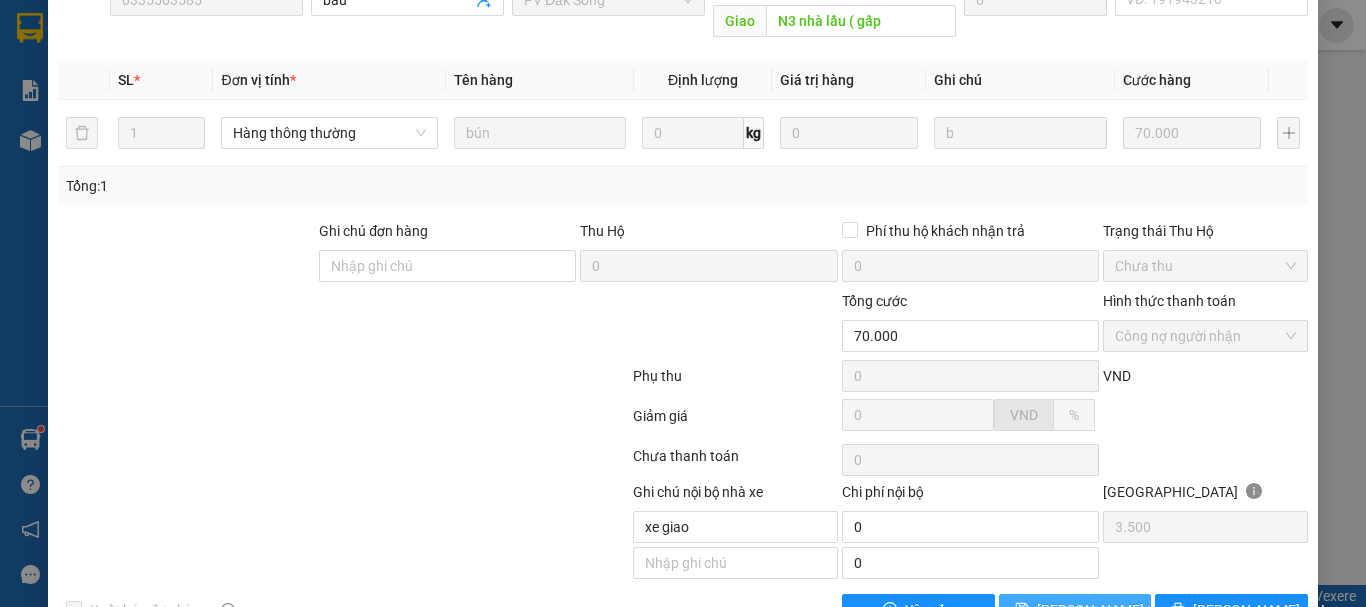 click on "[PERSON_NAME] thay đổi" at bounding box center [1117, 610] 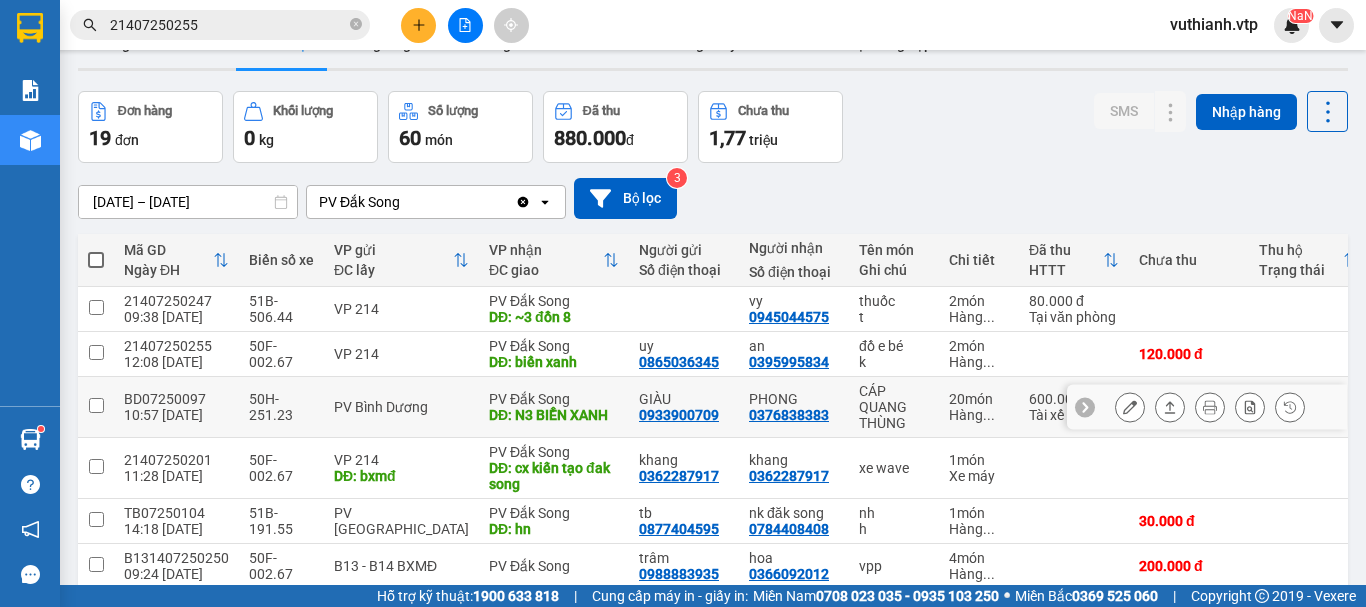 scroll, scrollTop: 0, scrollLeft: 0, axis: both 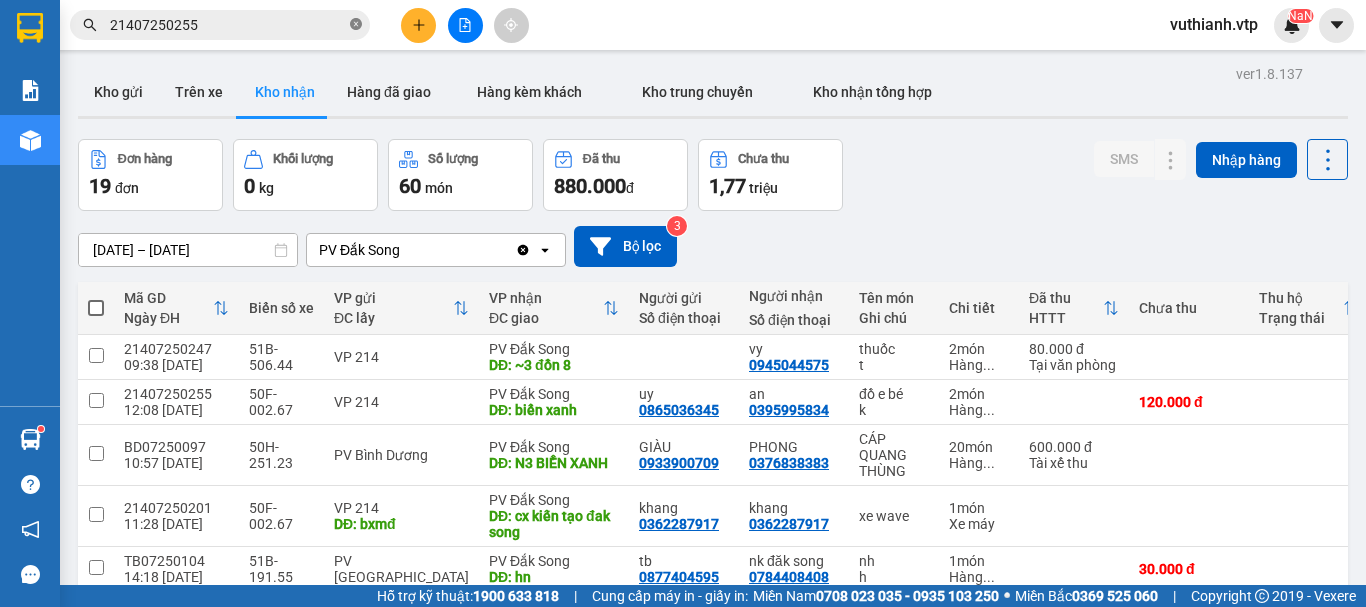 click 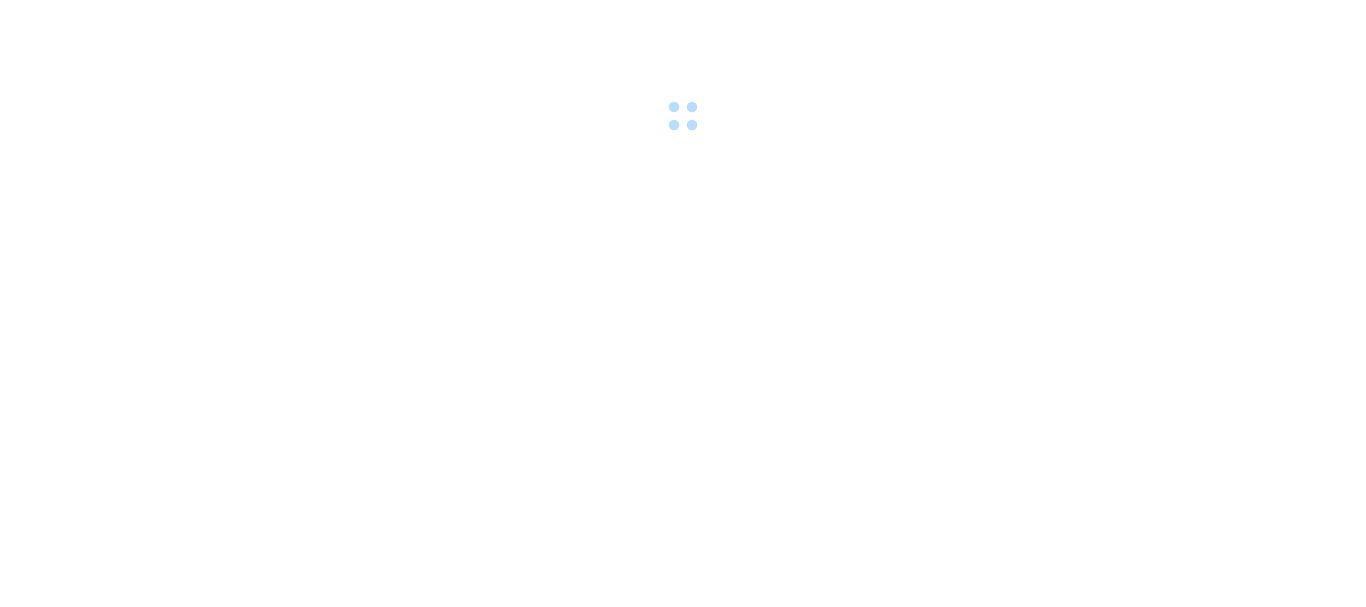 scroll, scrollTop: 0, scrollLeft: 0, axis: both 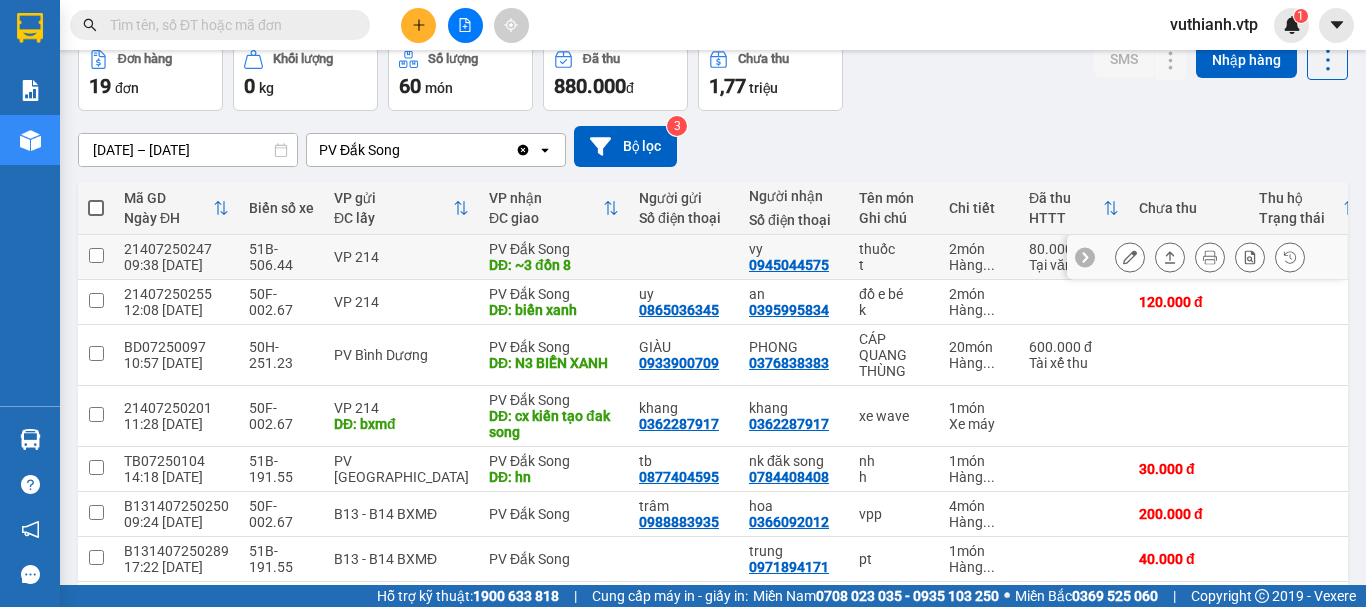 click 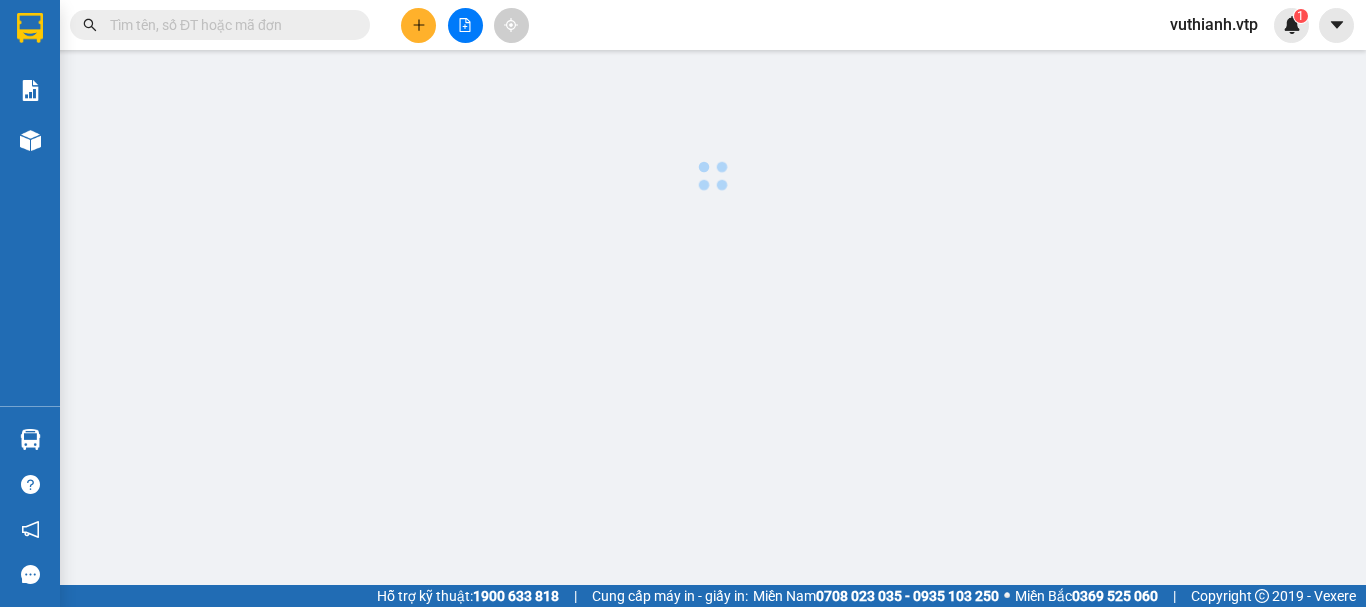 scroll, scrollTop: 0, scrollLeft: 0, axis: both 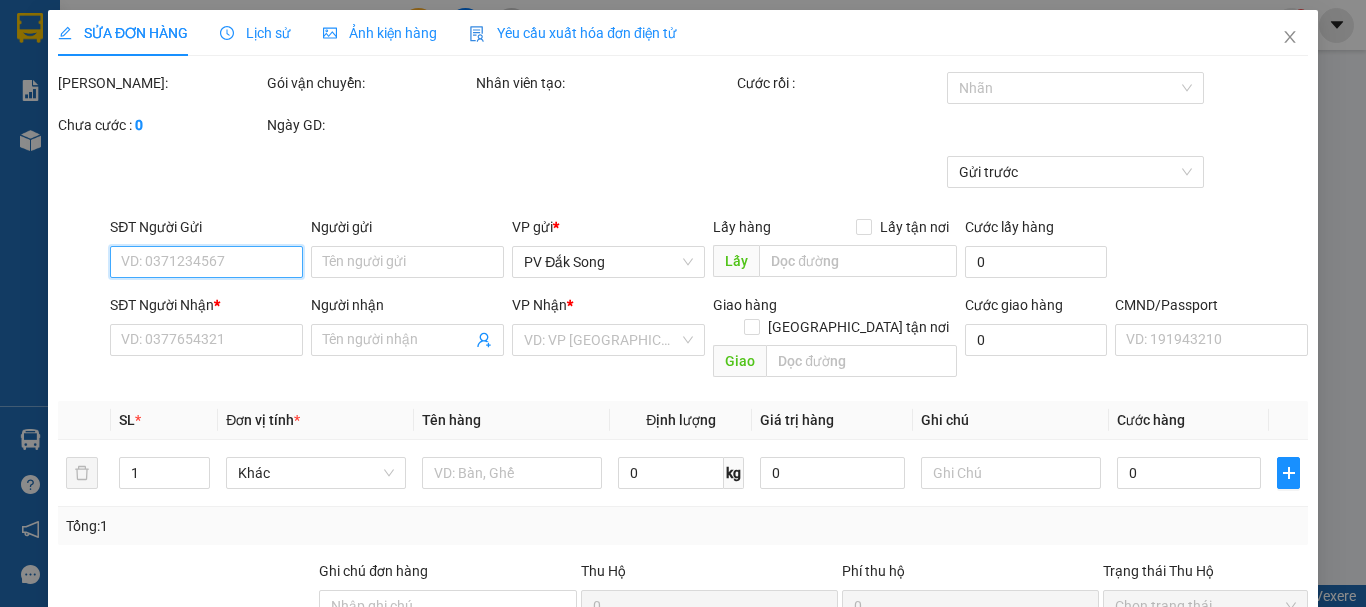 type on "0945044575" 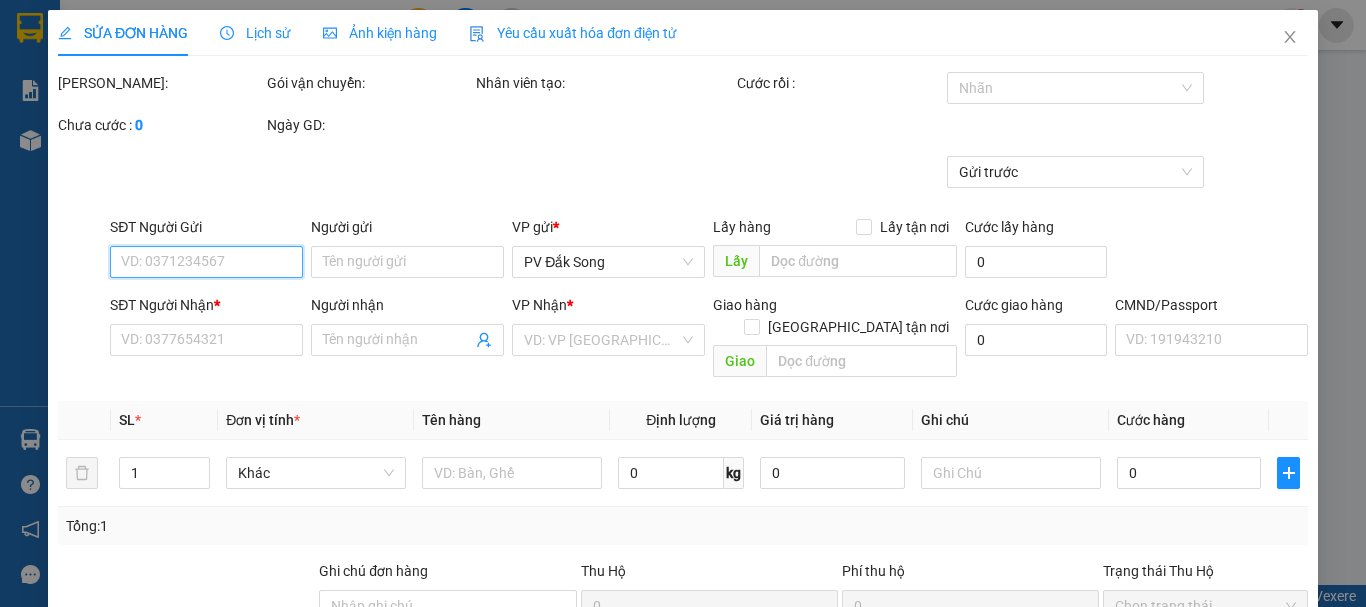 type on "vy" 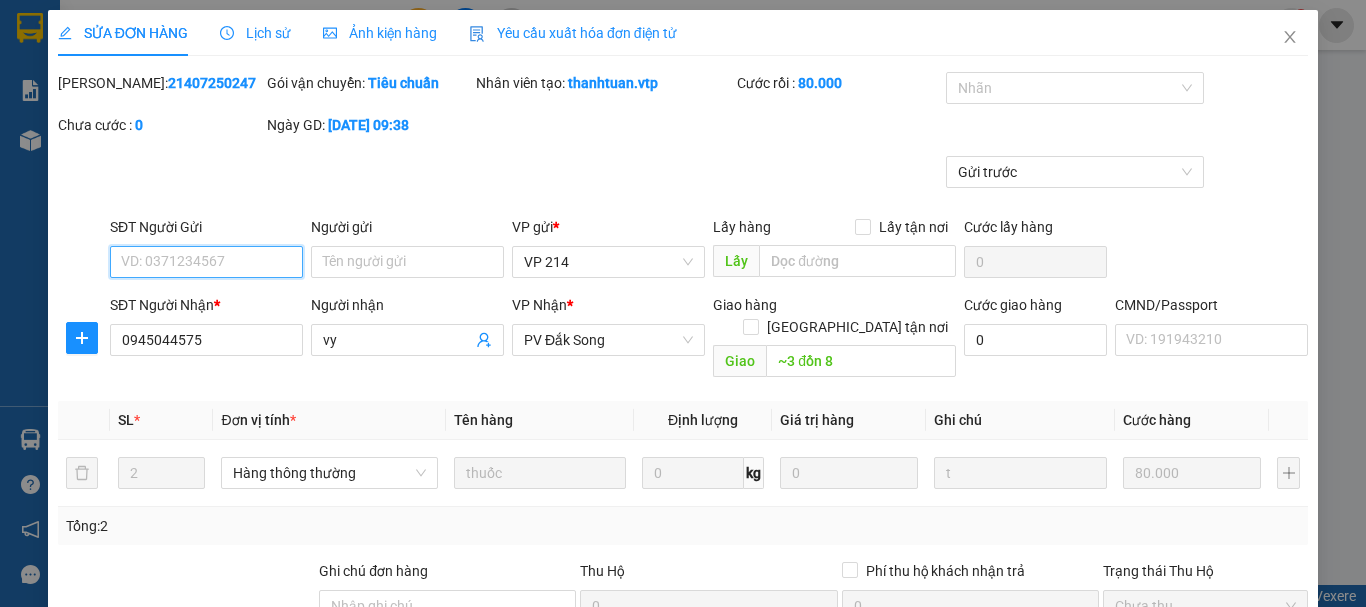 scroll, scrollTop: 340, scrollLeft: 0, axis: vertical 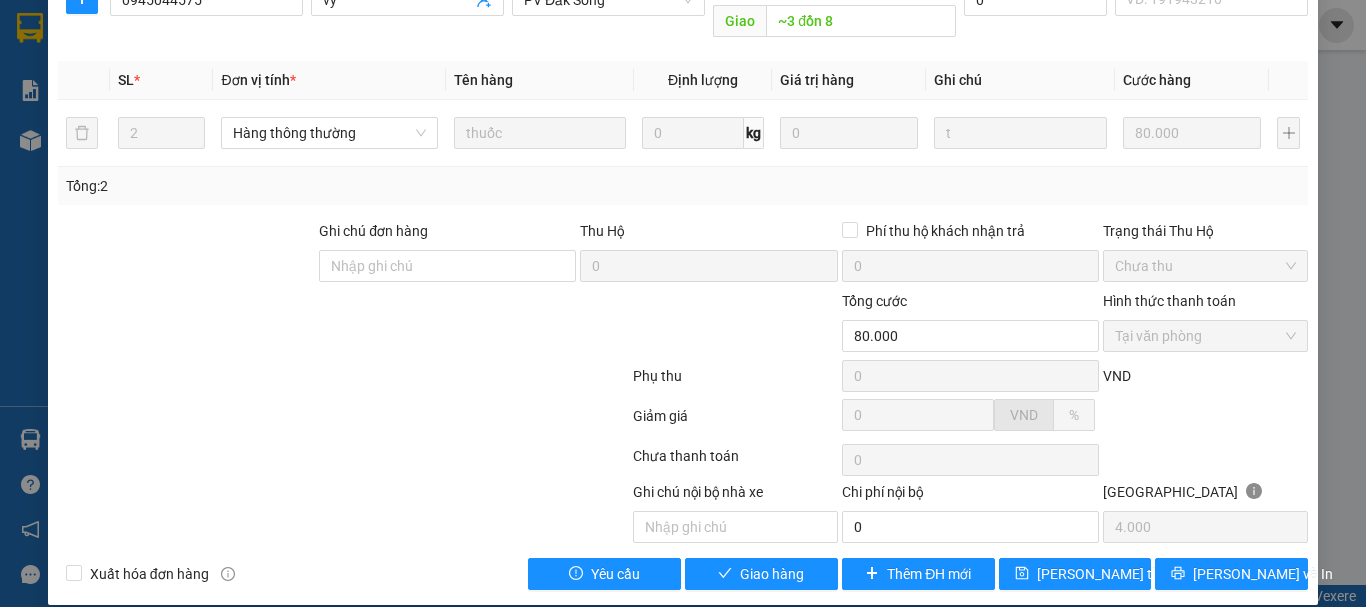 click on "Ghi chú nội bộ nhà xe" at bounding box center [735, 496] 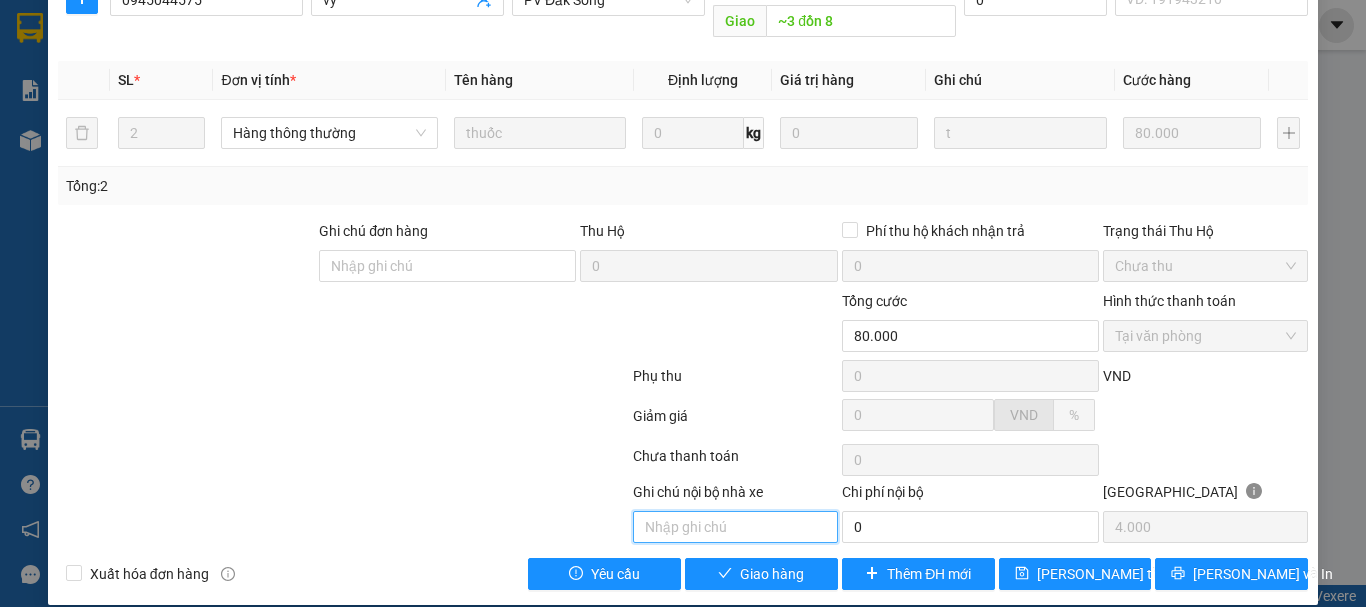 click at bounding box center (735, 527) 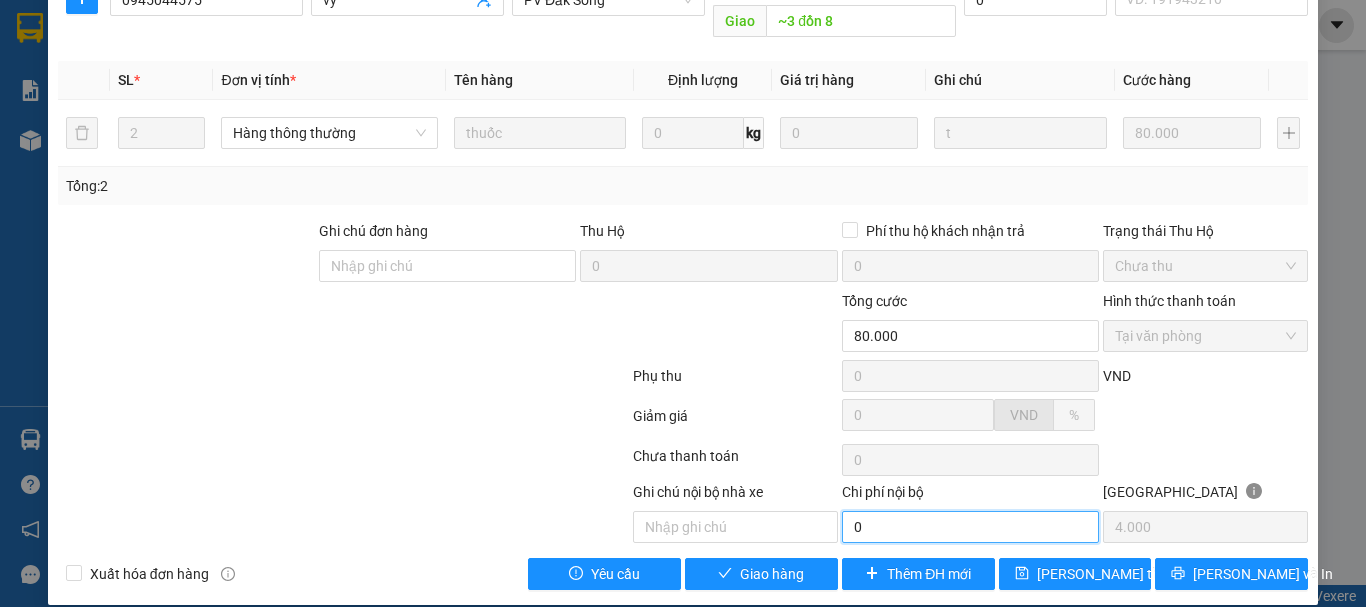 click on "0" at bounding box center (970, 527) 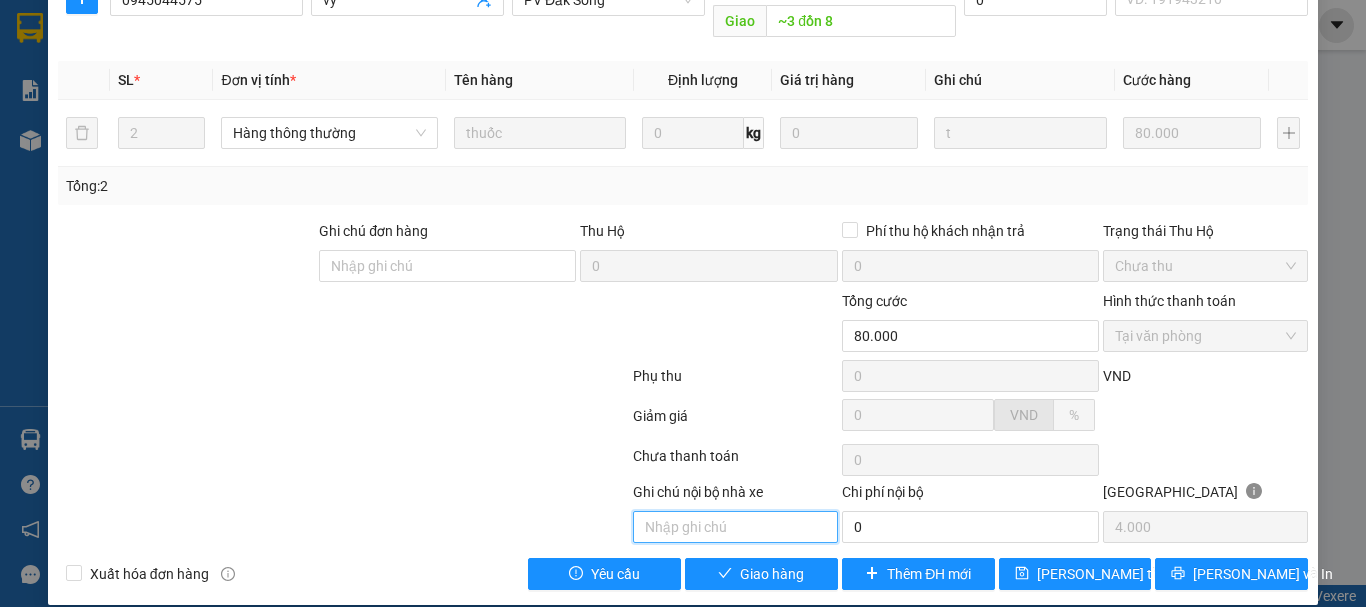 click at bounding box center [735, 527] 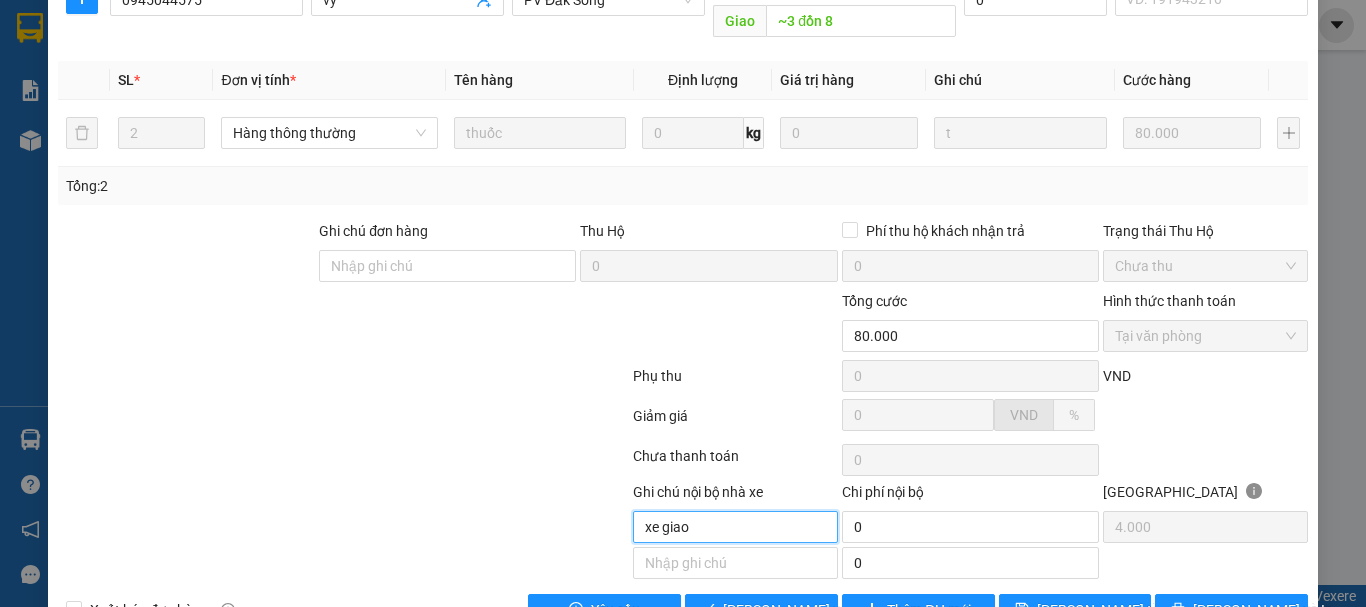 click on "Tại văn phòng" at bounding box center [1205, 336] 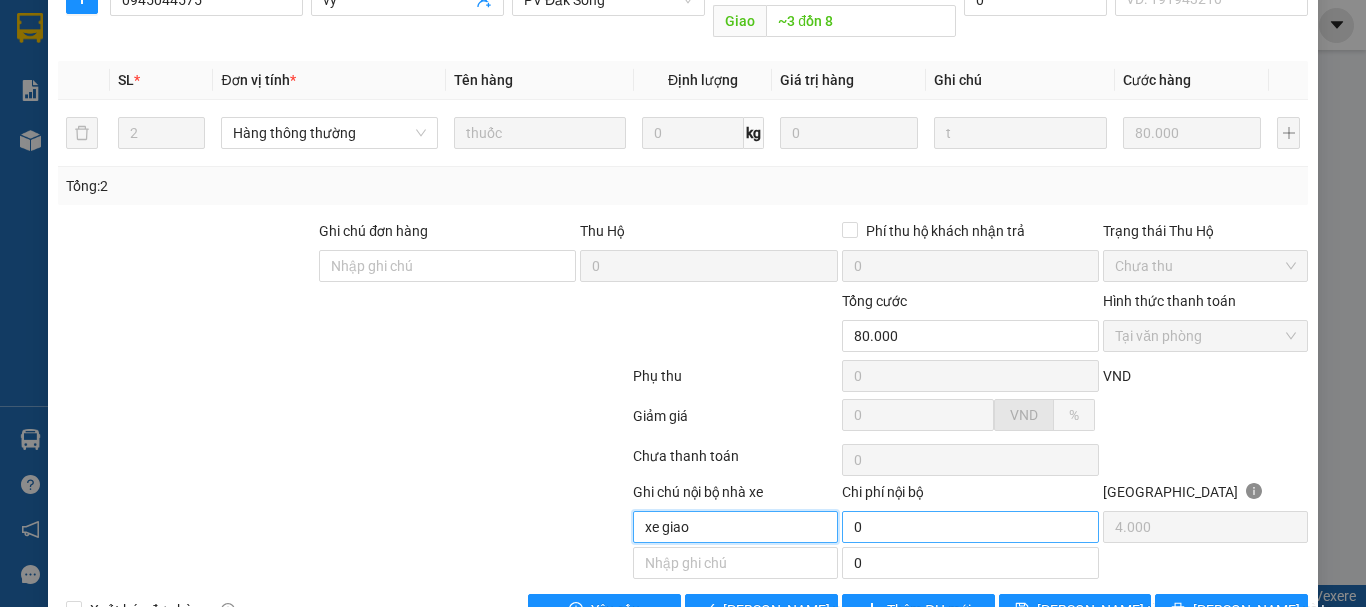 type on "xe giao" 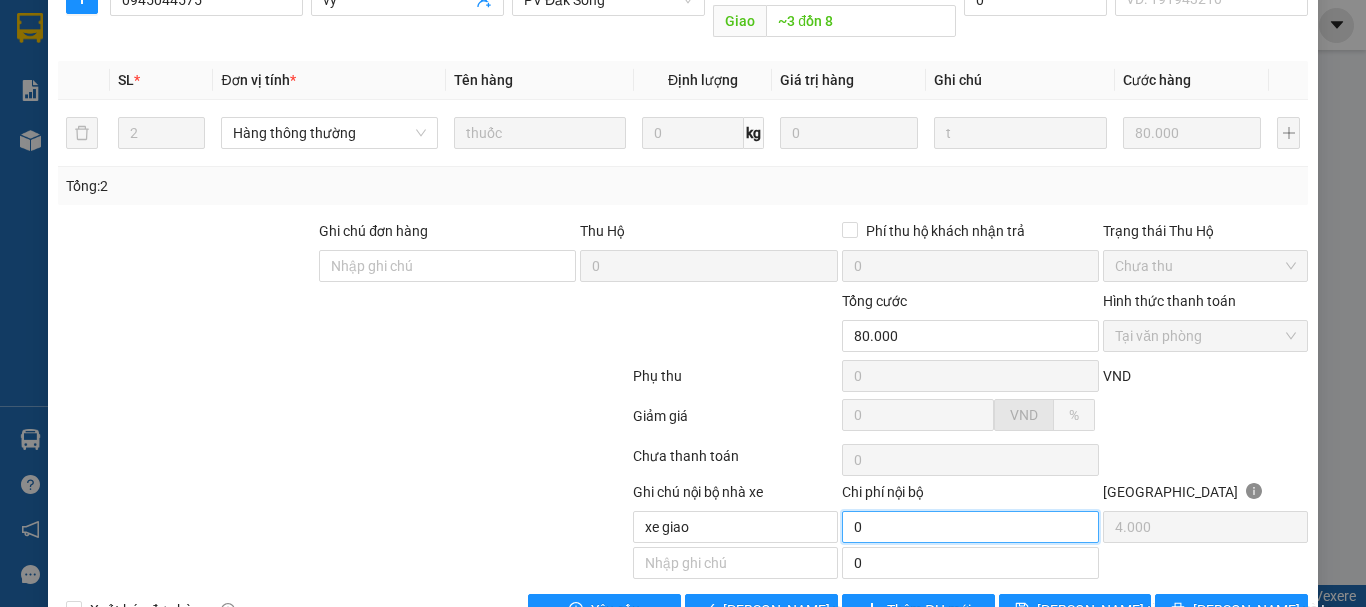 click on "0" at bounding box center (970, 527) 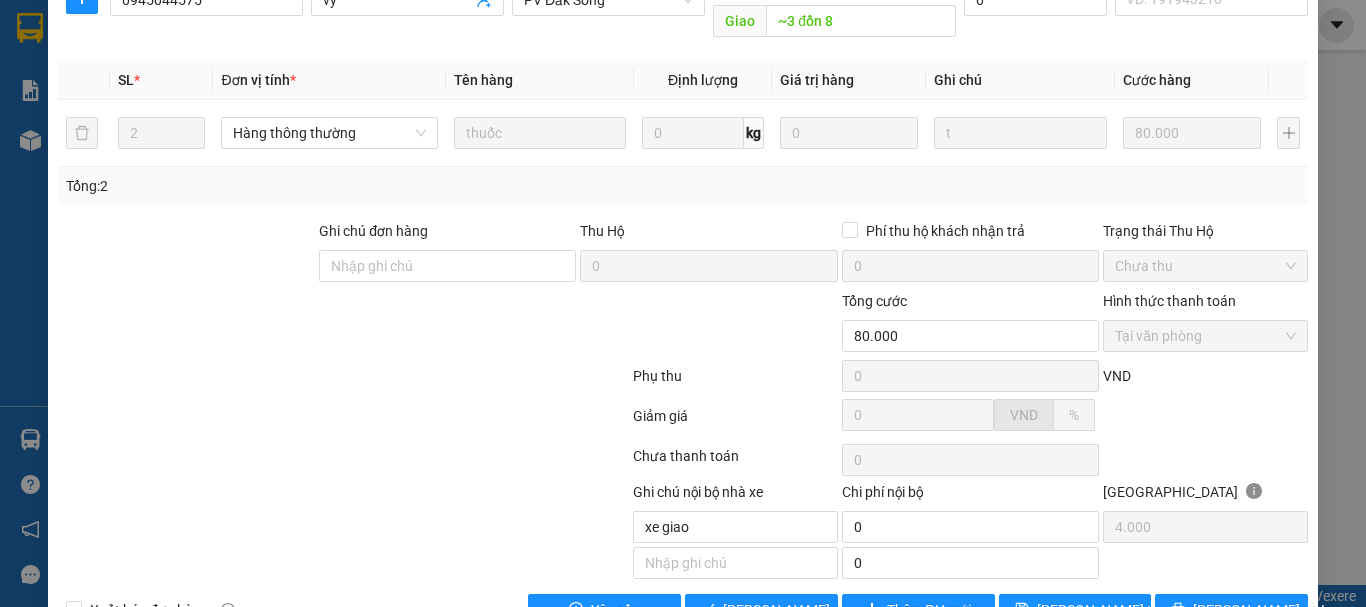 click on "[GEOGRAPHIC_DATA]" at bounding box center [1205, 496] 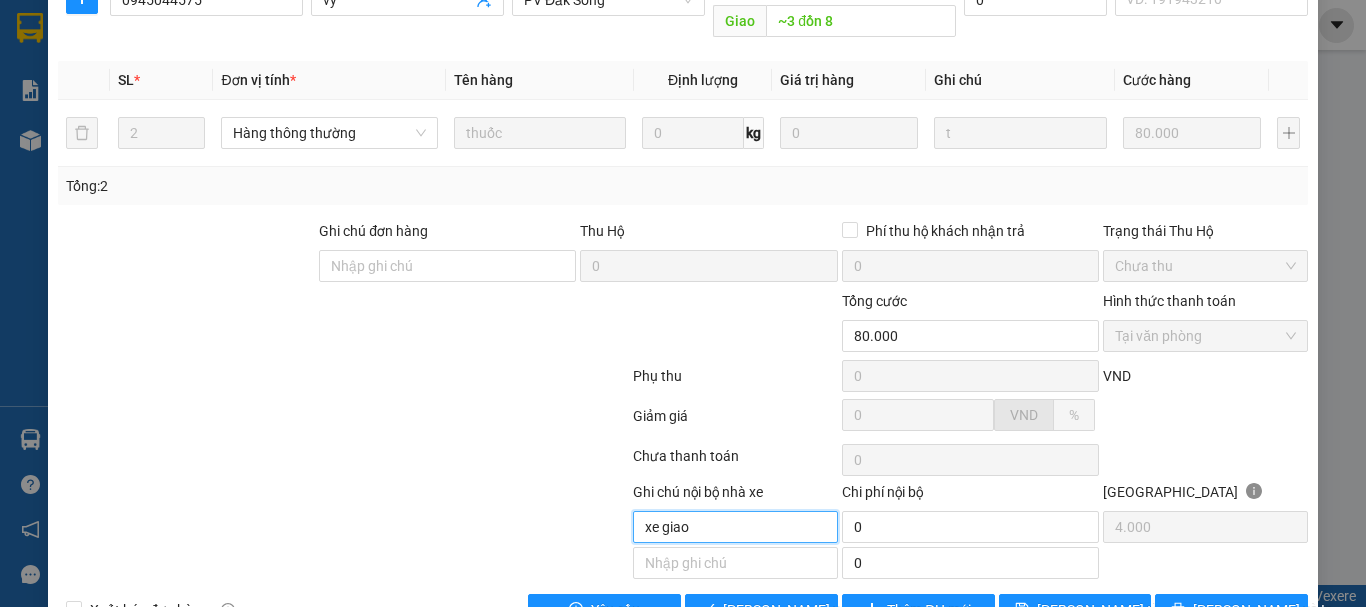 click on "xe giao" at bounding box center [735, 527] 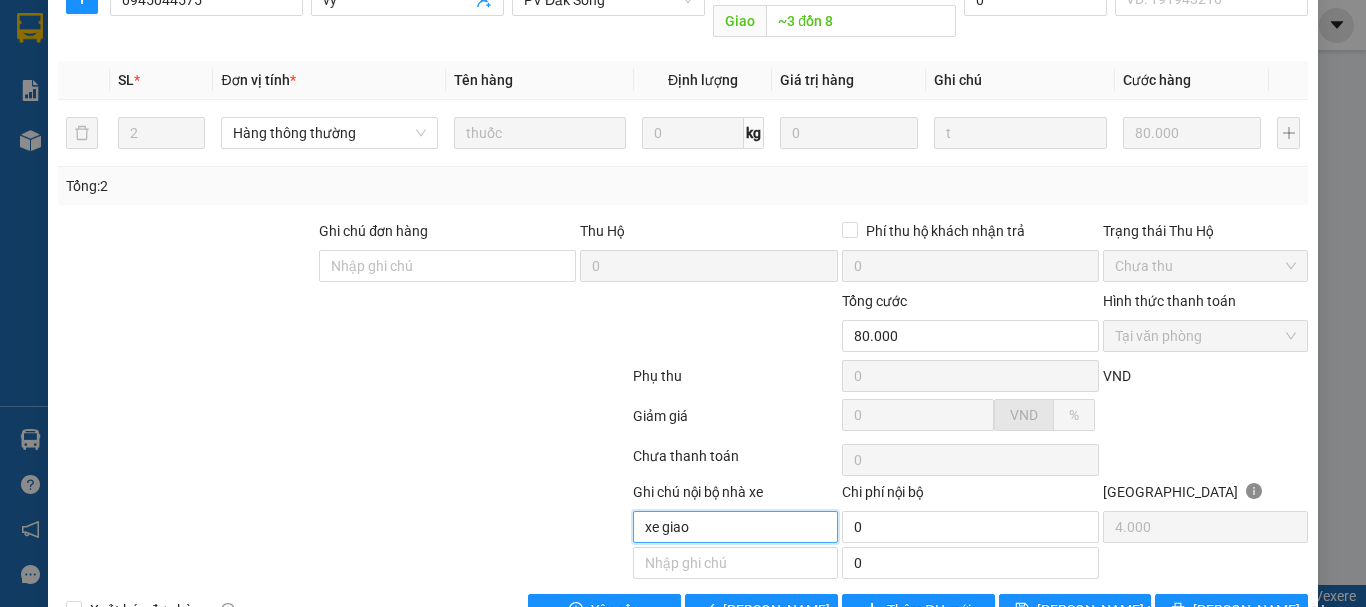 click on "Tại văn phòng" at bounding box center (1205, 336) 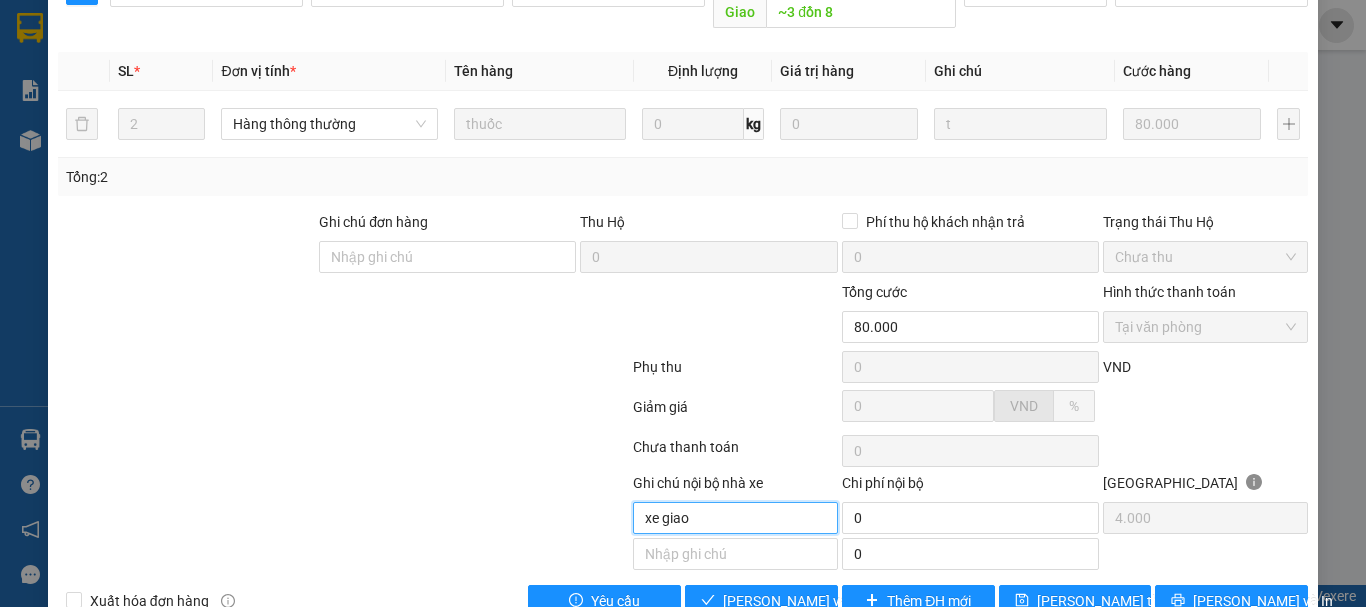 scroll, scrollTop: 376, scrollLeft: 0, axis: vertical 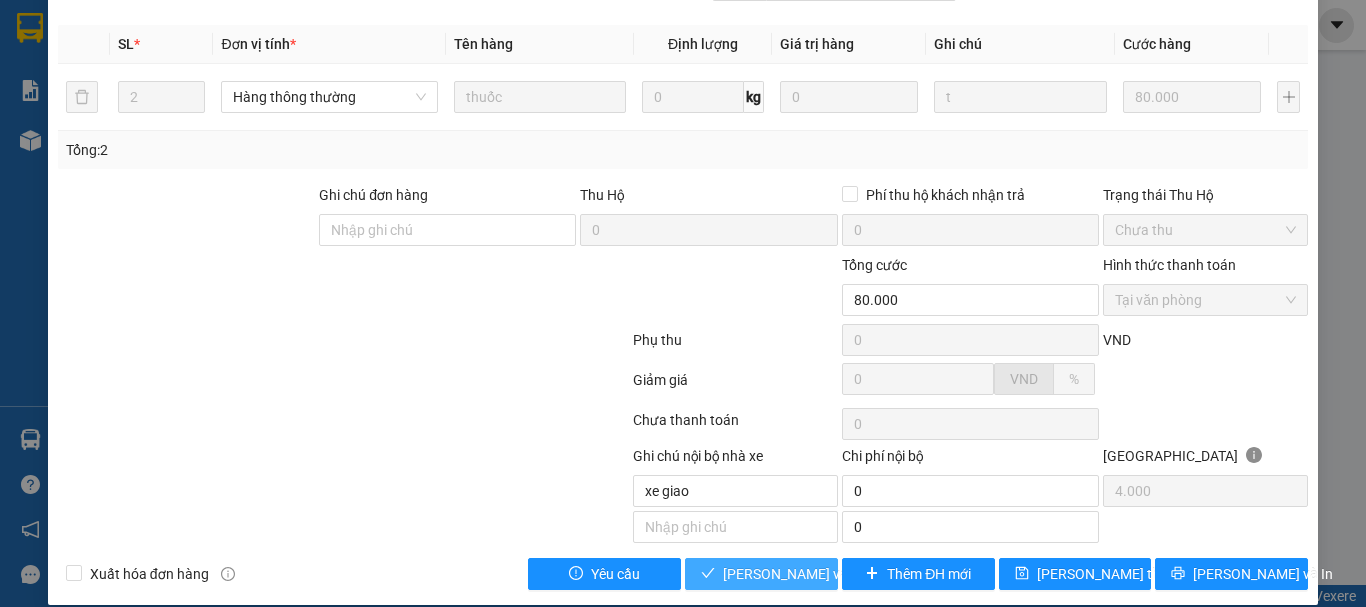 click on "[PERSON_NAME] và Giao hàng" at bounding box center [819, 574] 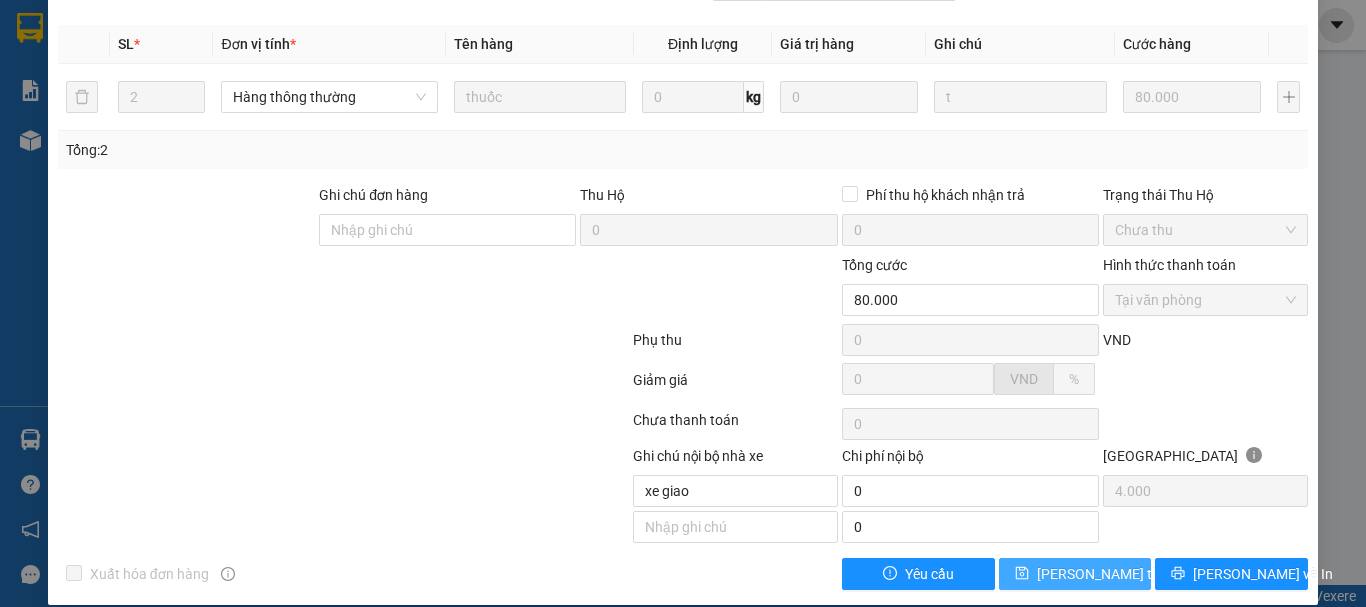 click on "[PERSON_NAME] thay đổi" at bounding box center [1117, 574] 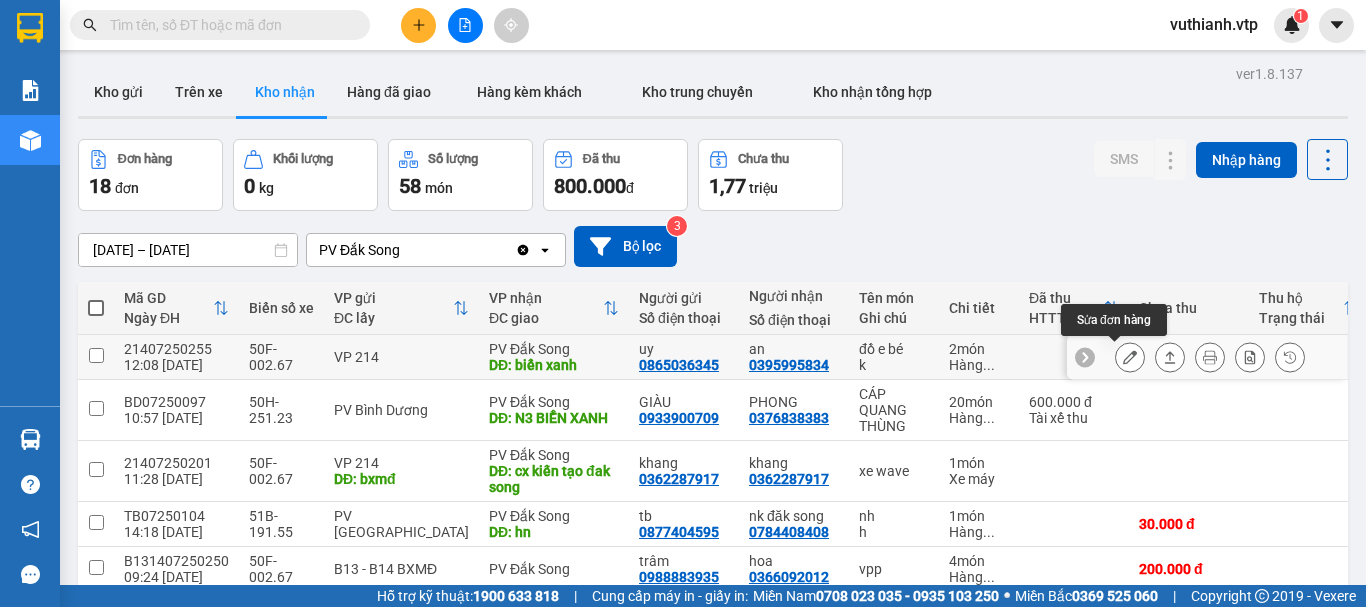 click 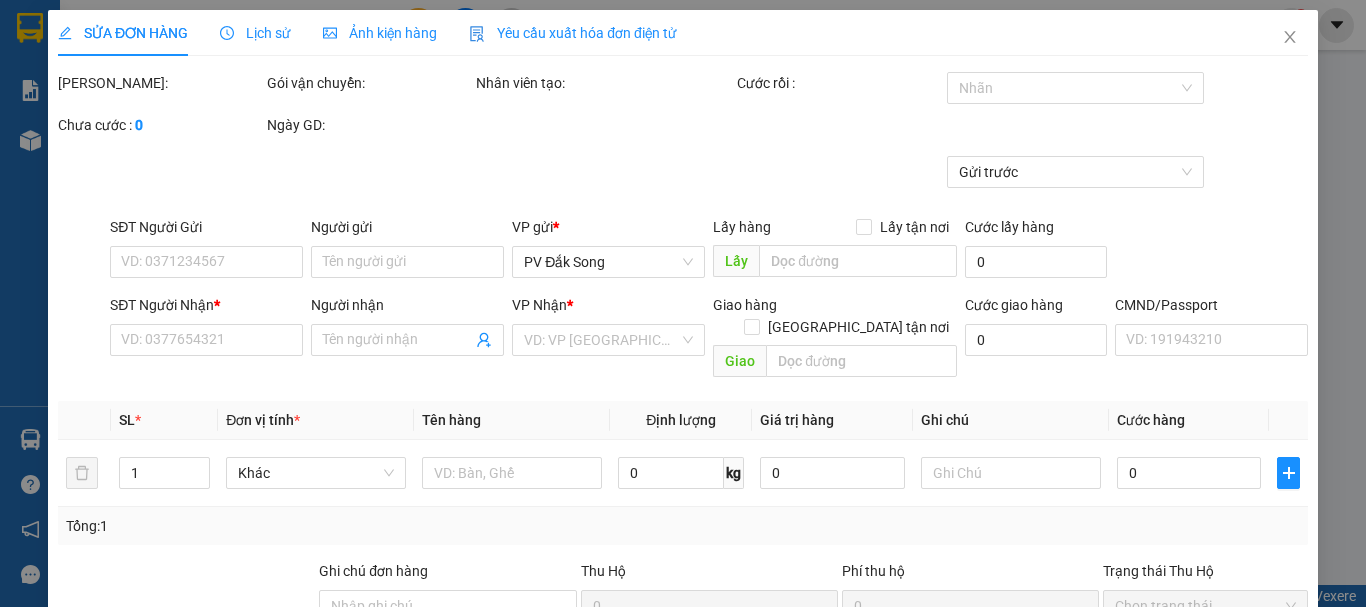 type on "0865036345" 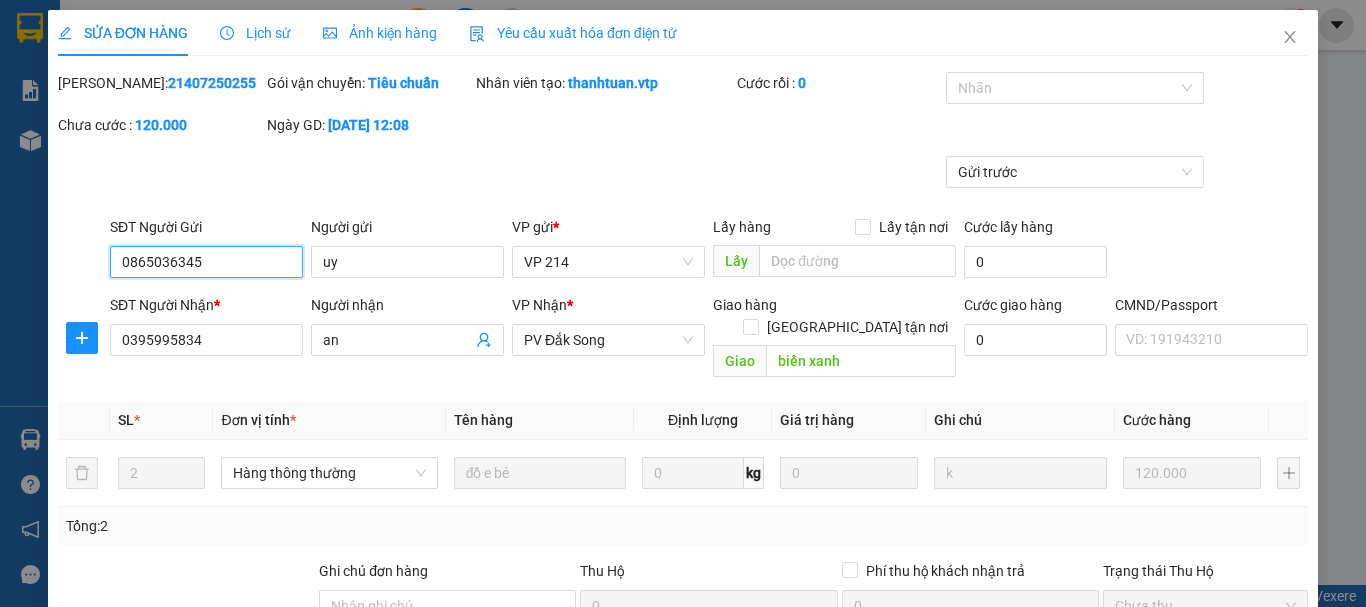 type on "6.000" 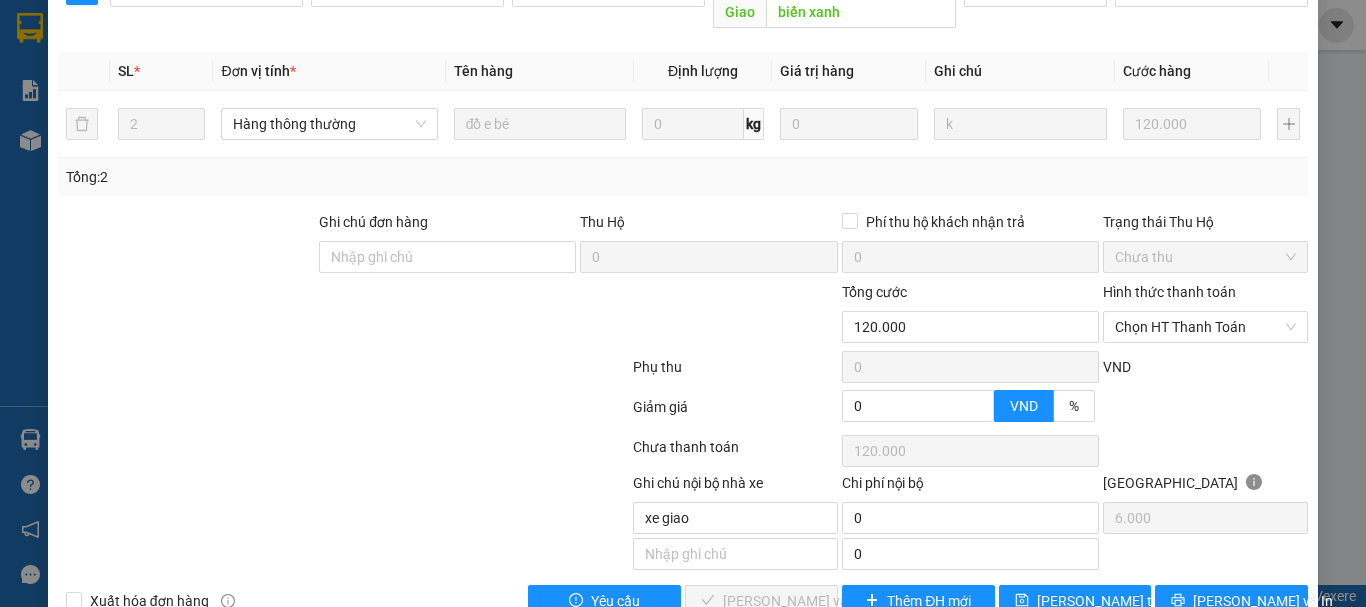 scroll, scrollTop: 376, scrollLeft: 0, axis: vertical 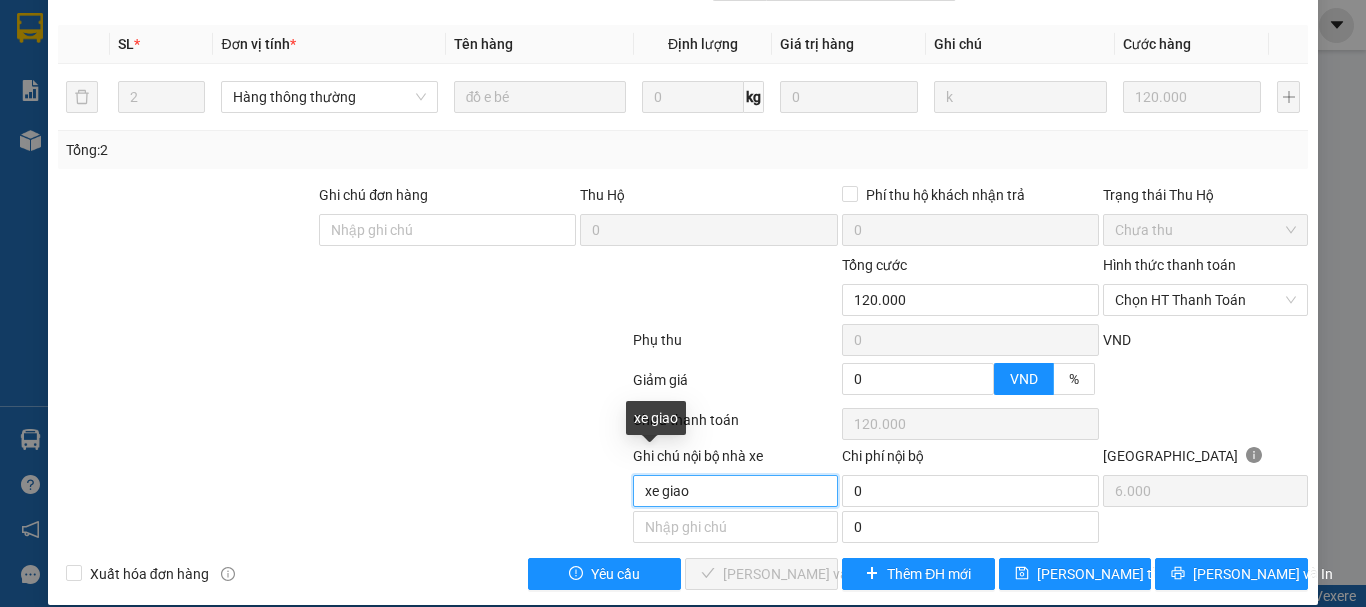 click on "xe giao" at bounding box center [735, 491] 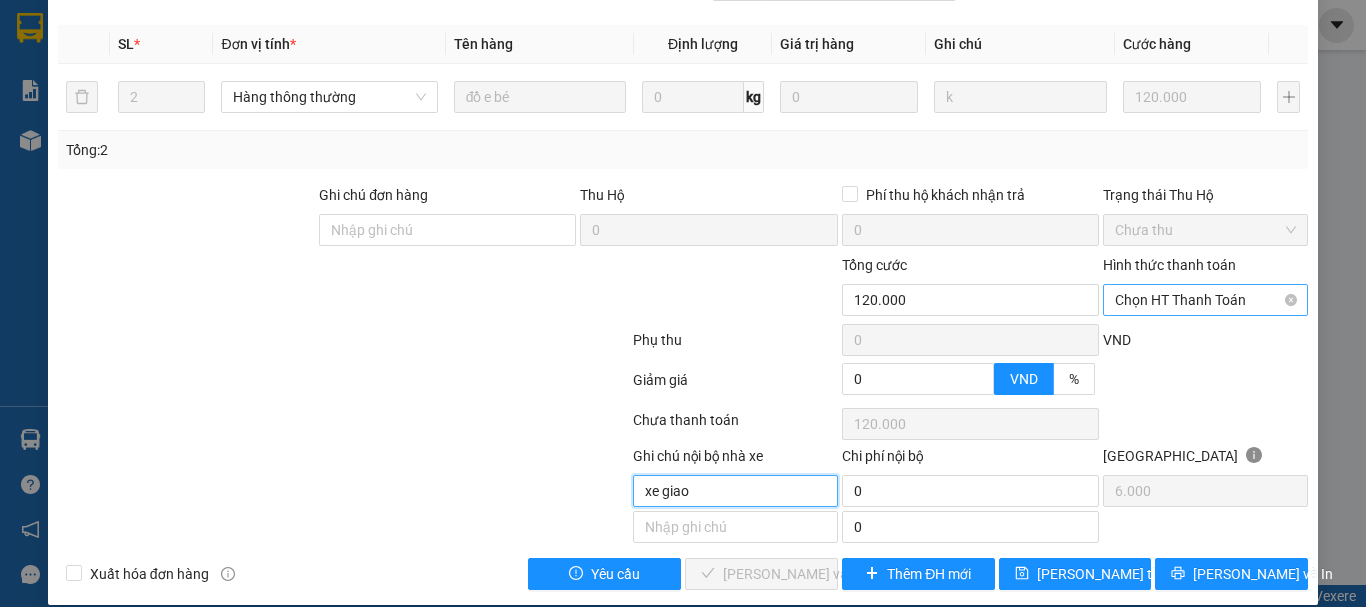 click on "Chọn HT Thanh Toán" at bounding box center [1205, 300] 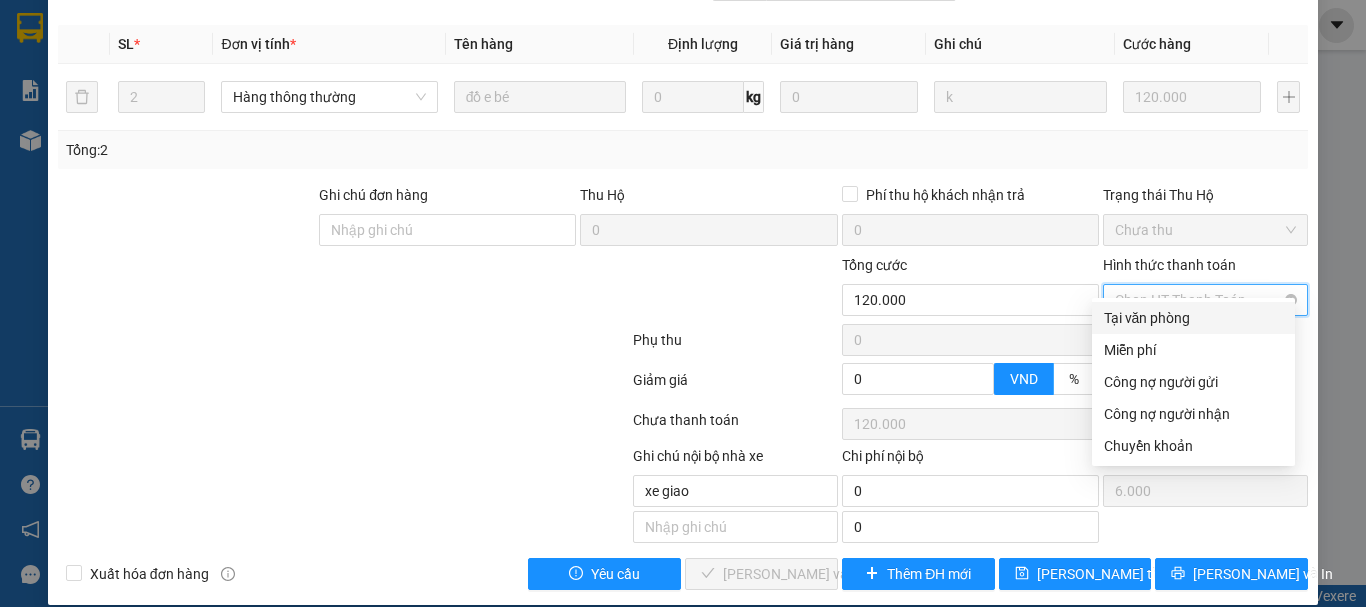 click on "Chọn HT Thanh Toán" at bounding box center (1205, 300) 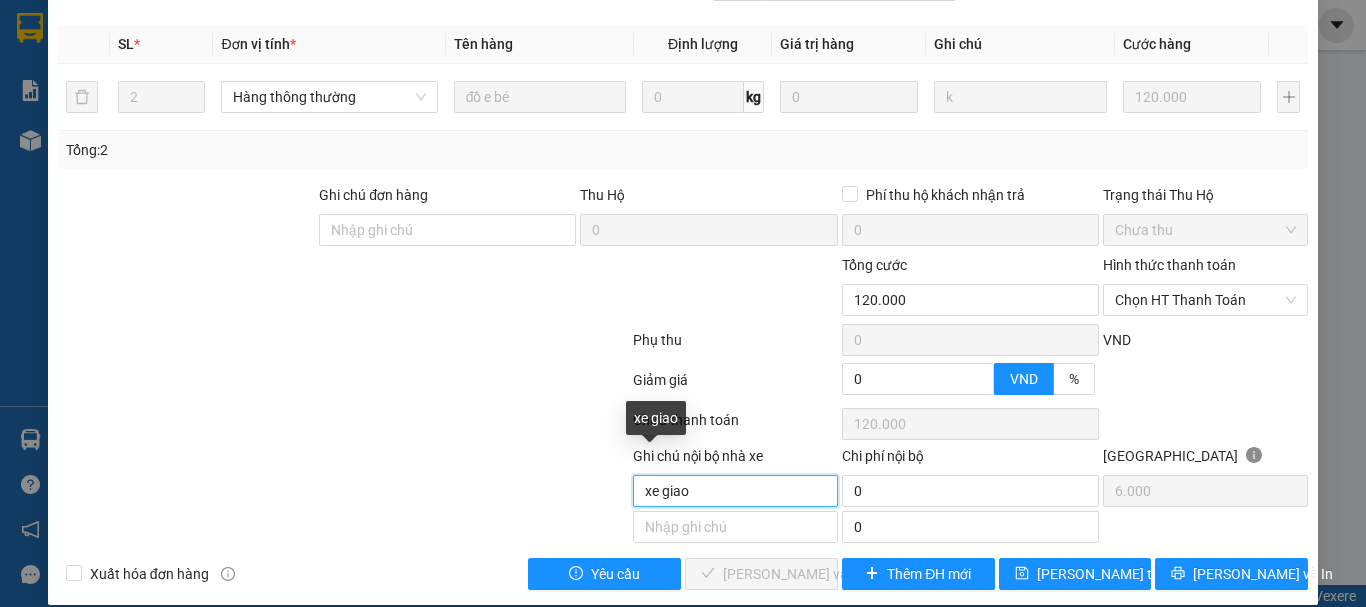 click on "xe giao" at bounding box center (735, 491) 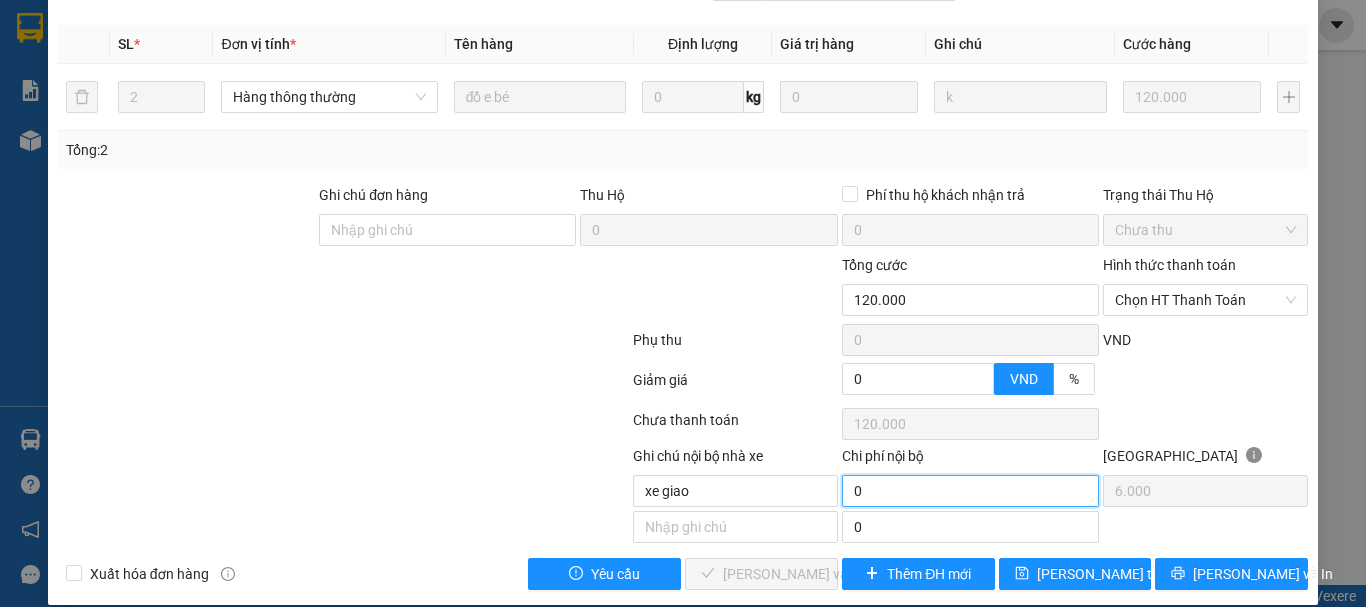 click on "0" at bounding box center [970, 491] 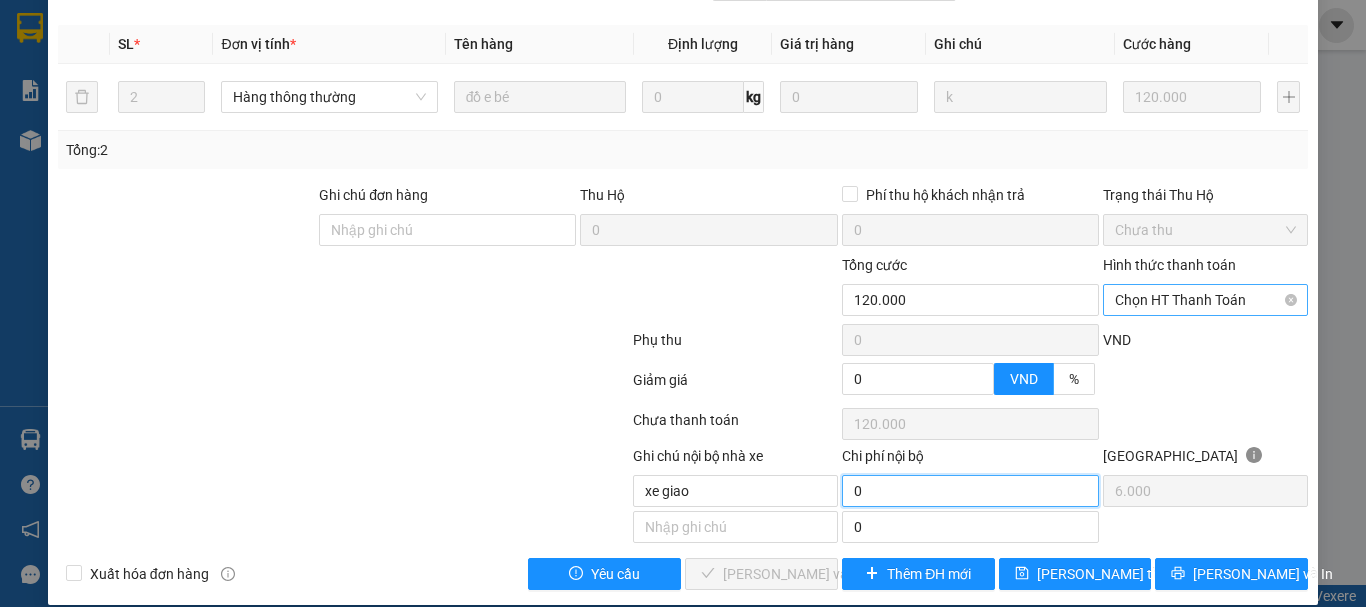 click on "Chọn HT Thanh Toán" at bounding box center [1205, 300] 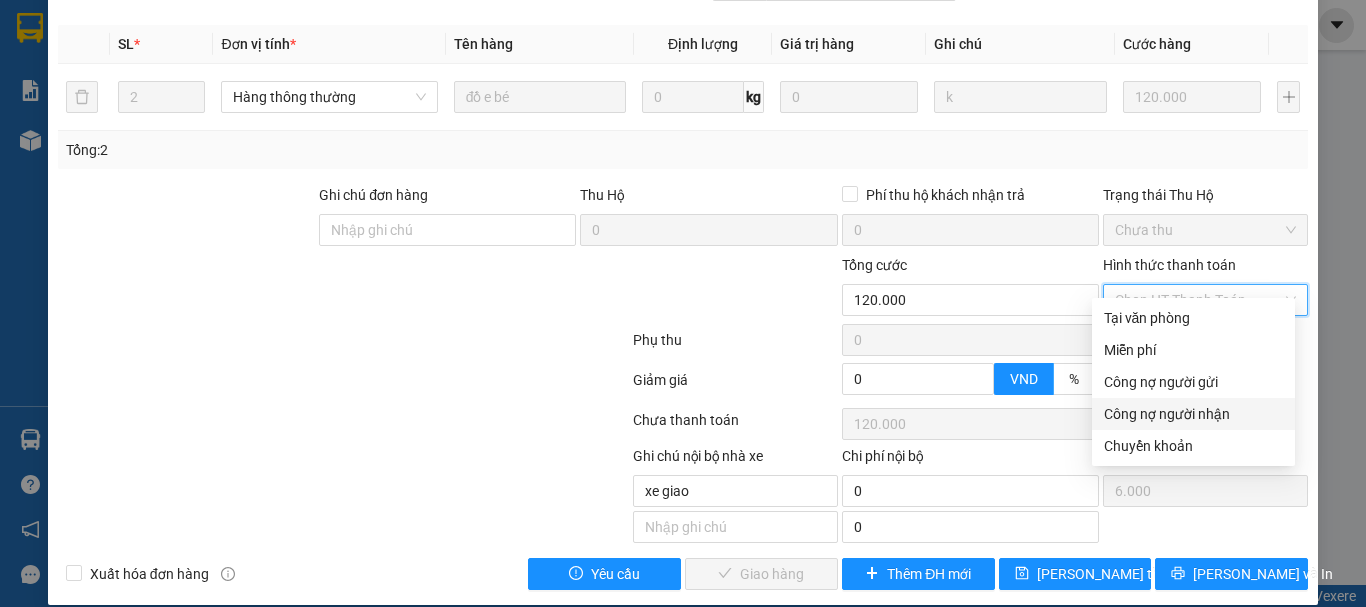 click on "Công nợ người nhận" at bounding box center (1193, 414) 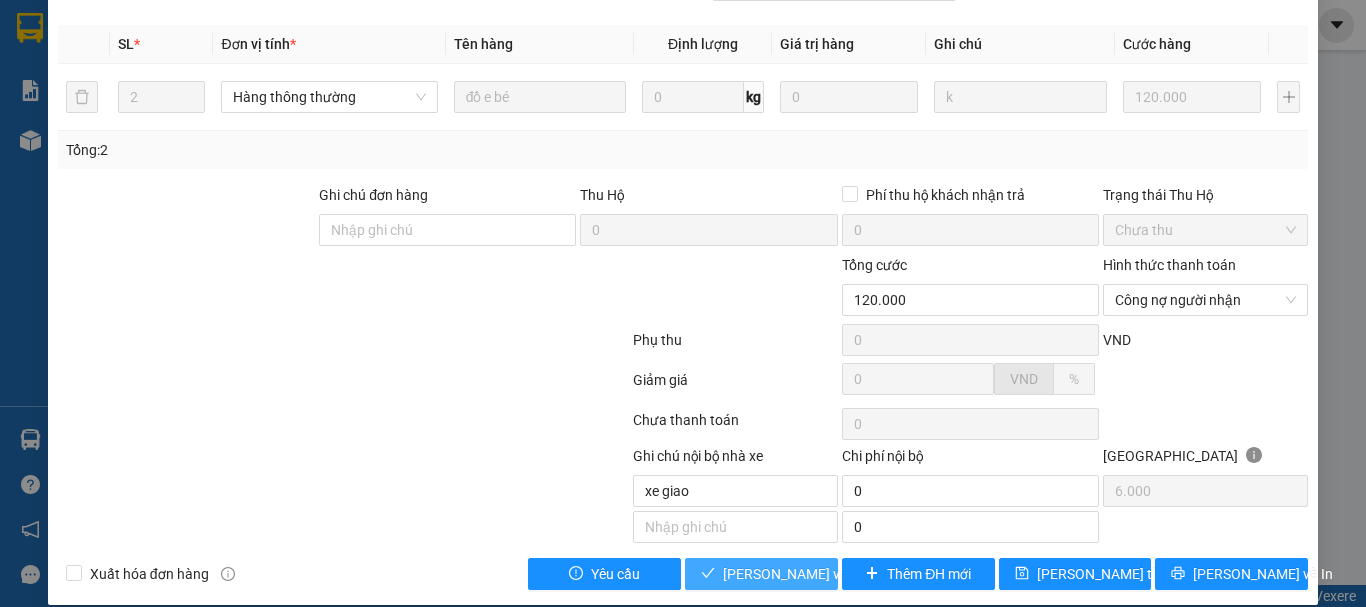 click on "[PERSON_NAME] và Giao hàng" at bounding box center (819, 574) 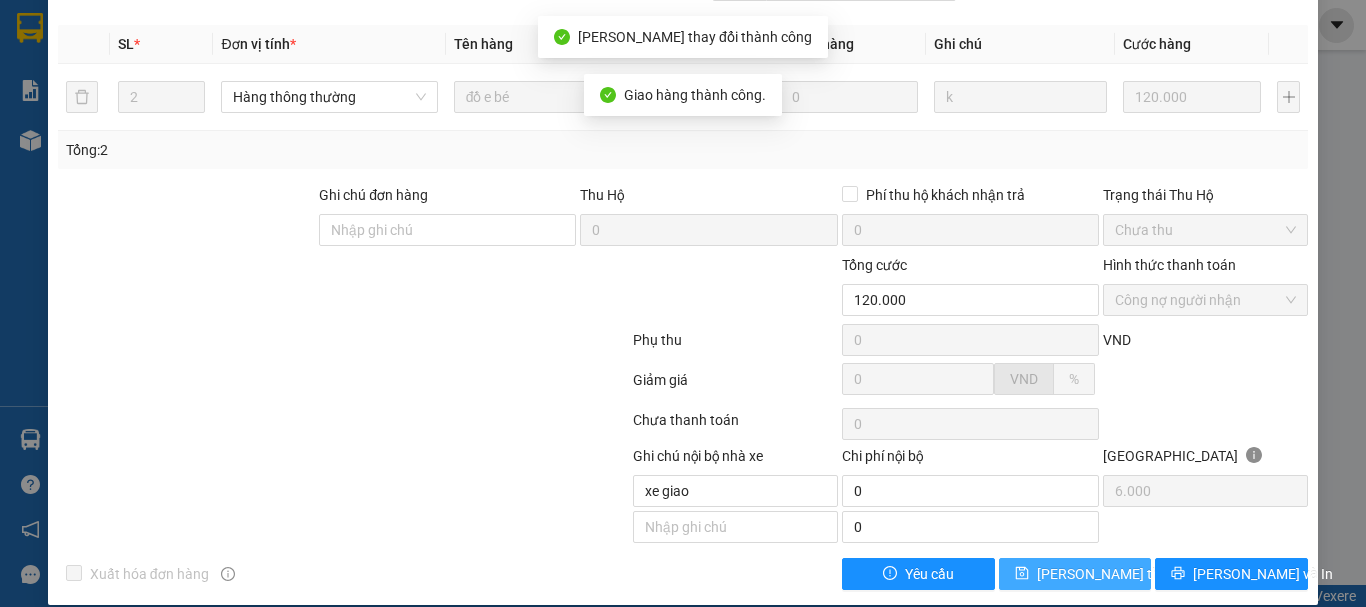 click on "[PERSON_NAME] thay đổi" at bounding box center (1117, 574) 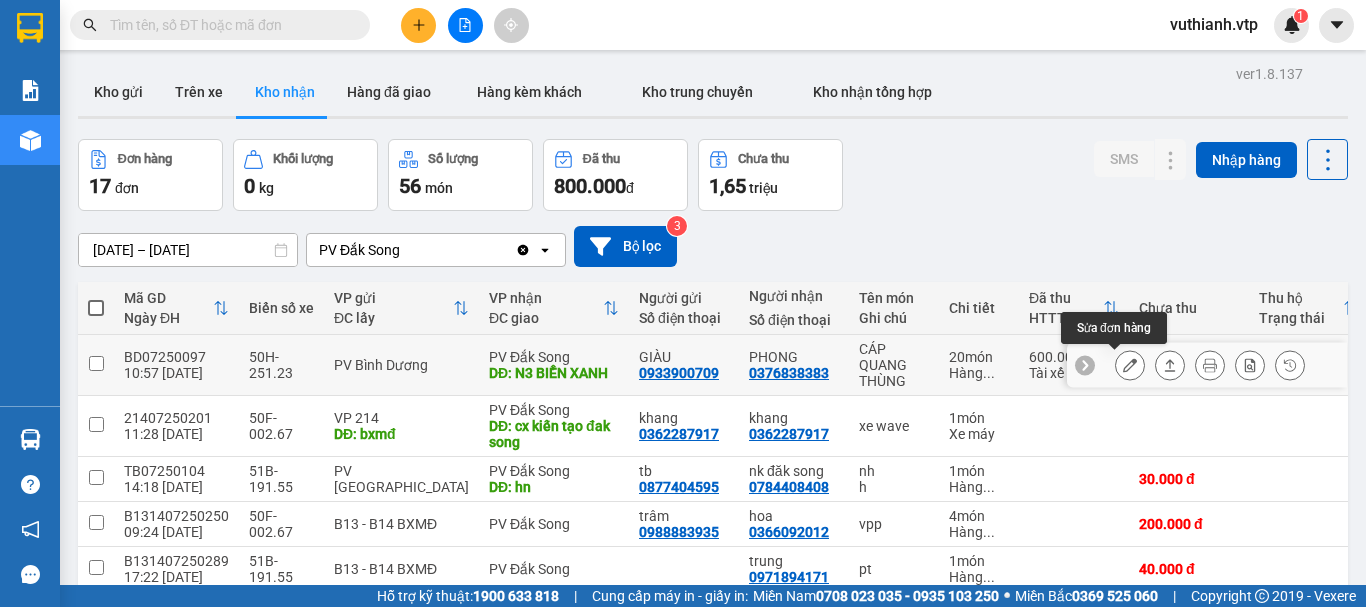 click 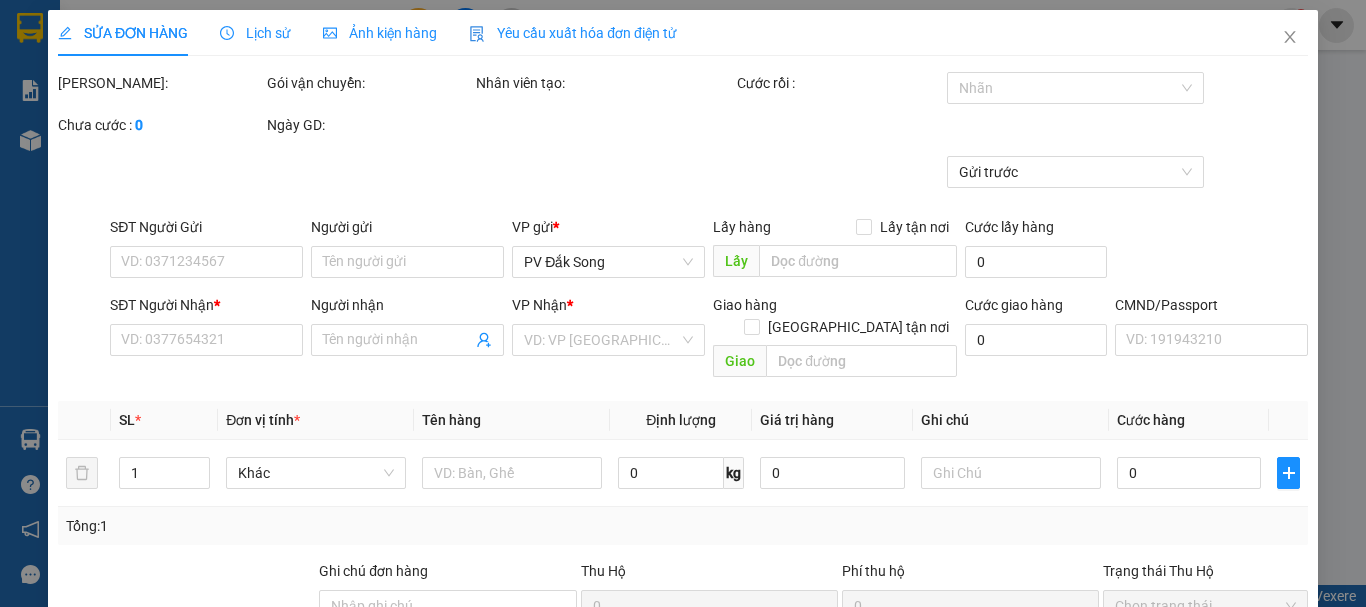 type on "0933900709" 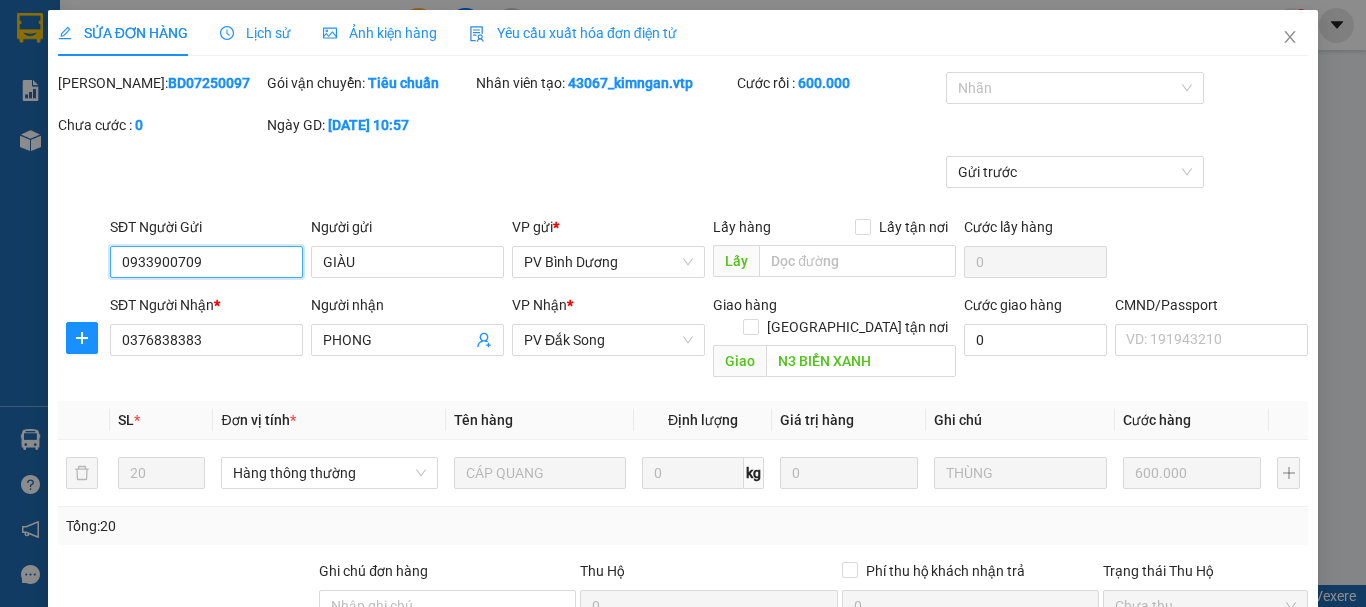 type on "30.000" 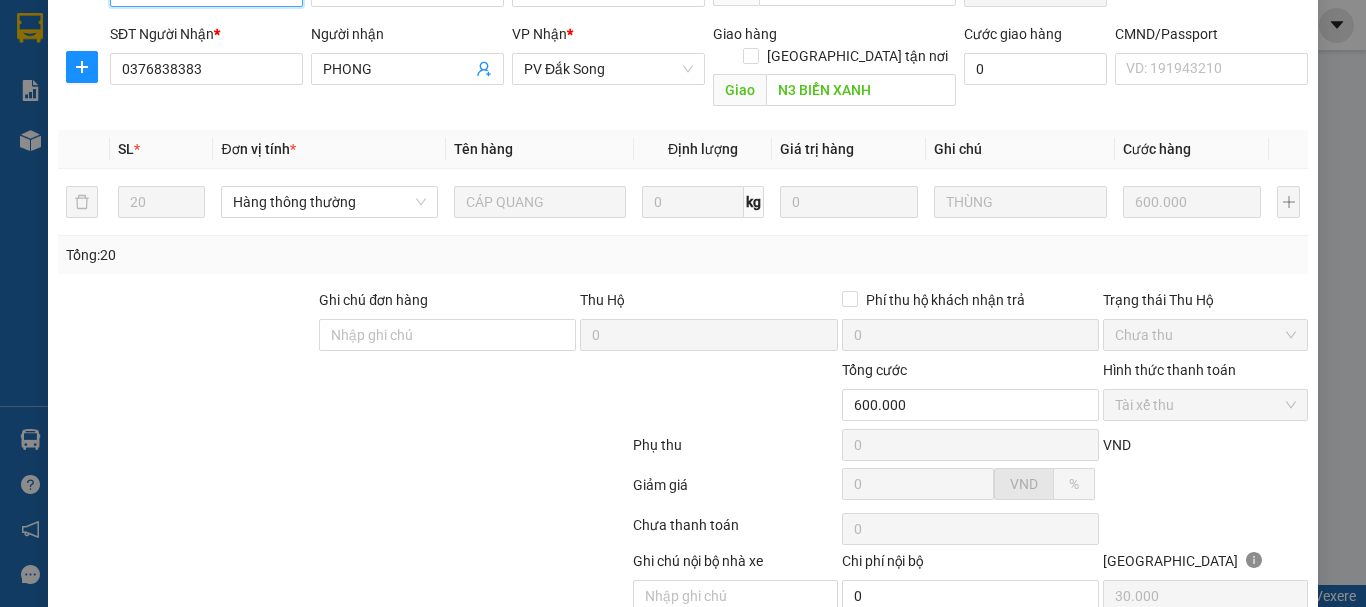 scroll, scrollTop: 300, scrollLeft: 0, axis: vertical 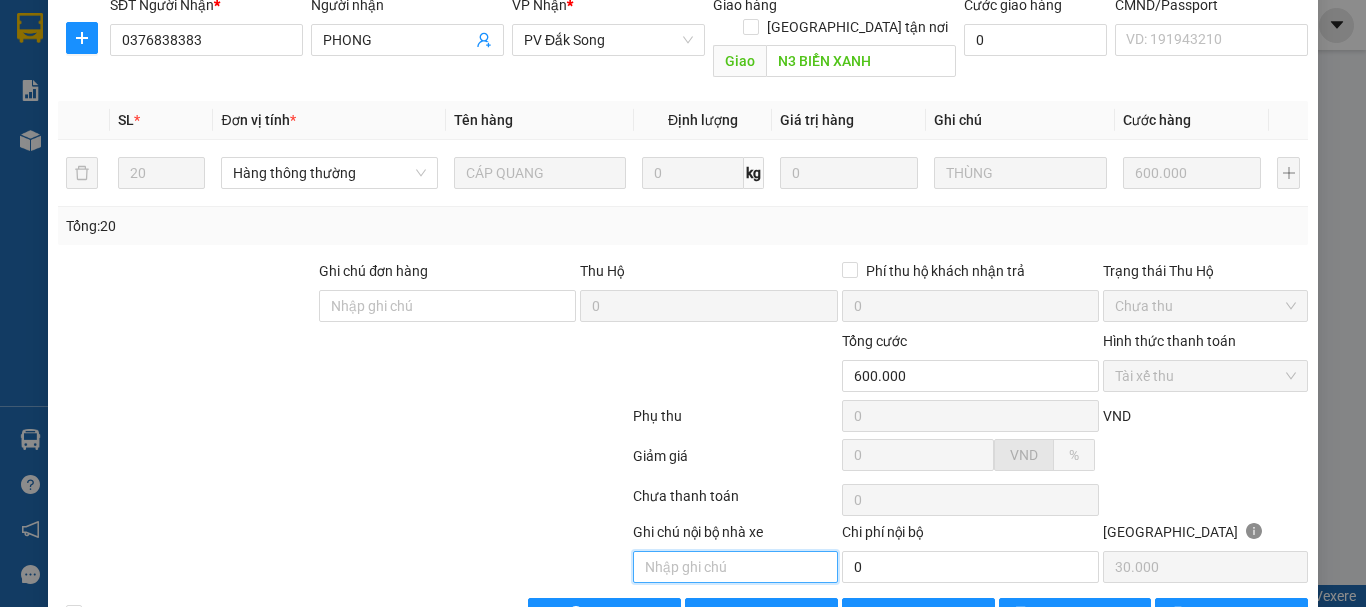click at bounding box center [735, 567] 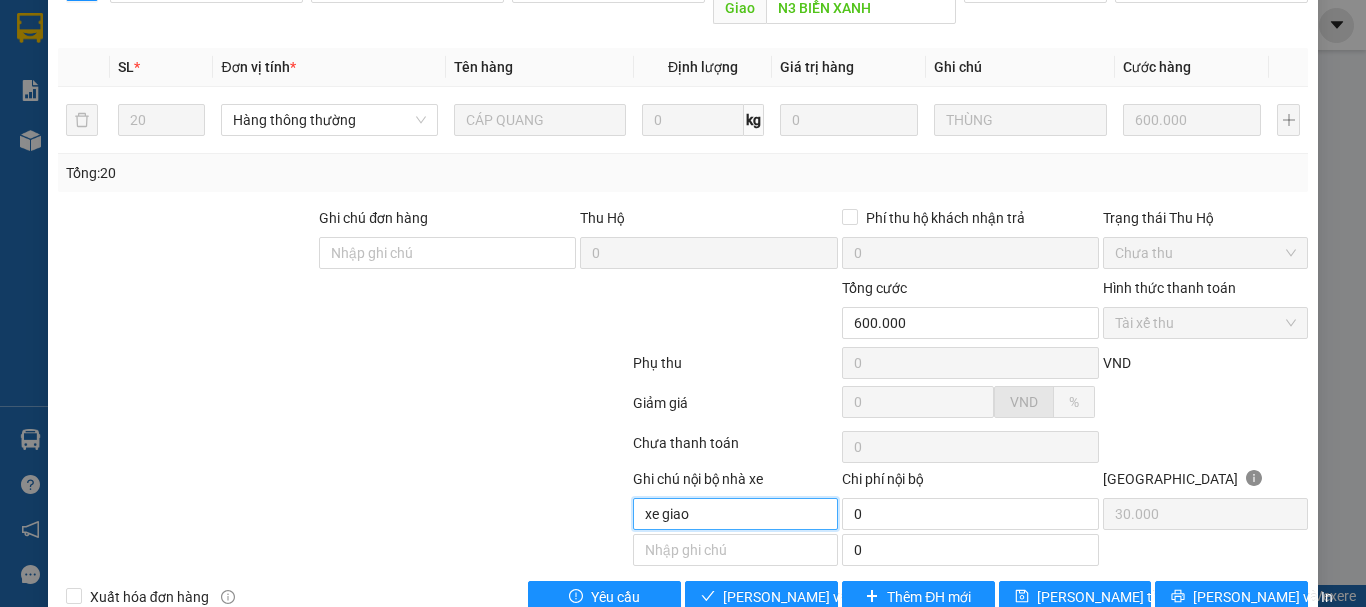 scroll, scrollTop: 376, scrollLeft: 0, axis: vertical 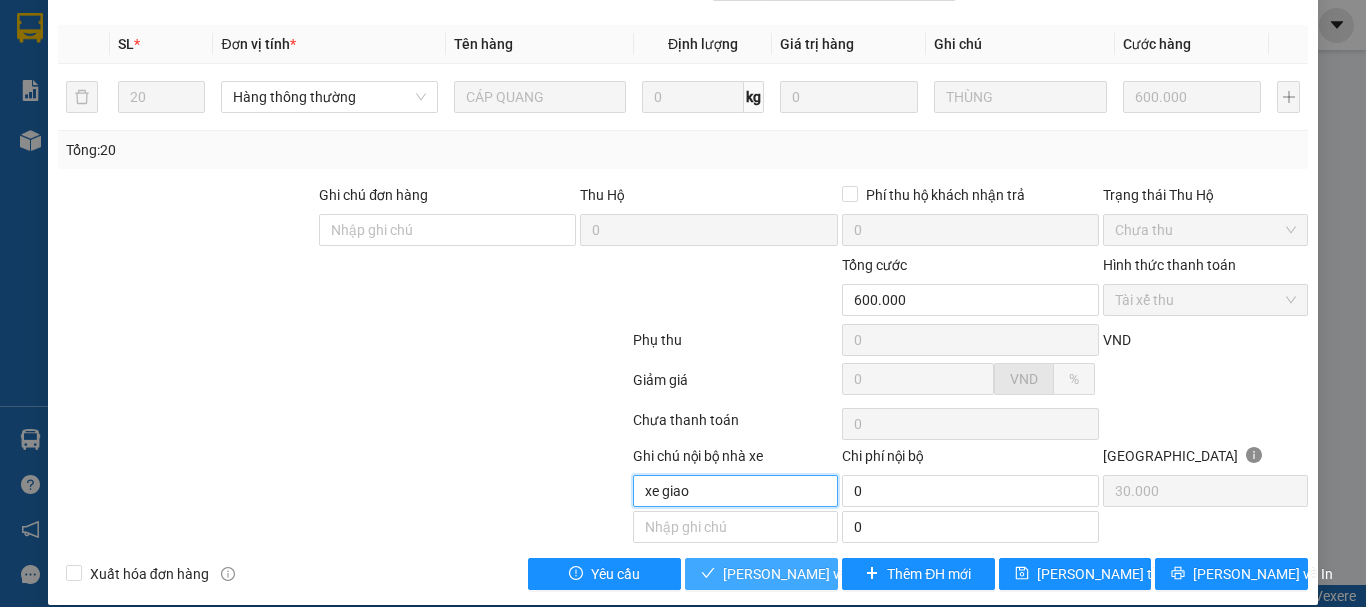type on "xe giao" 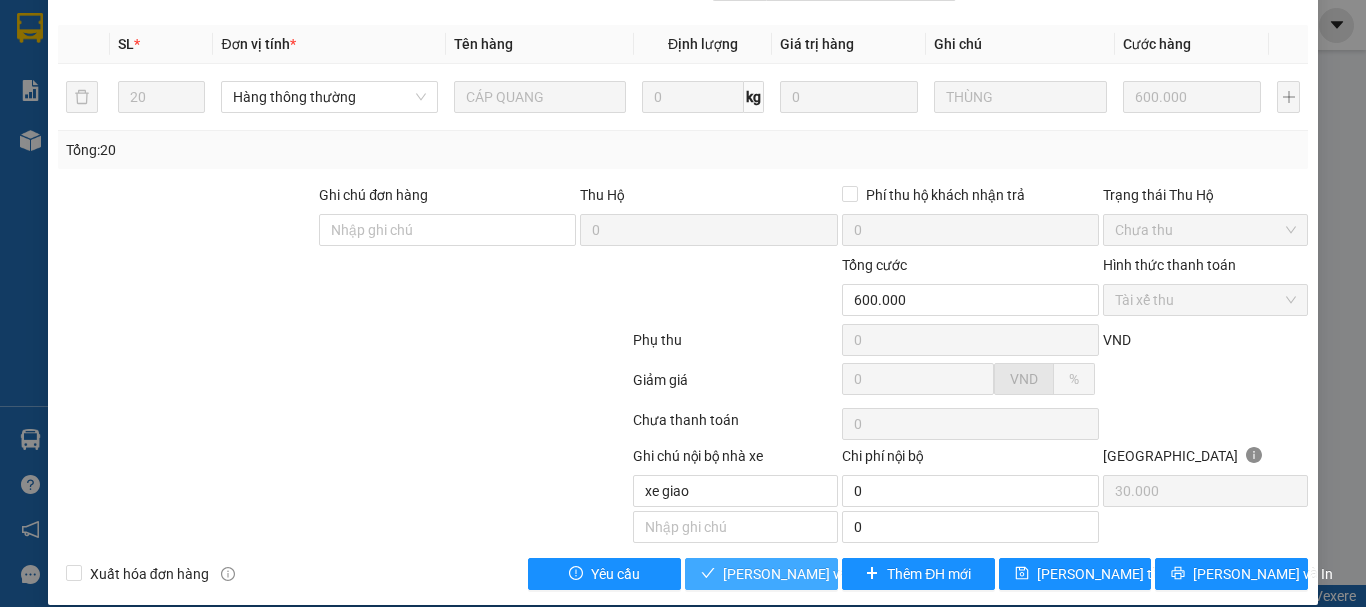 click on "[PERSON_NAME] và Giao hàng" at bounding box center (761, 574) 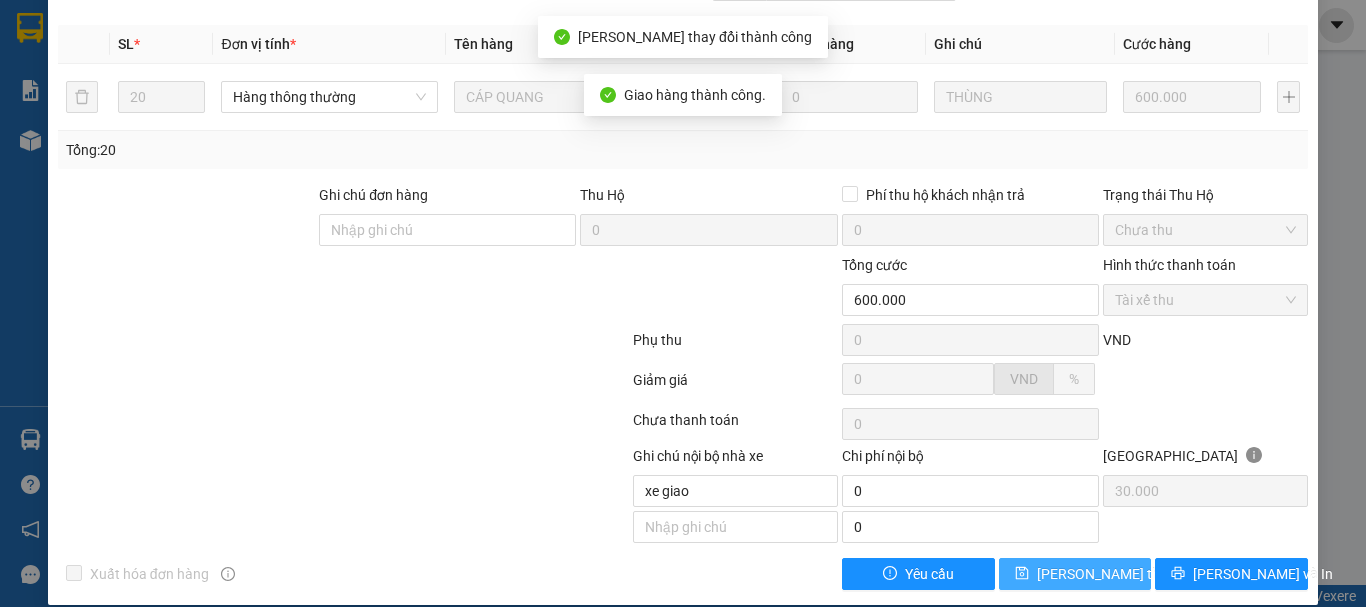 click on "[PERSON_NAME] thay đổi" at bounding box center [1117, 574] 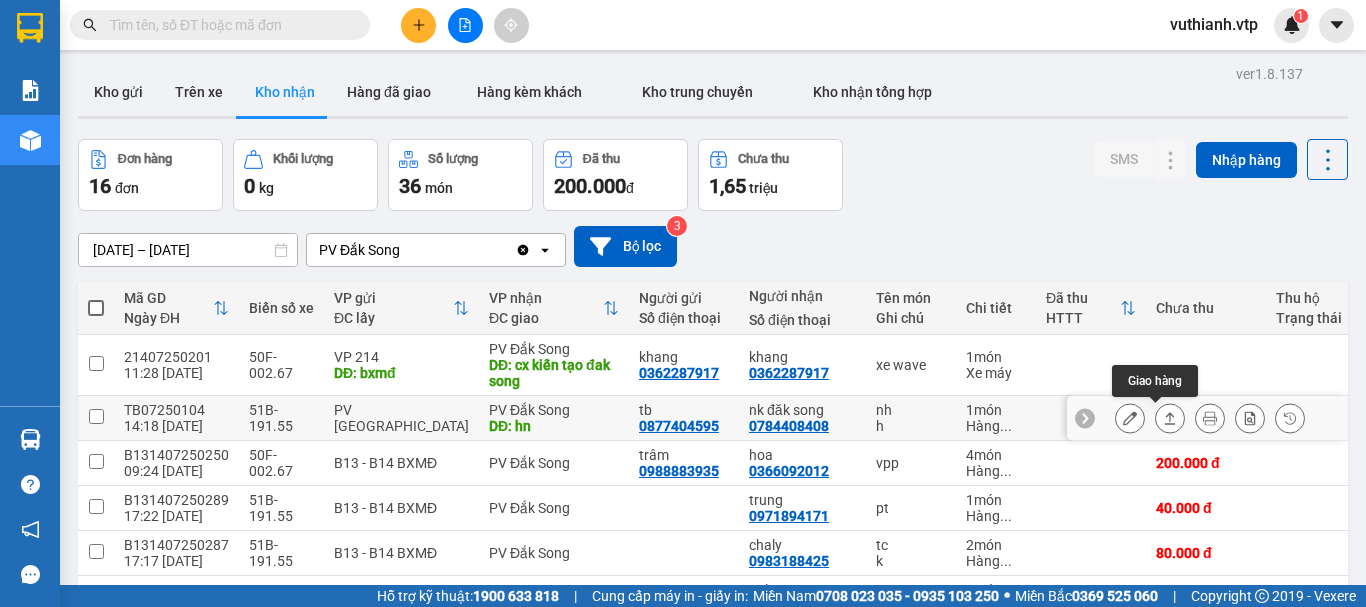 click 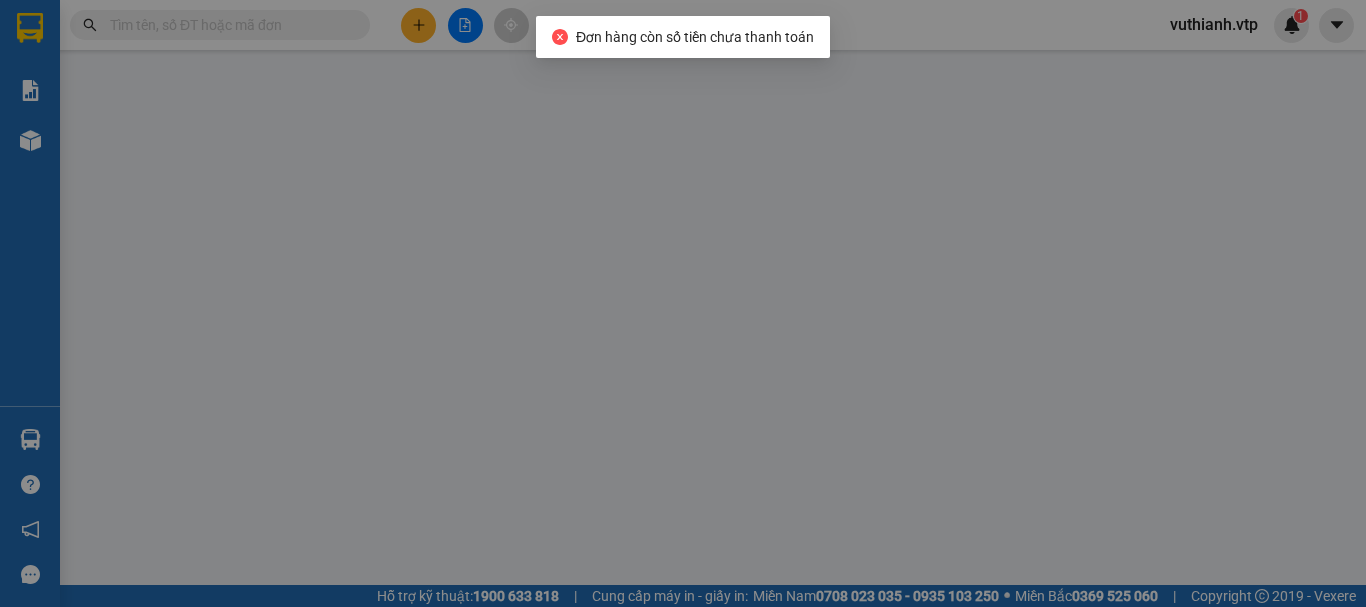 type on "0877404595" 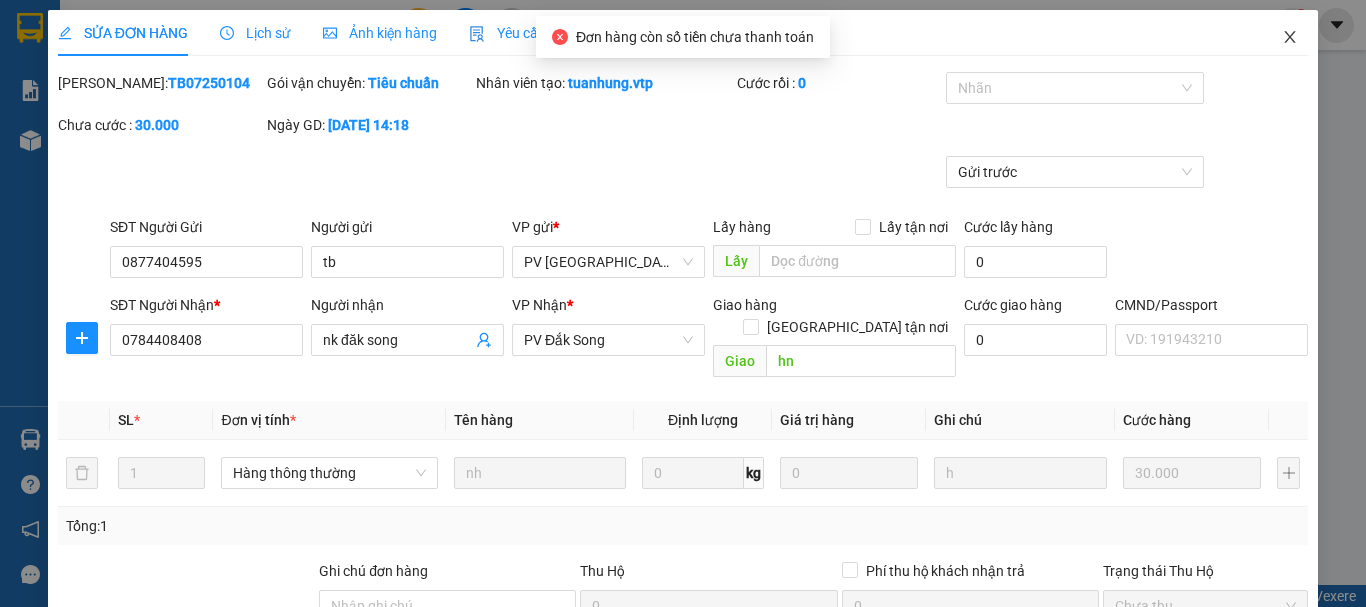 click at bounding box center [1290, 38] 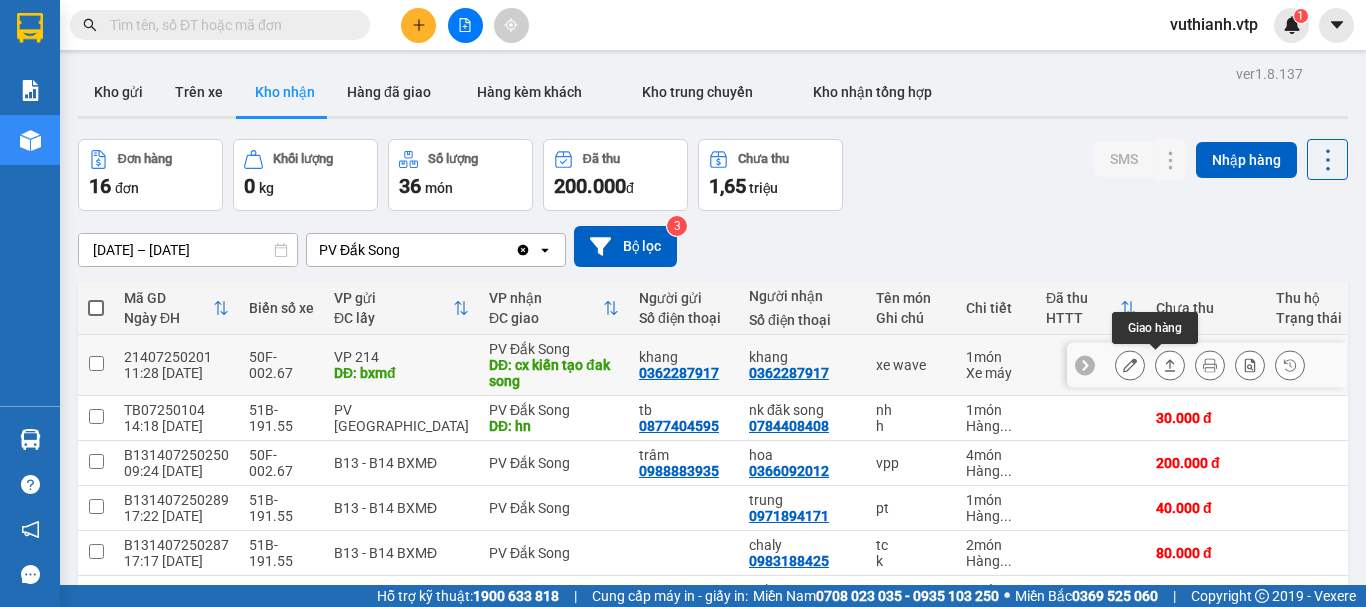 click at bounding box center (1170, 365) 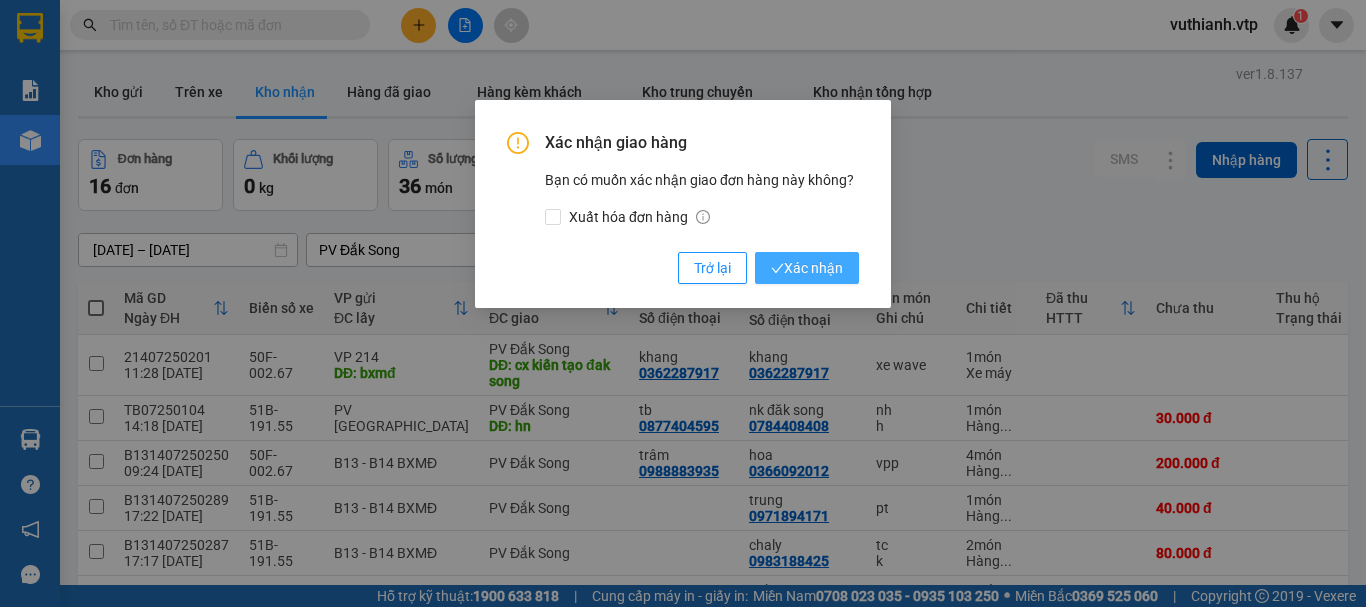 click on "Xác nhận" at bounding box center [807, 268] 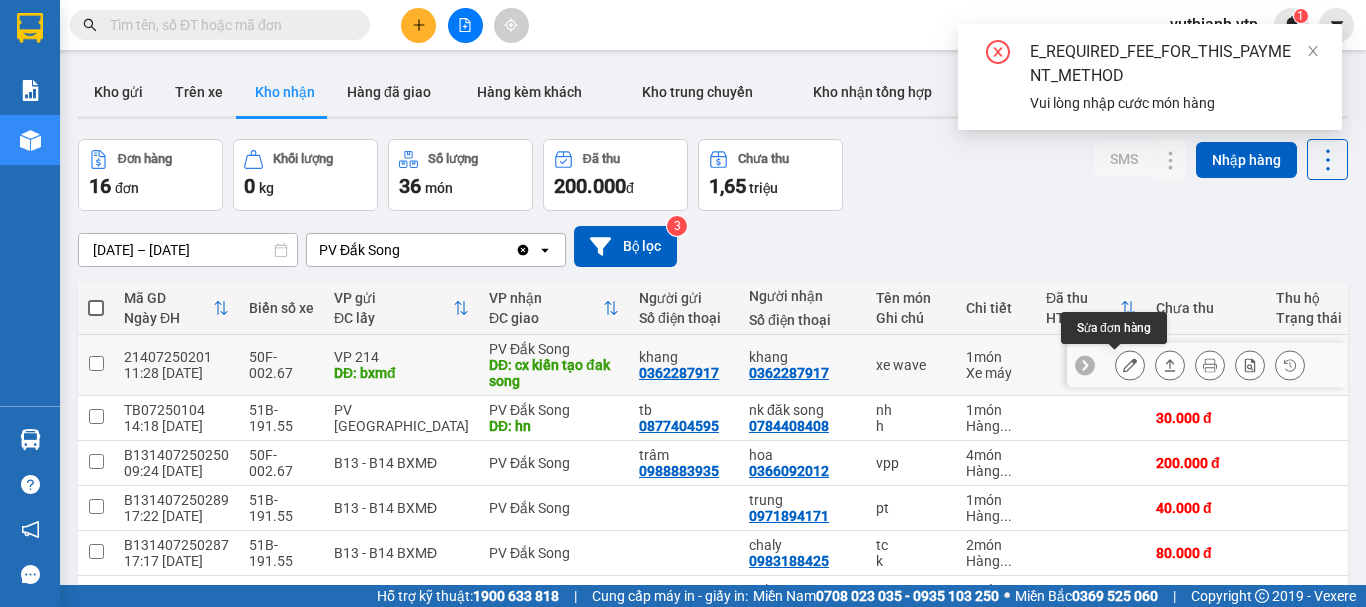 click 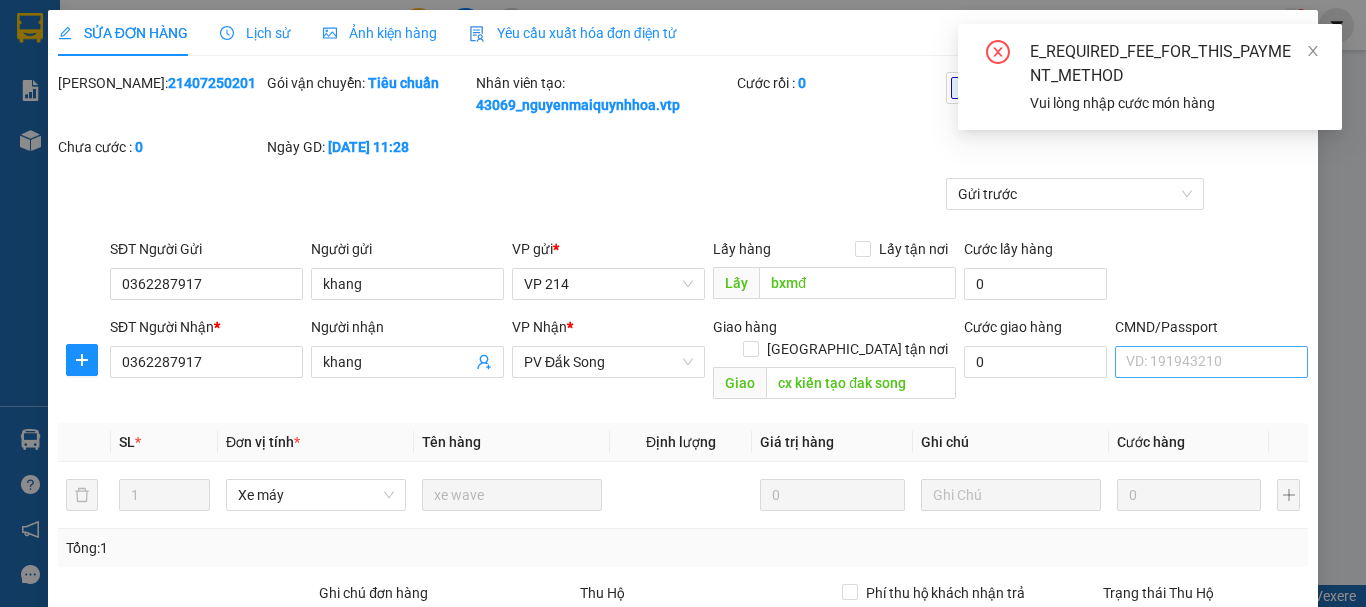 type on "0362287917" 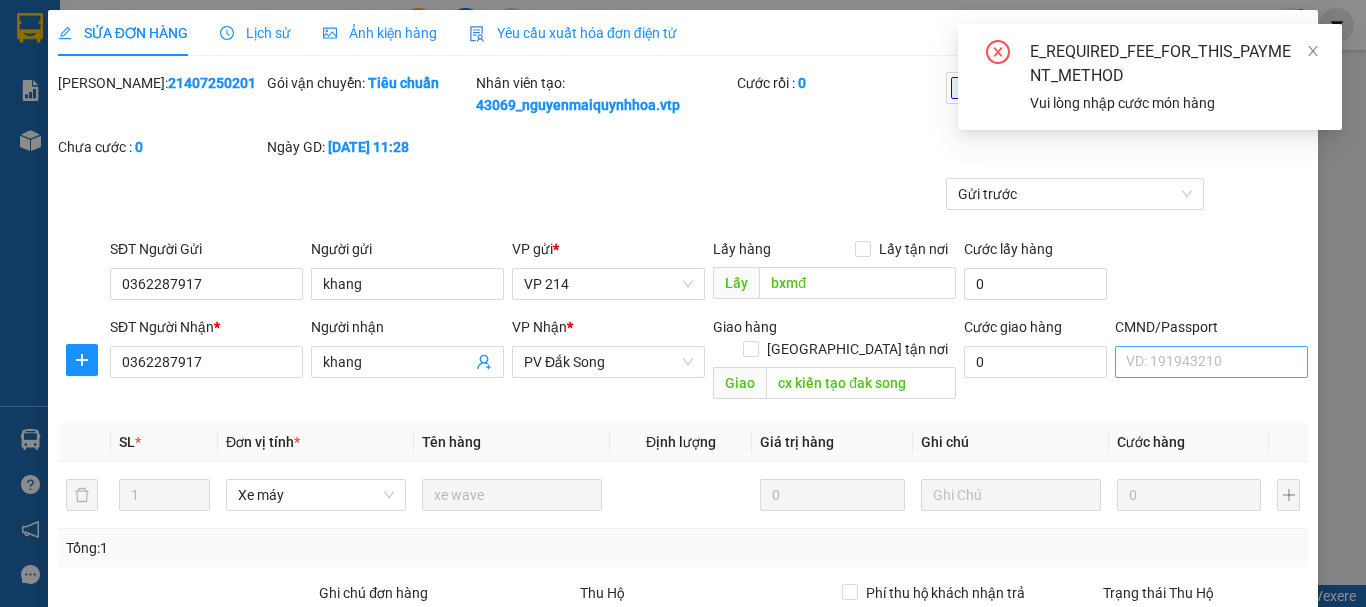 type on "khang" 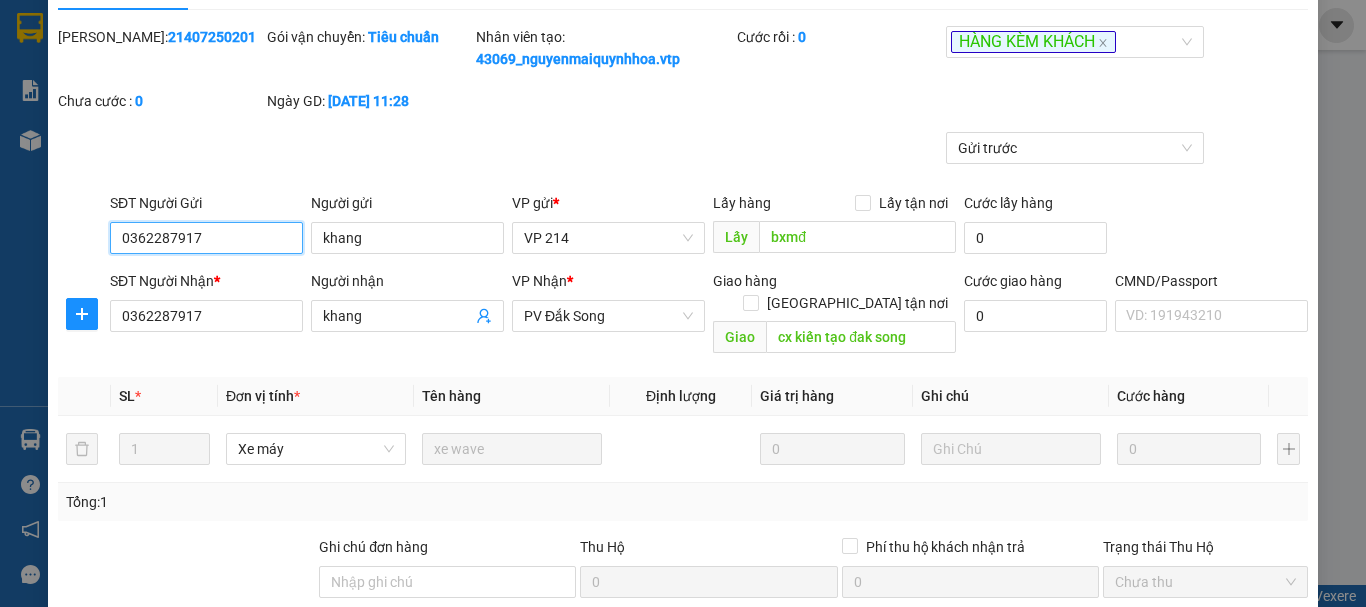 scroll, scrollTop: 0, scrollLeft: 0, axis: both 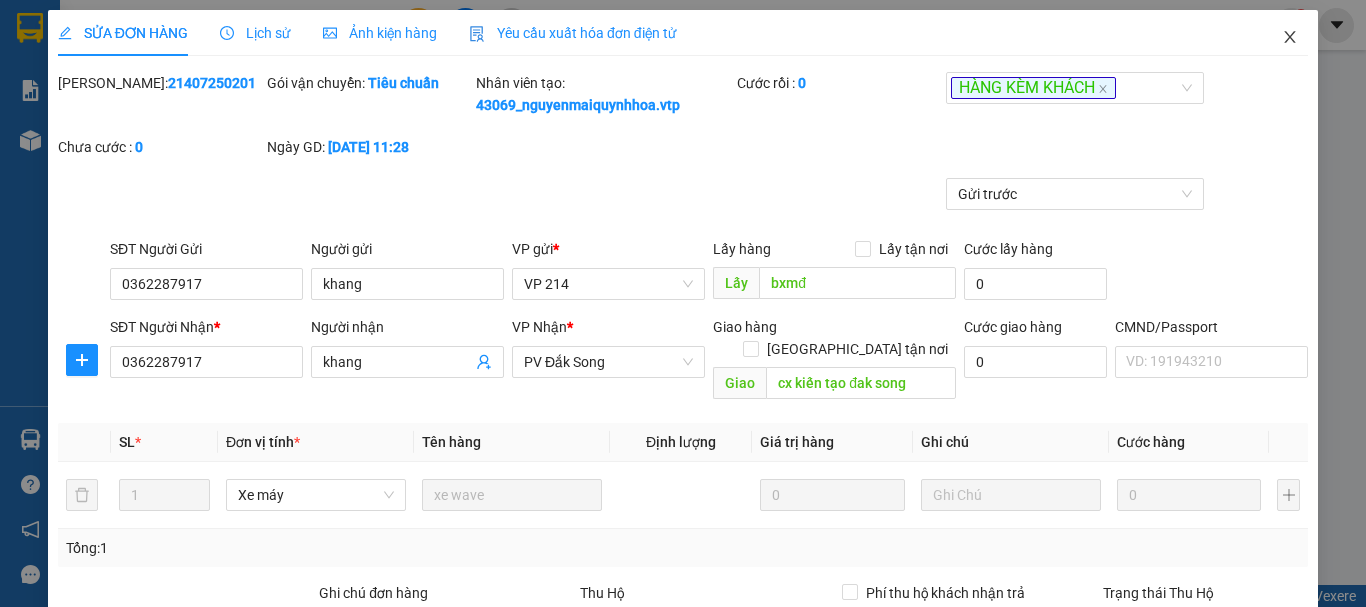 click 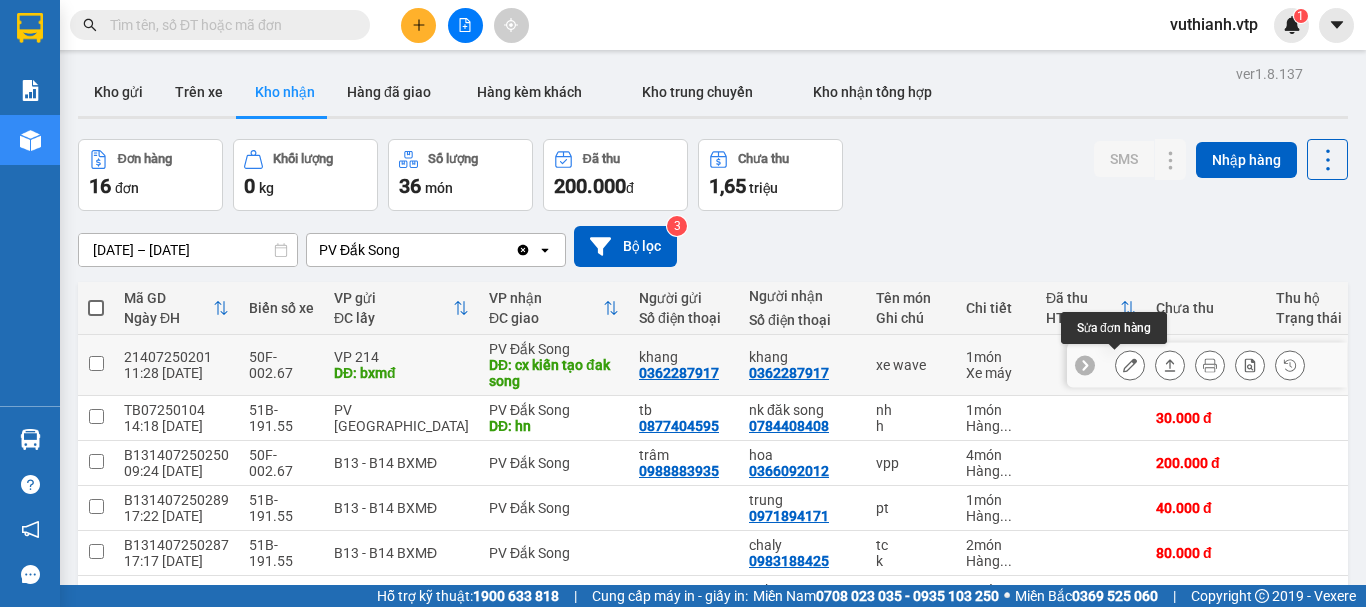 click 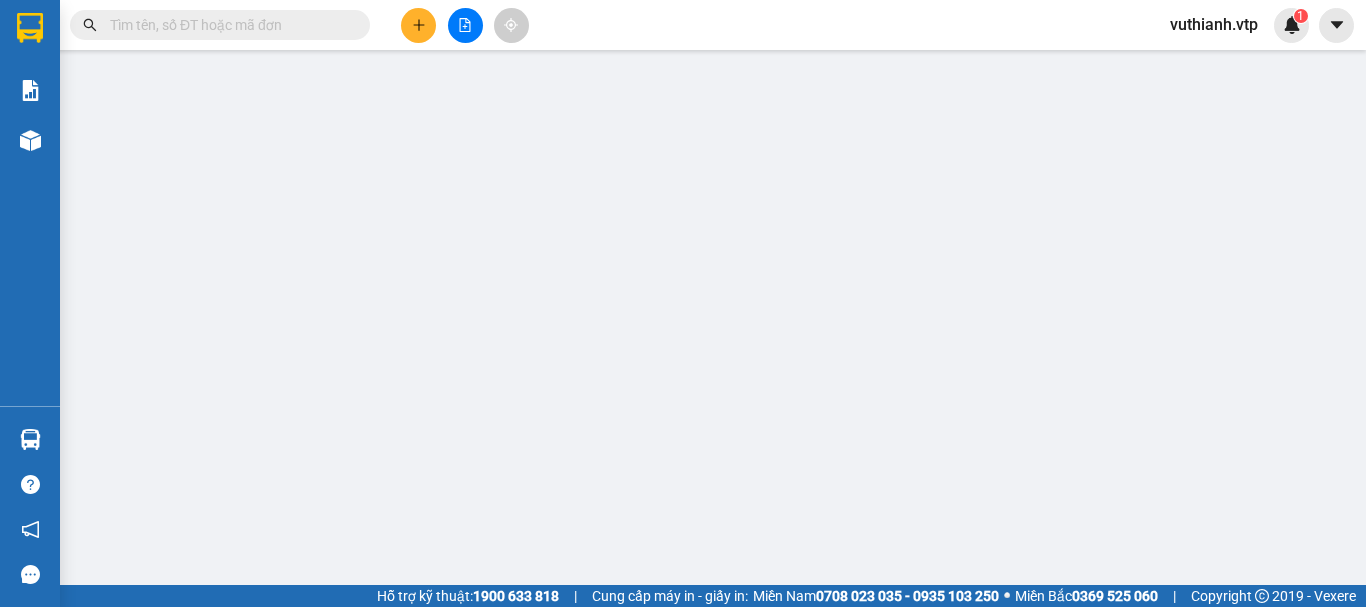 type on "0362287917" 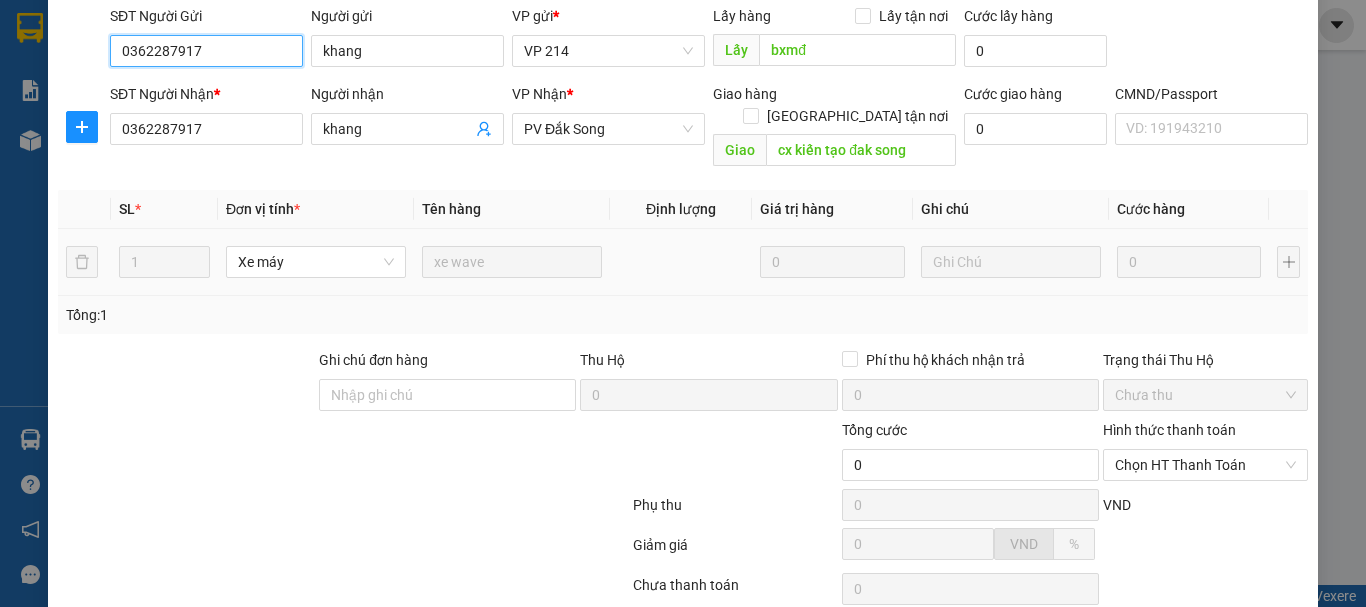 scroll, scrollTop: 300, scrollLeft: 0, axis: vertical 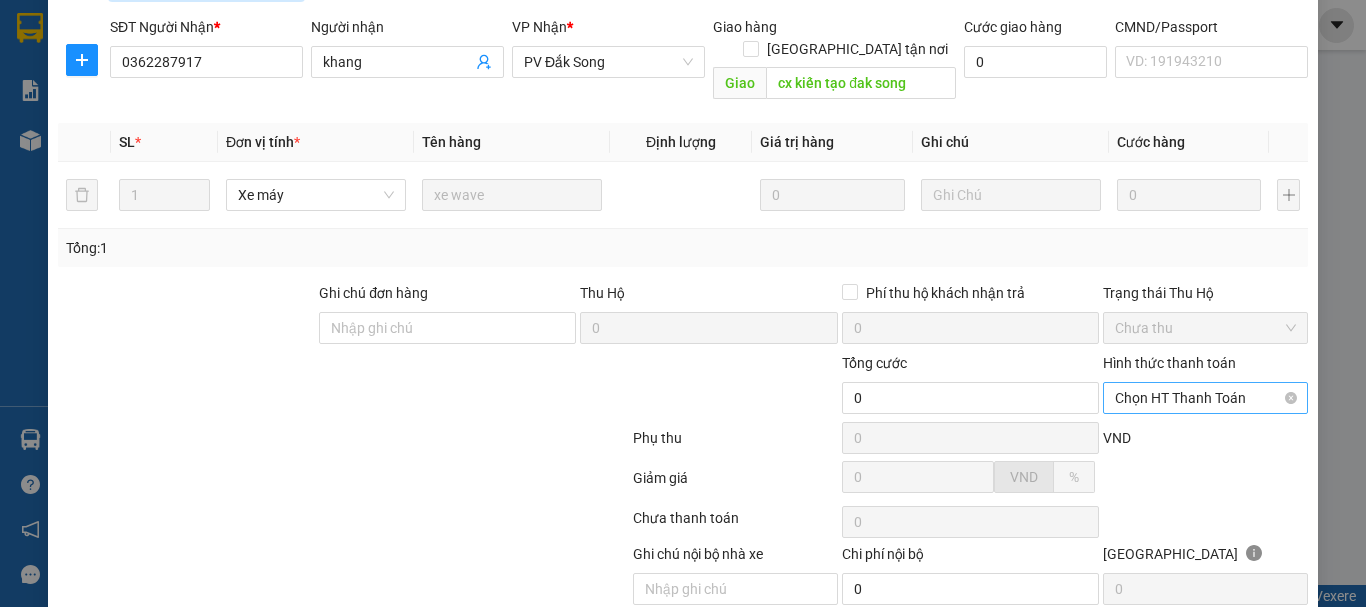 click on "Chọn HT Thanh Toán" at bounding box center (1205, 398) 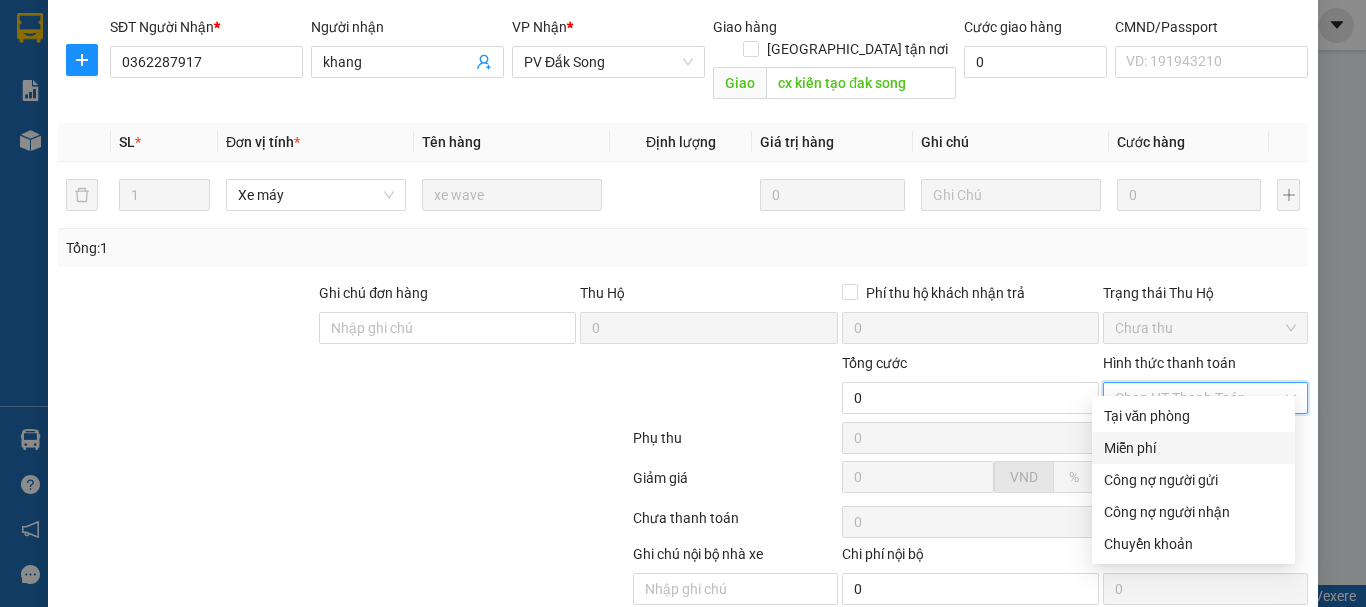 click on "Miễn phí" at bounding box center [1193, 448] 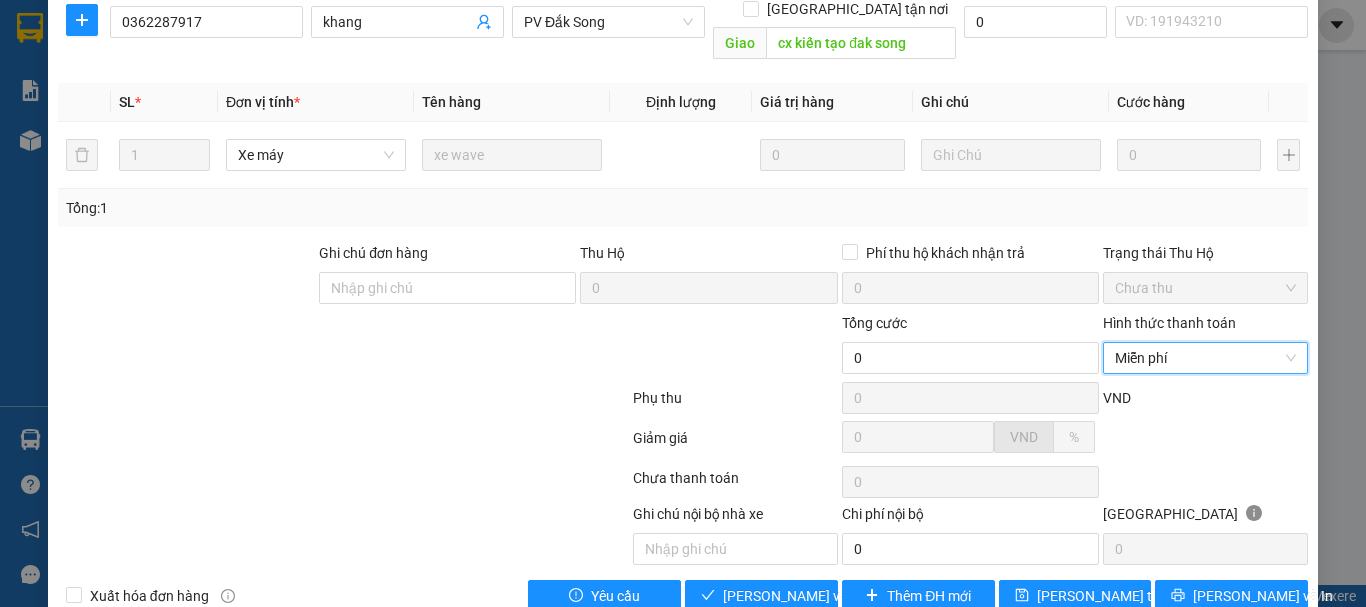 scroll, scrollTop: 362, scrollLeft: 0, axis: vertical 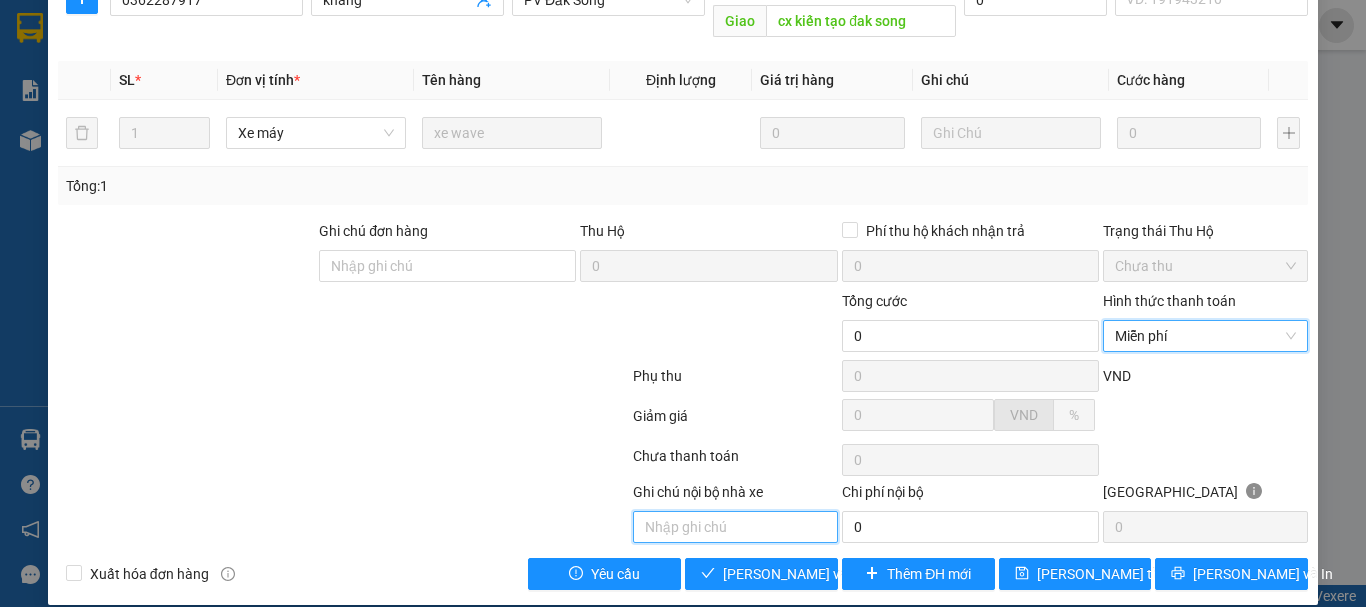 click at bounding box center (735, 527) 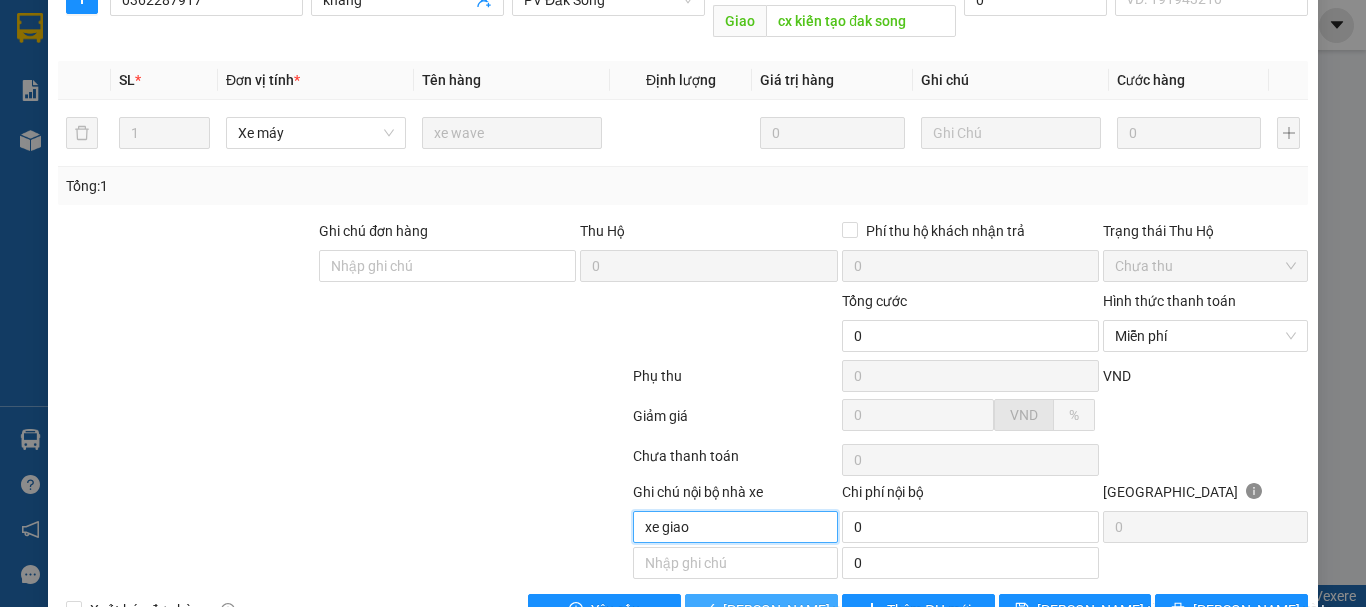 type on "xe giao" 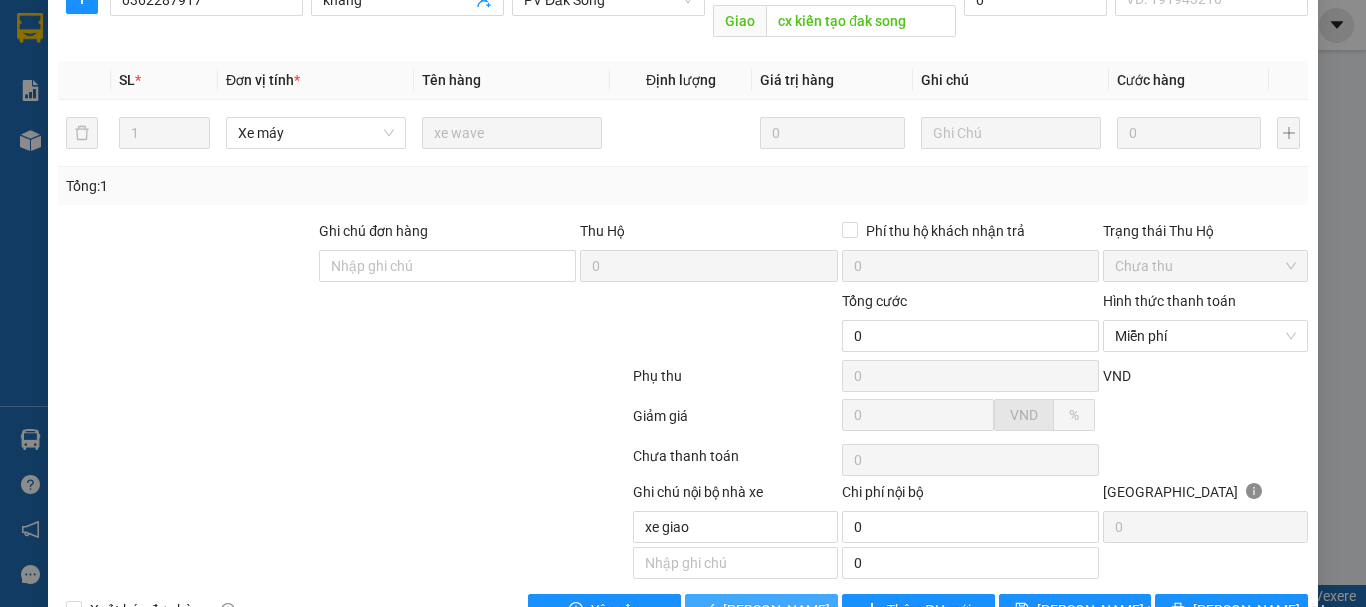 click on "[PERSON_NAME] và Giao hàng" at bounding box center (819, 610) 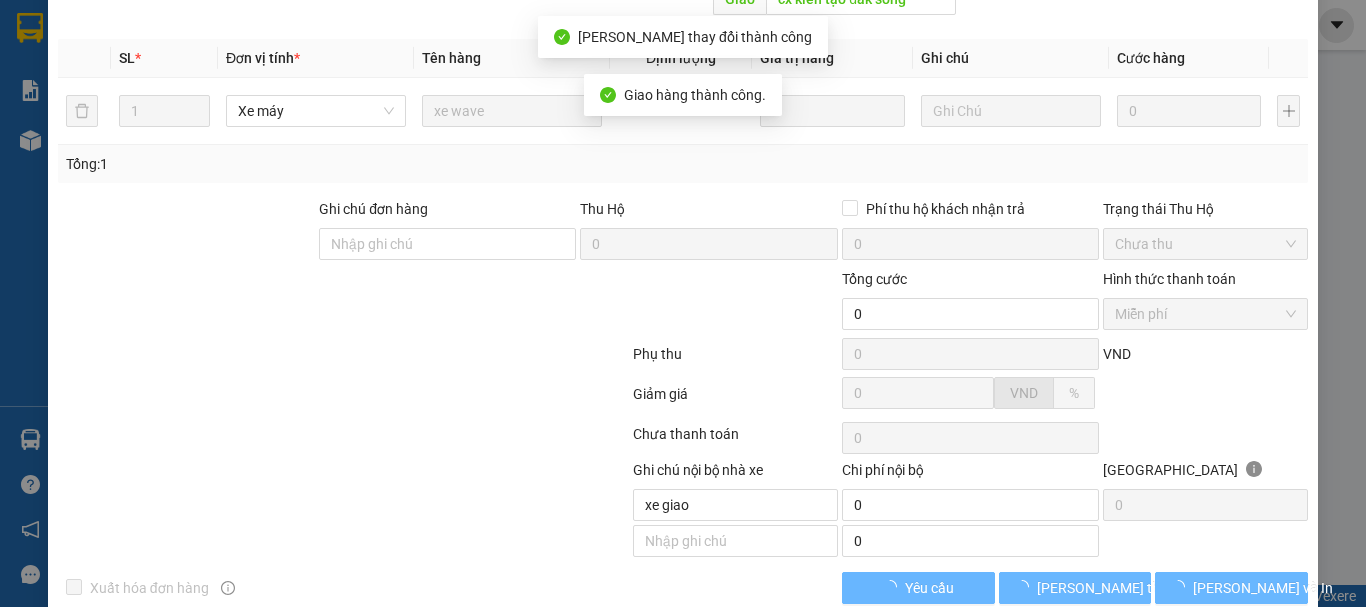 scroll, scrollTop: 340, scrollLeft: 0, axis: vertical 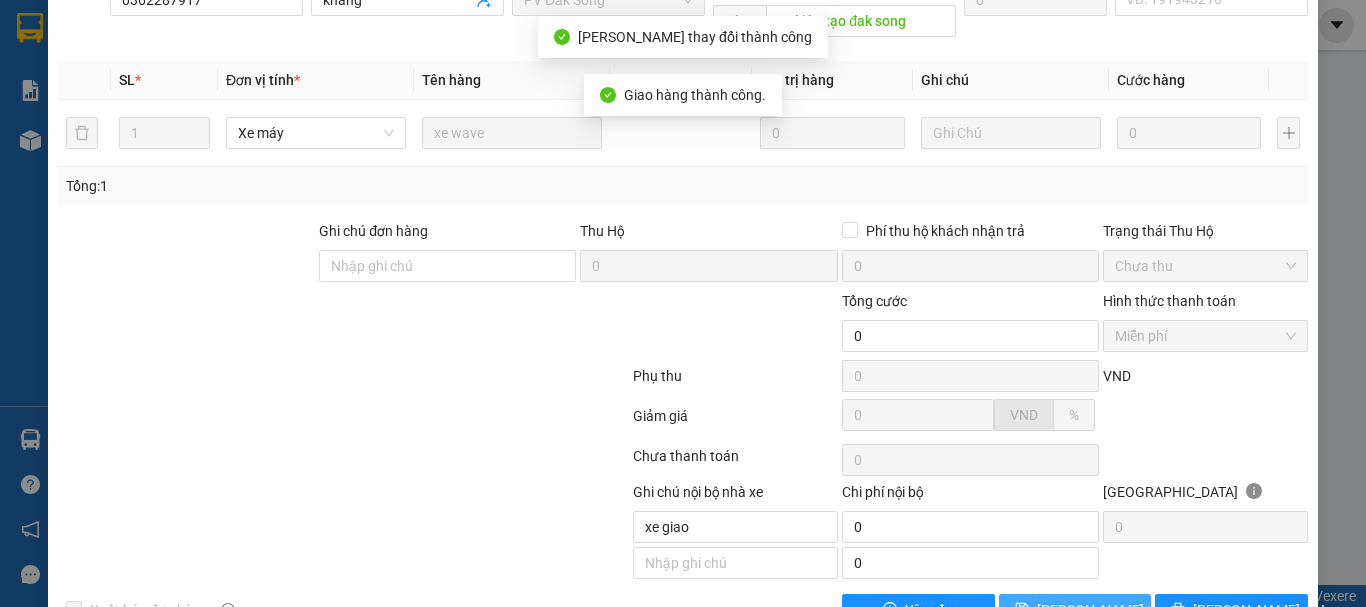 click on "[PERSON_NAME] thay đổi" at bounding box center (1117, 610) 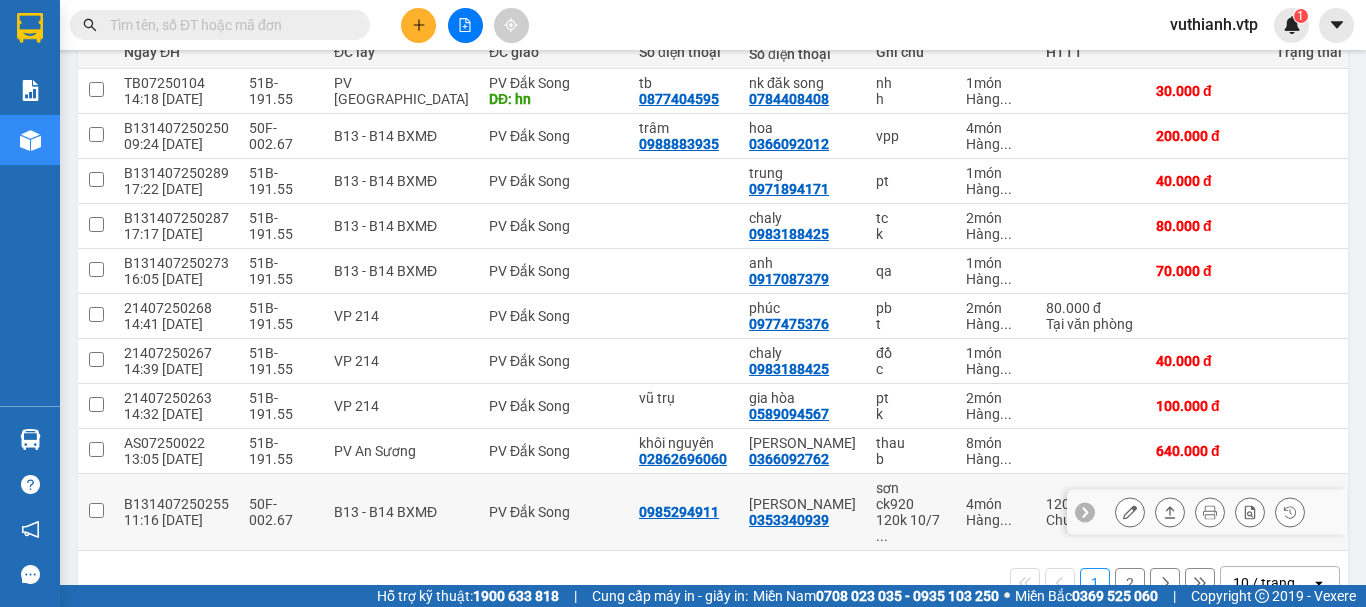 scroll, scrollTop: 300, scrollLeft: 0, axis: vertical 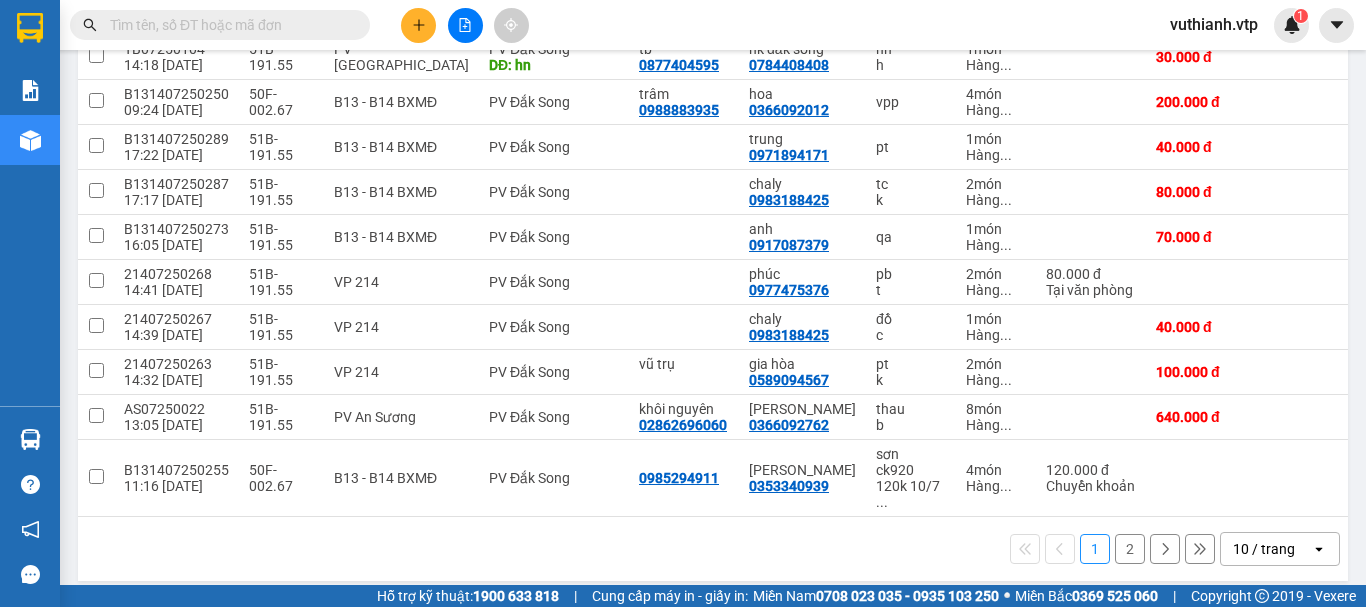 click on "2" at bounding box center [1130, 549] 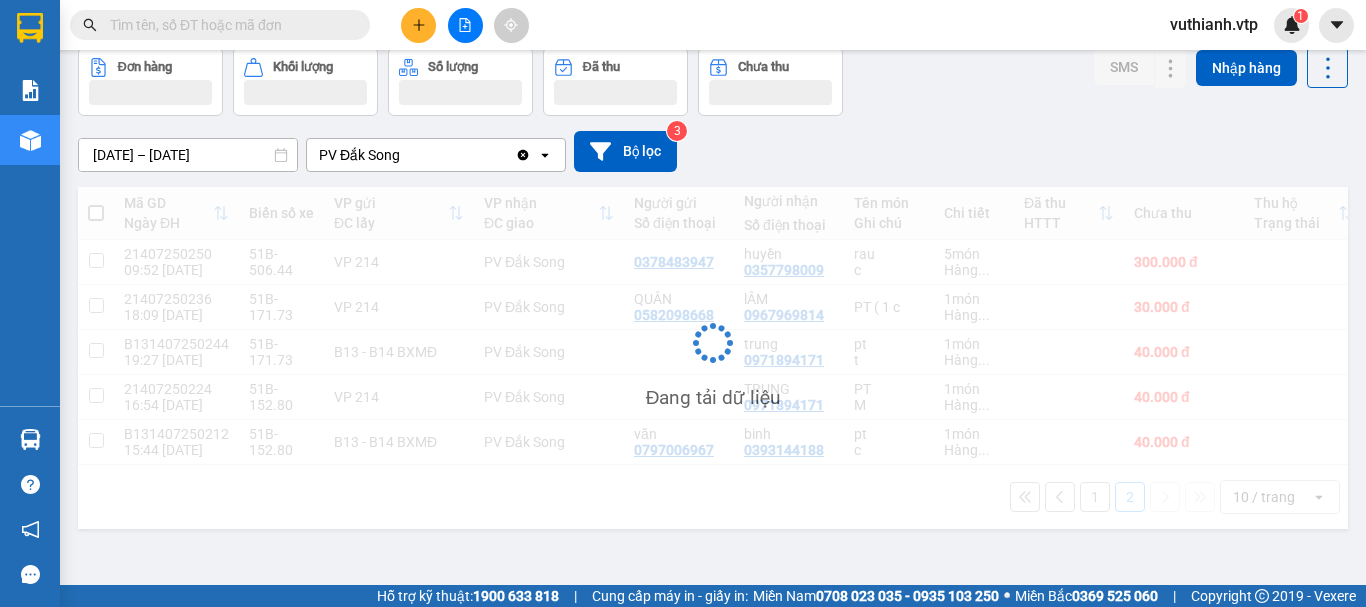 scroll, scrollTop: 92, scrollLeft: 0, axis: vertical 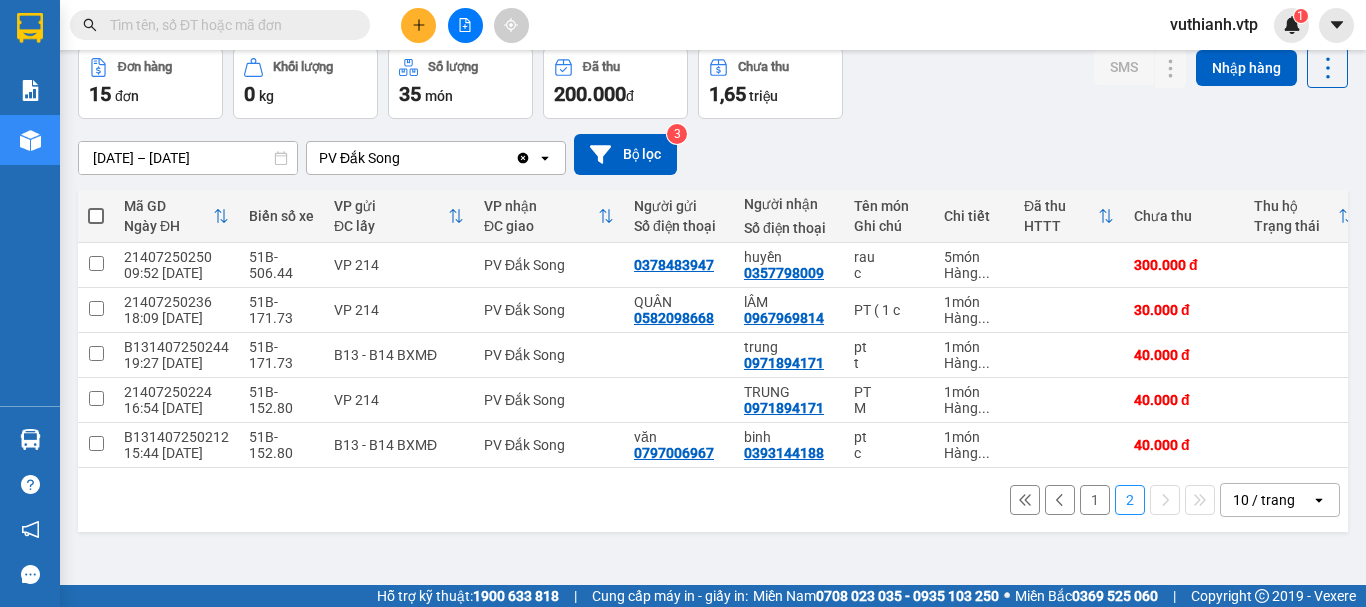 click on "1" at bounding box center (1095, 500) 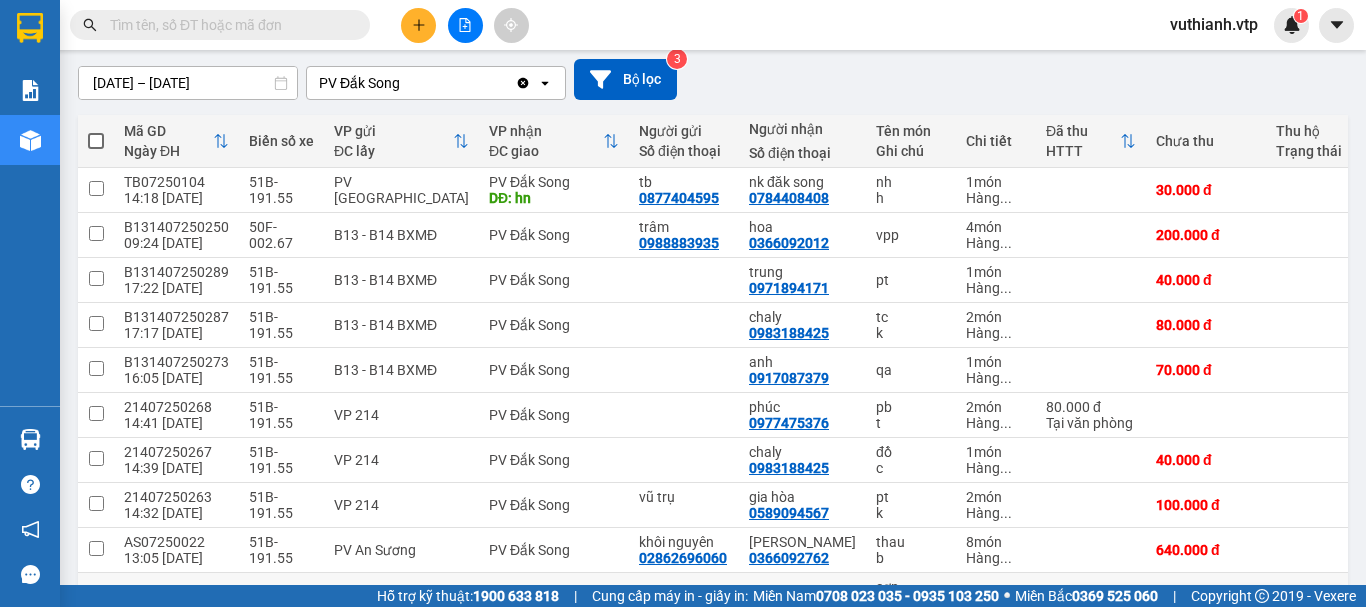scroll, scrollTop: 106, scrollLeft: 0, axis: vertical 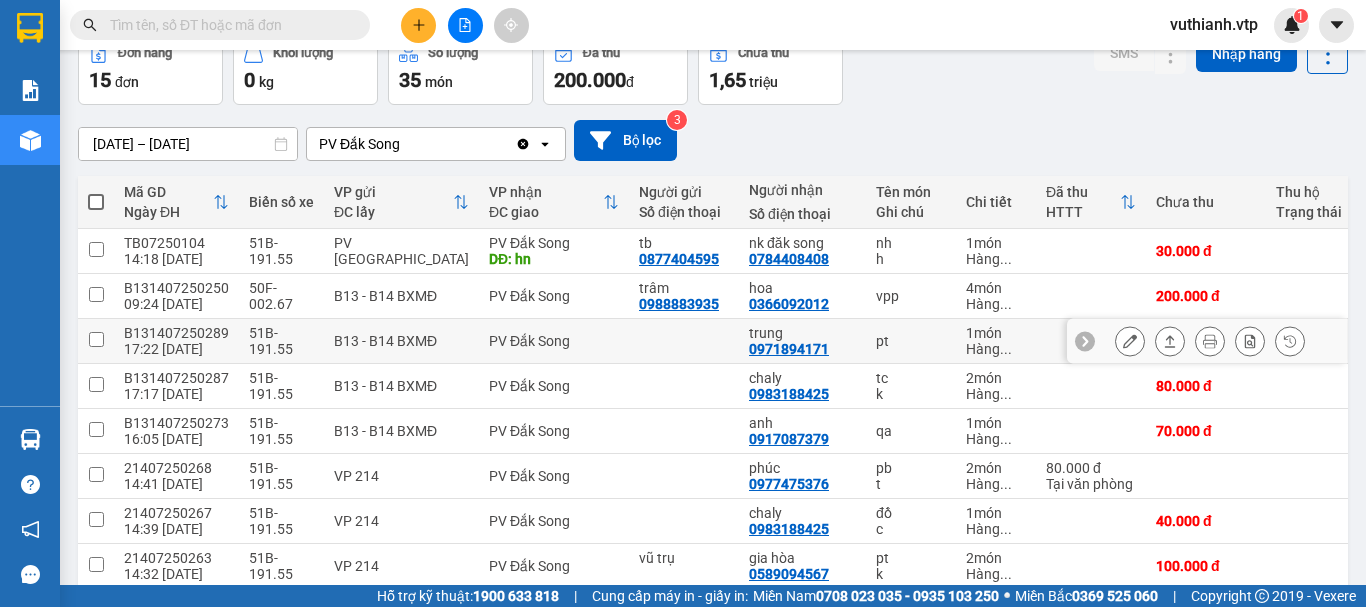 click on "Hàng ..." at bounding box center [996, 349] 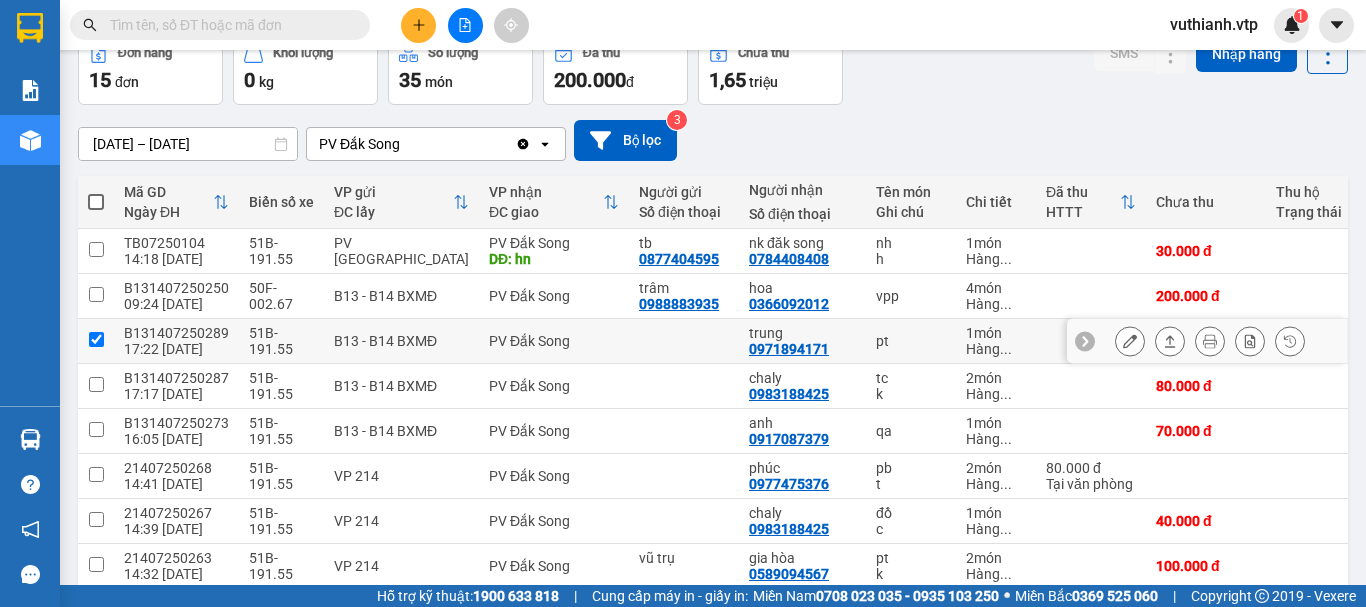 checkbox on "true" 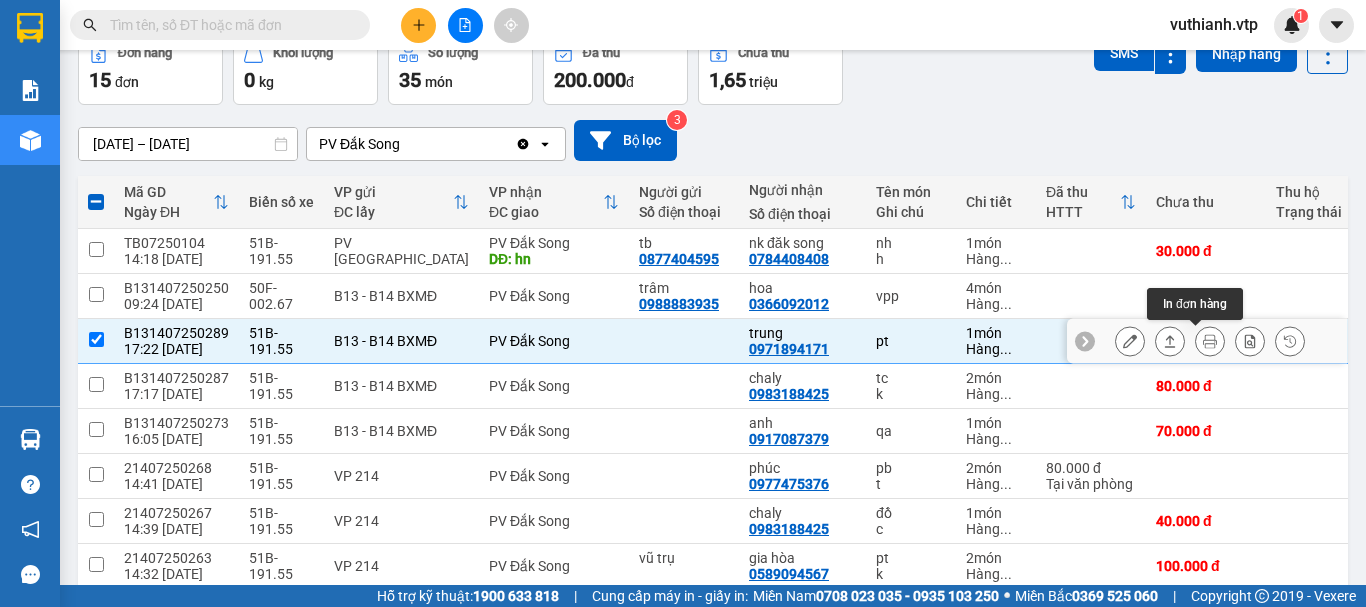 click 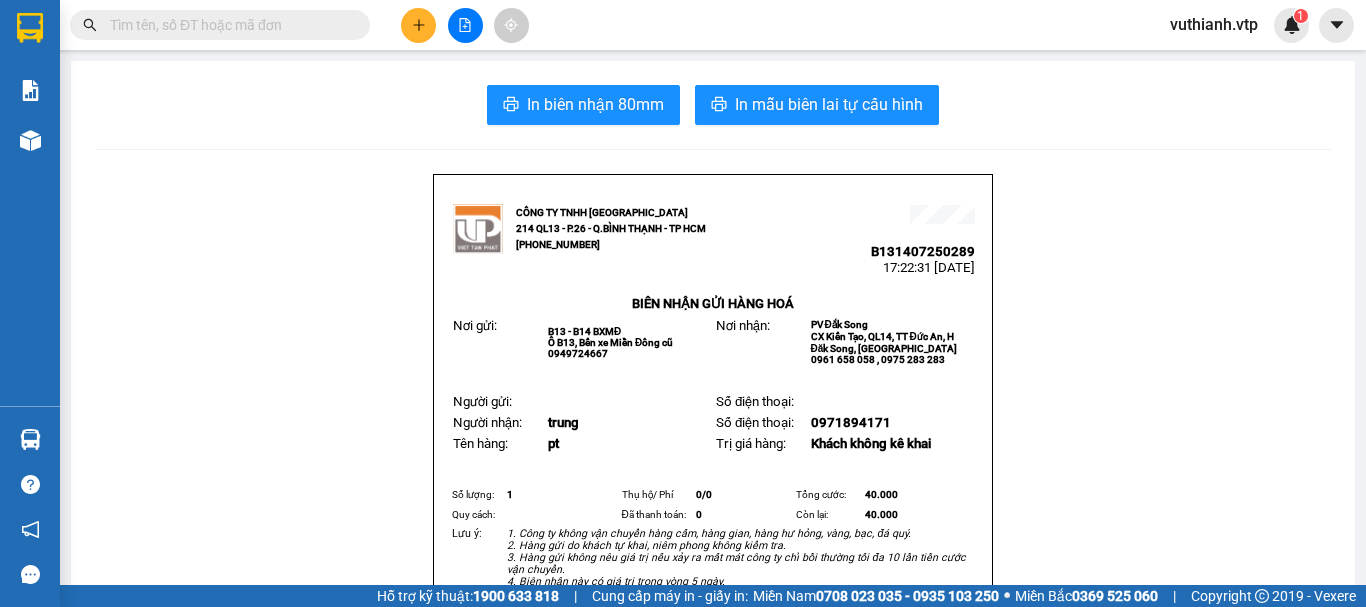 scroll, scrollTop: 100, scrollLeft: 0, axis: vertical 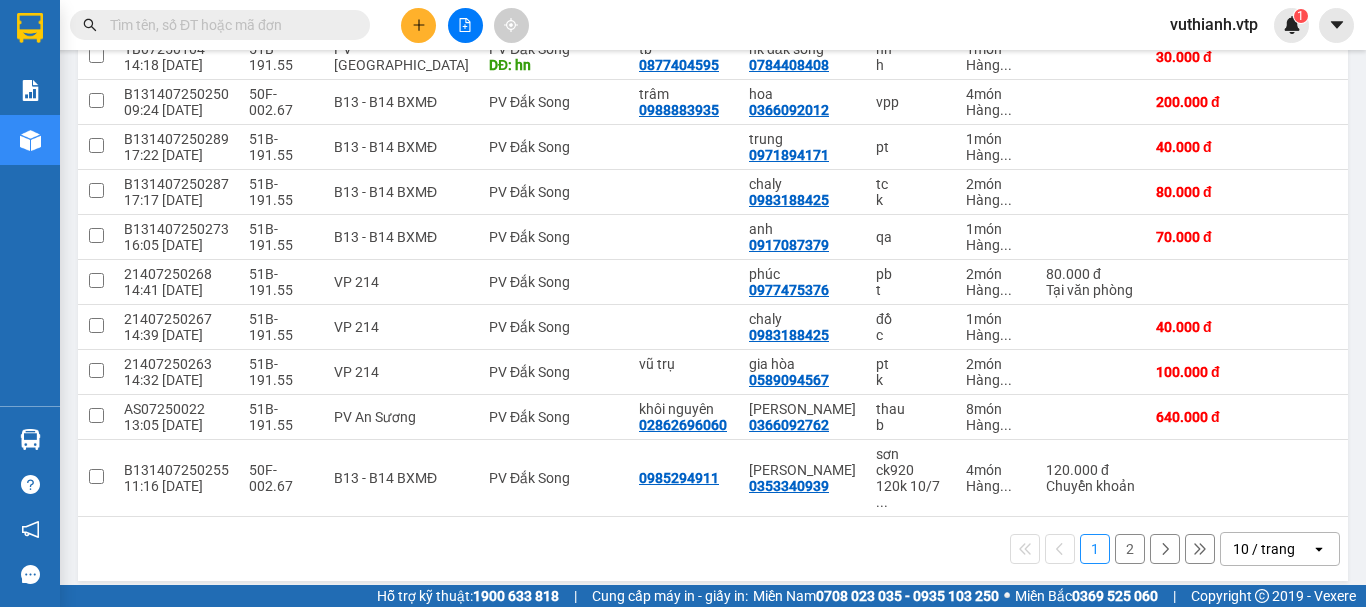 click on "2" at bounding box center [1130, 549] 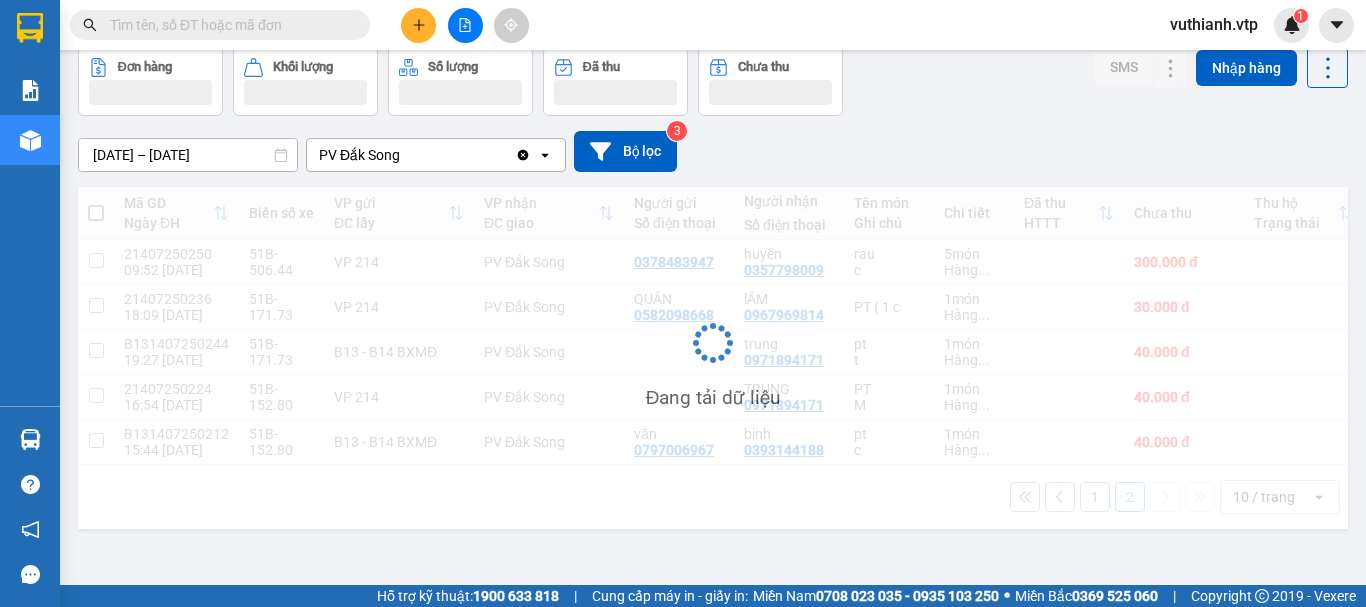scroll, scrollTop: 92, scrollLeft: 0, axis: vertical 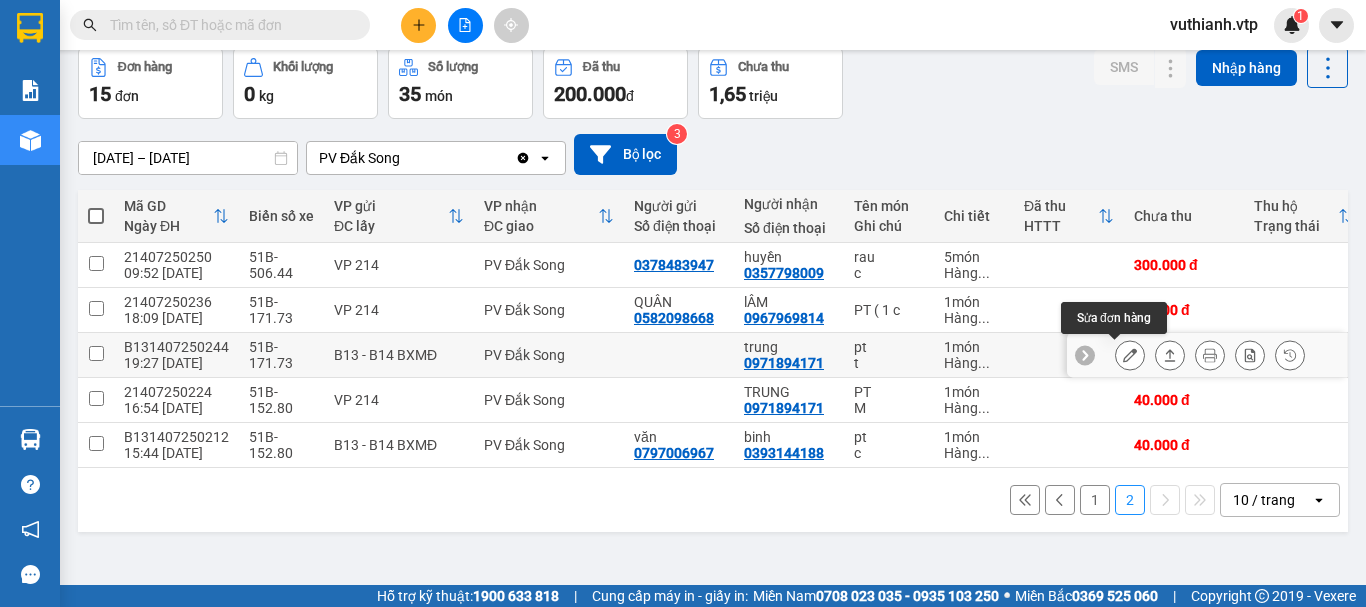 click 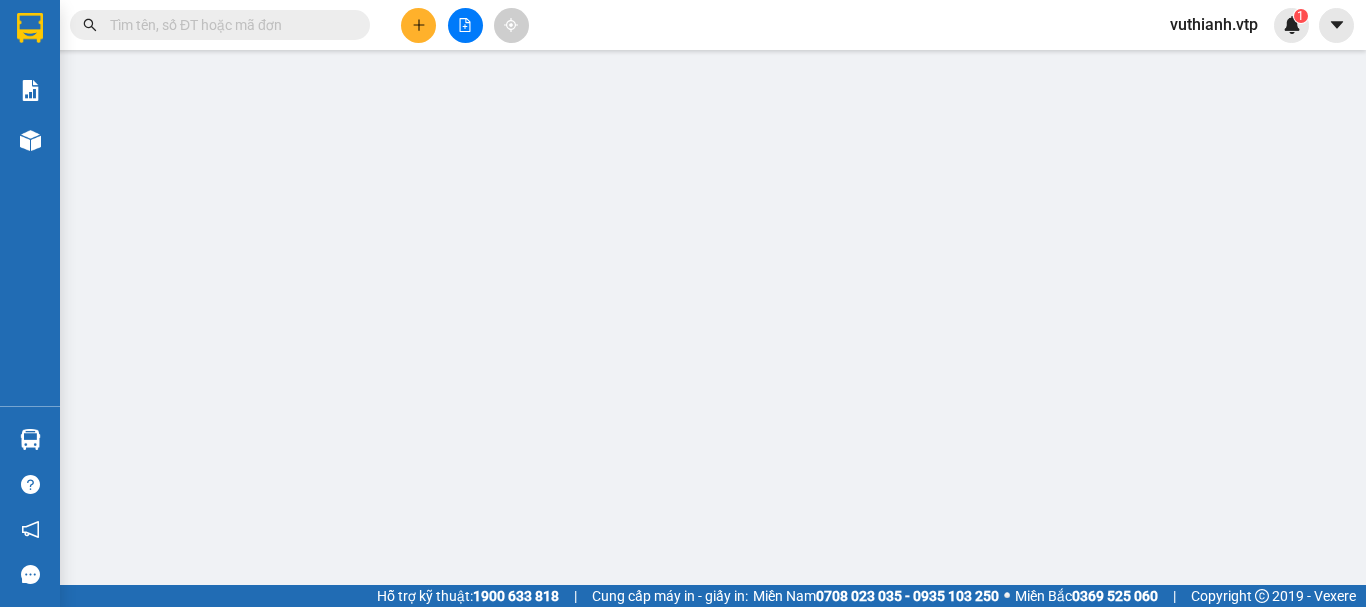 scroll, scrollTop: 0, scrollLeft: 0, axis: both 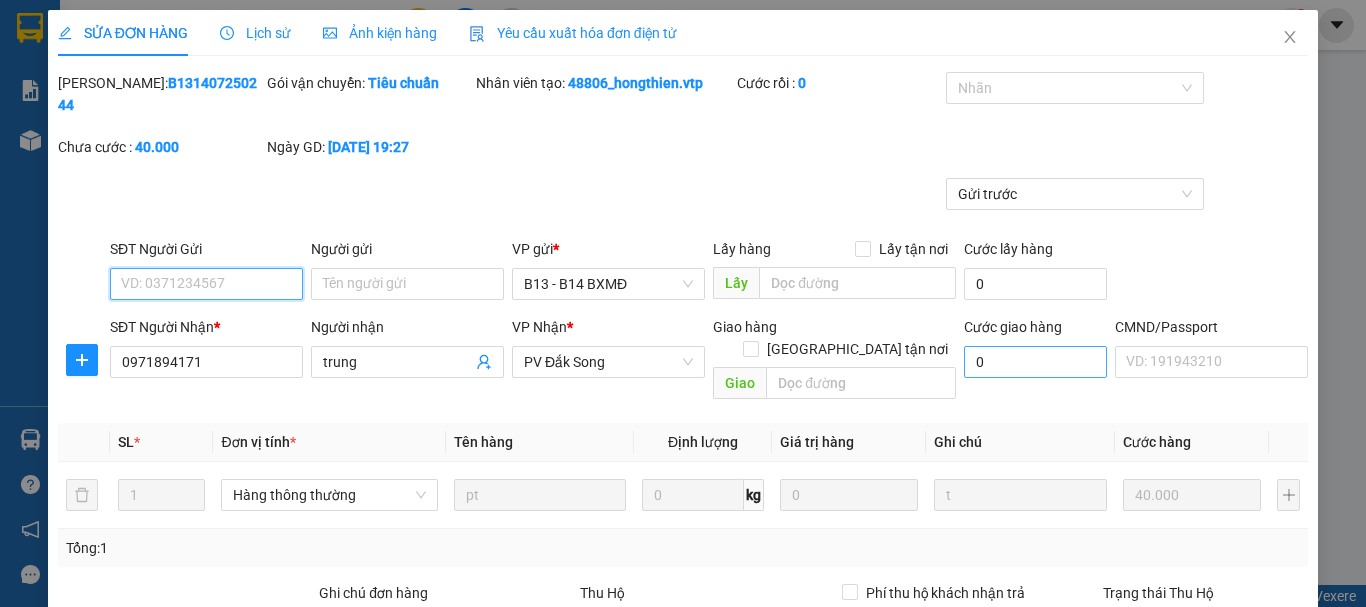 type on "2.000" 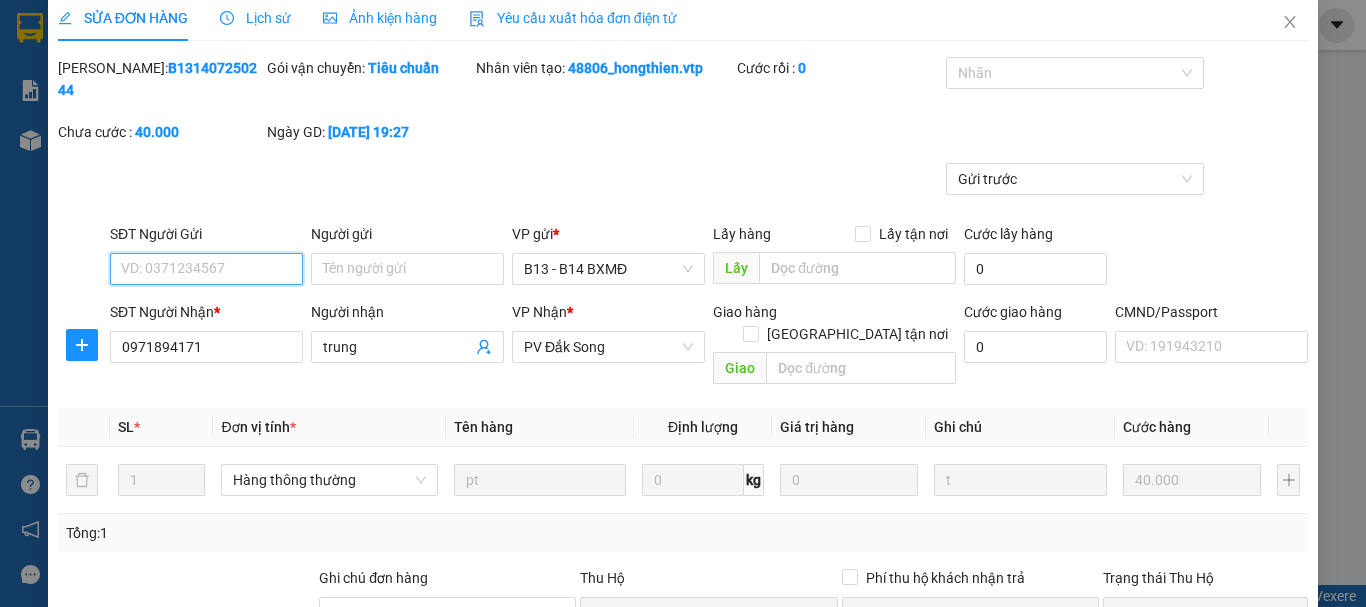 scroll, scrollTop: 0, scrollLeft: 0, axis: both 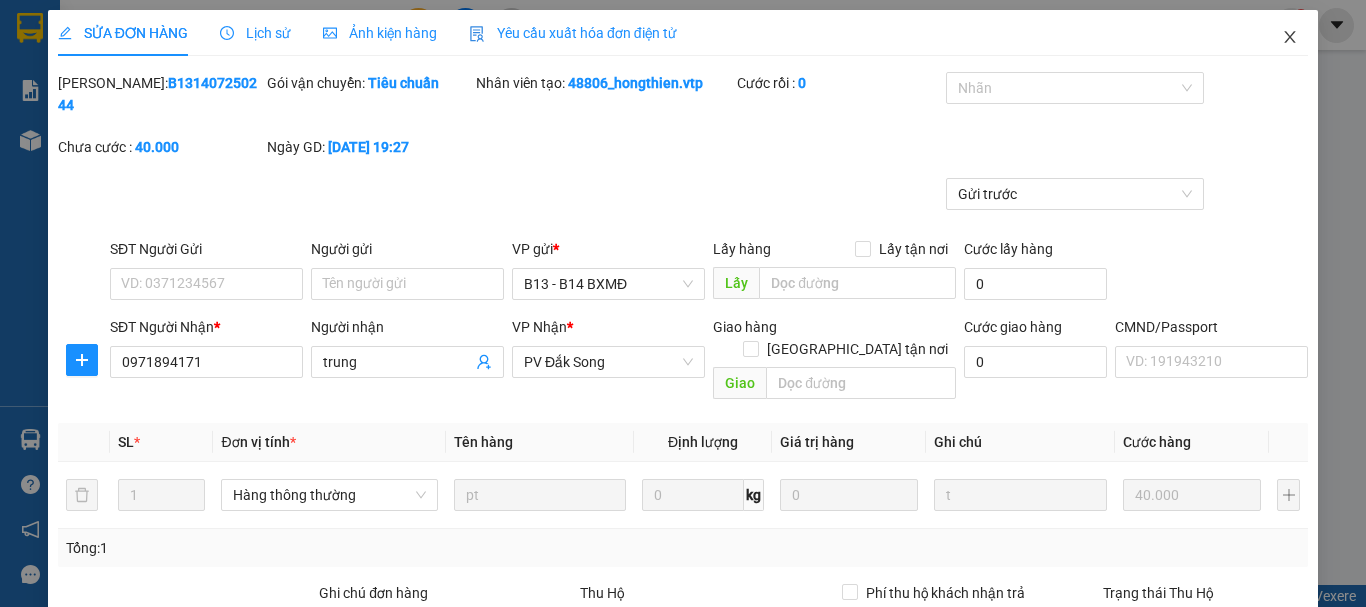click 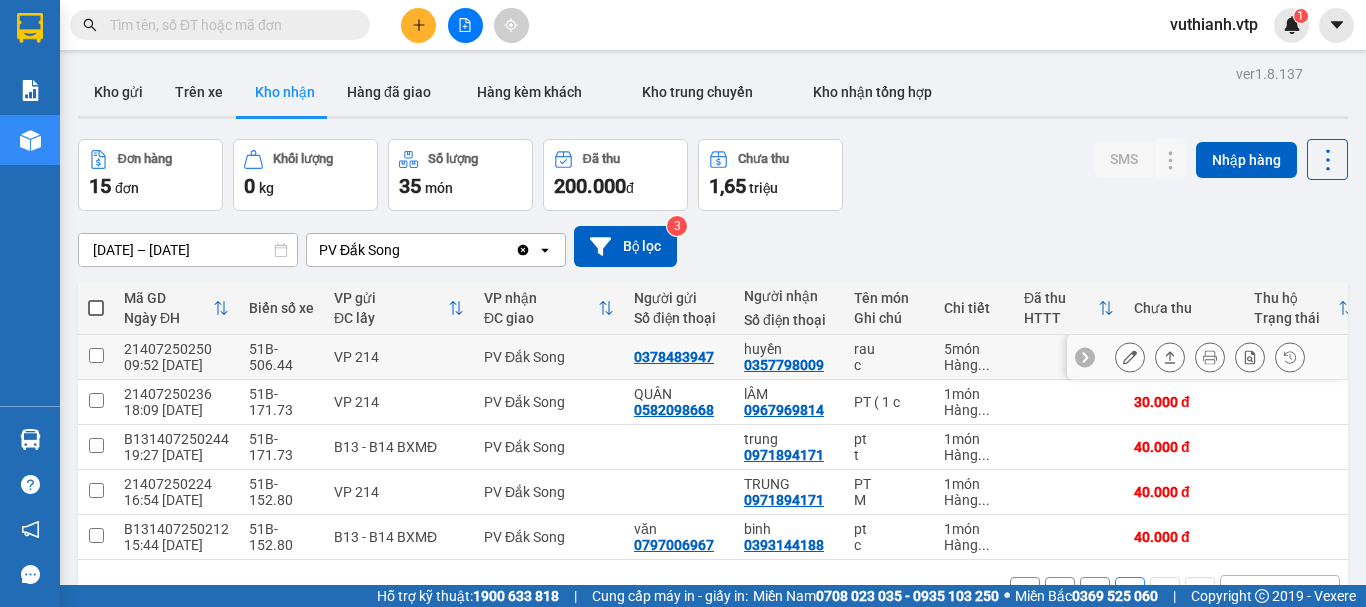 scroll, scrollTop: 92, scrollLeft: 0, axis: vertical 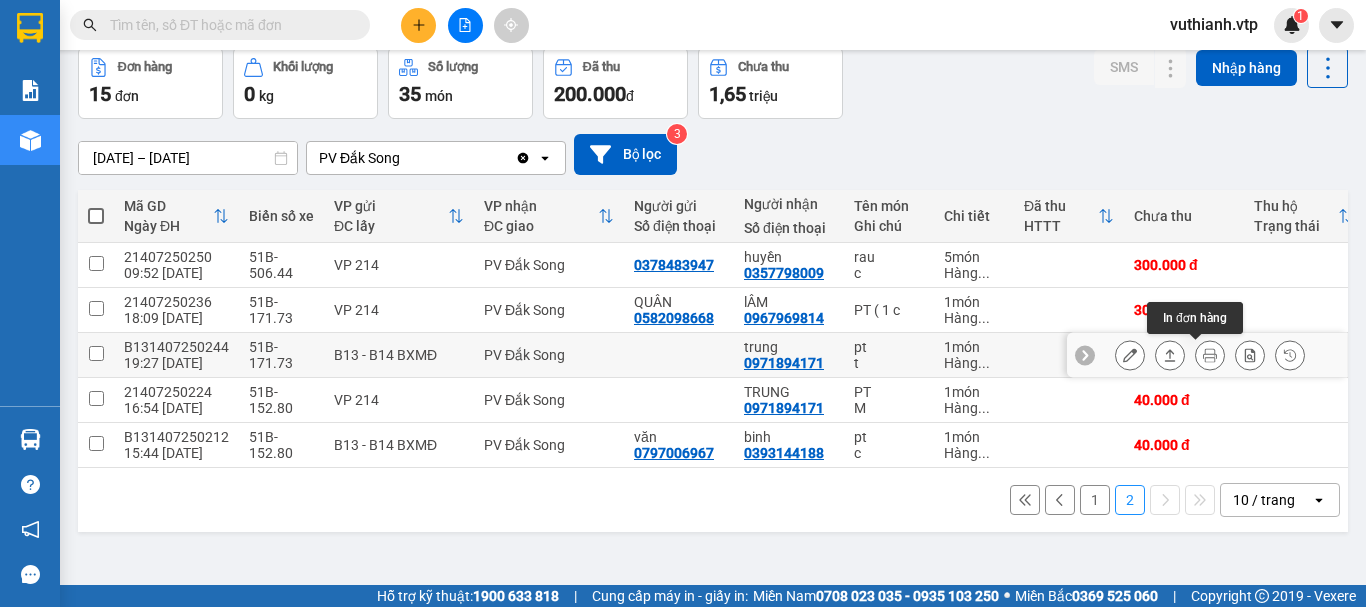 click 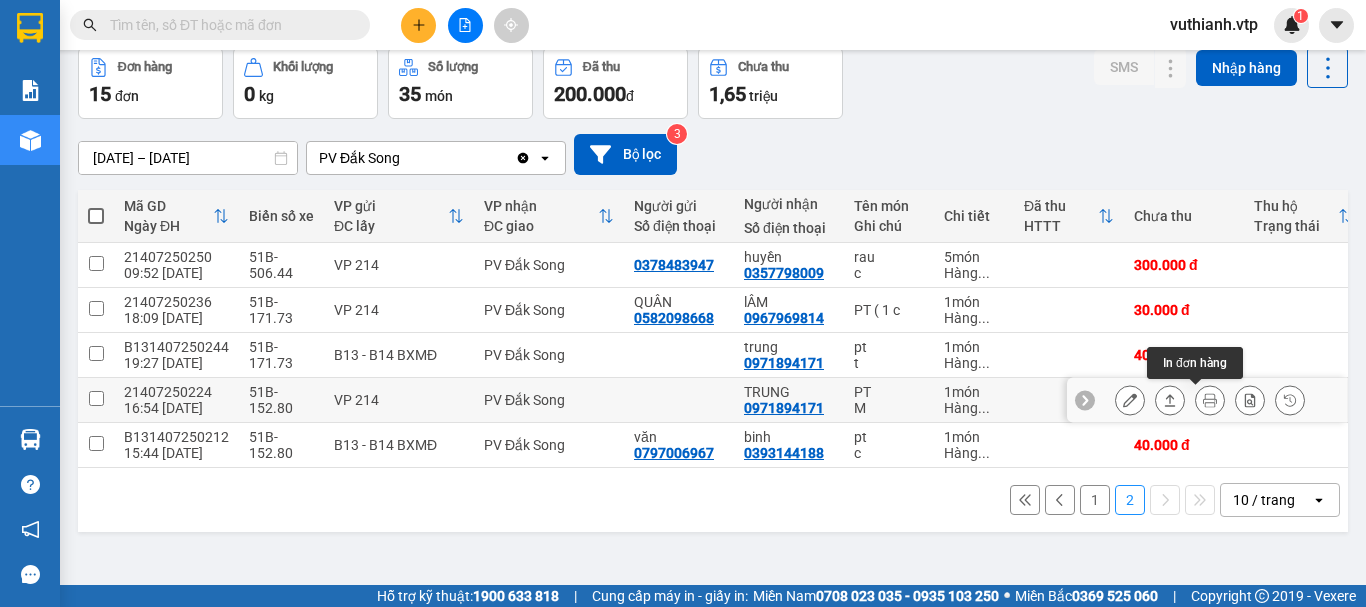 click 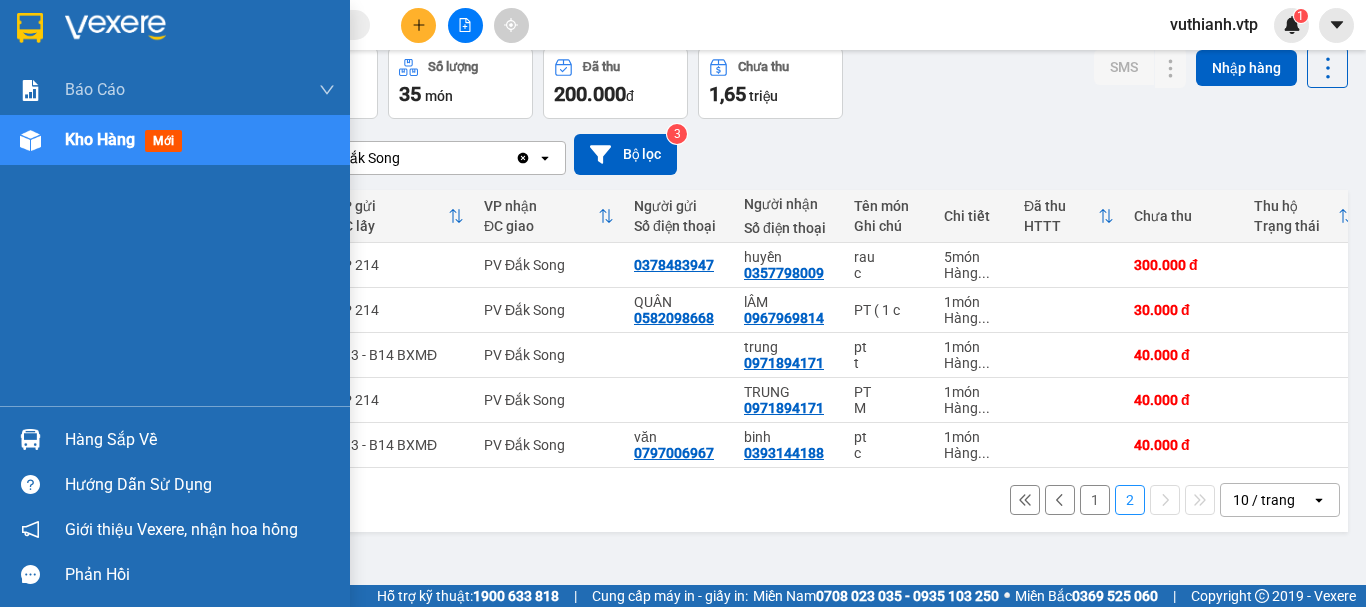 click on "Hàng sắp về" at bounding box center (200, 440) 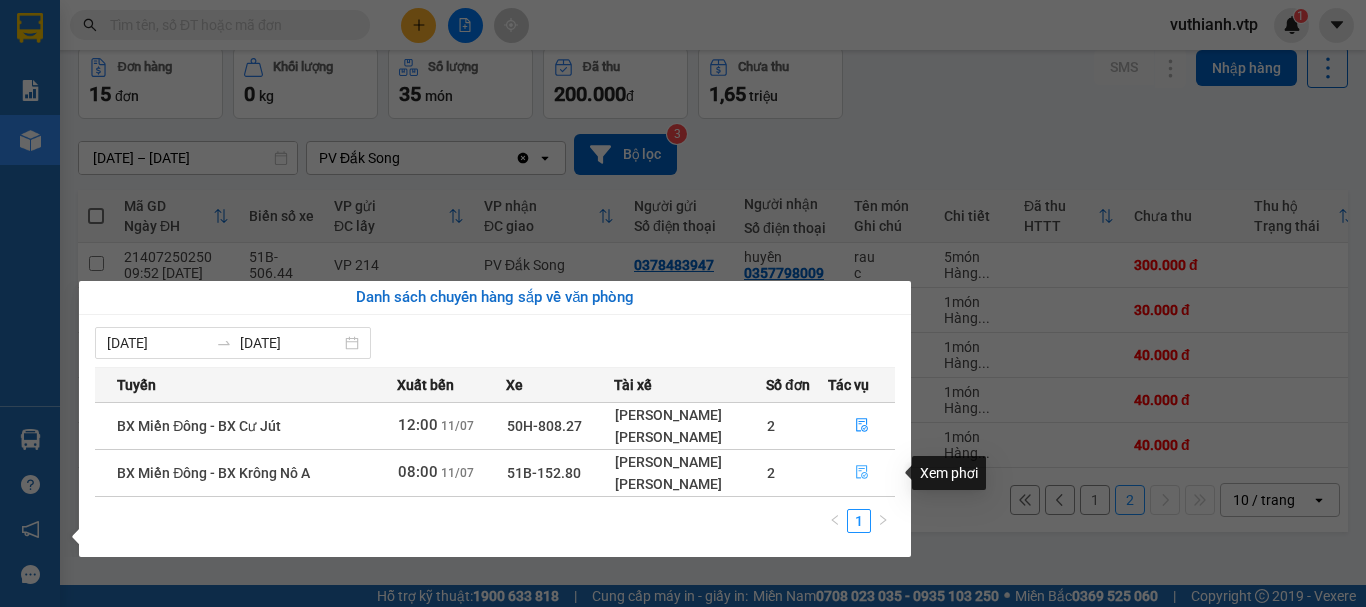 click 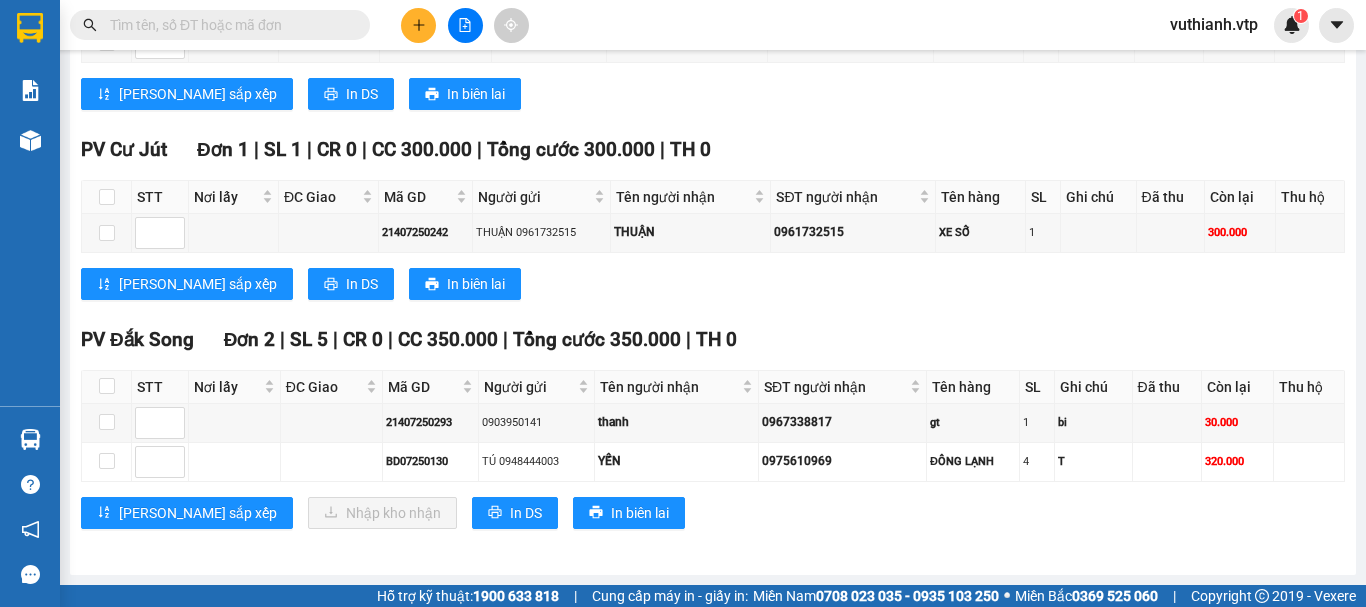 scroll, scrollTop: 947, scrollLeft: 0, axis: vertical 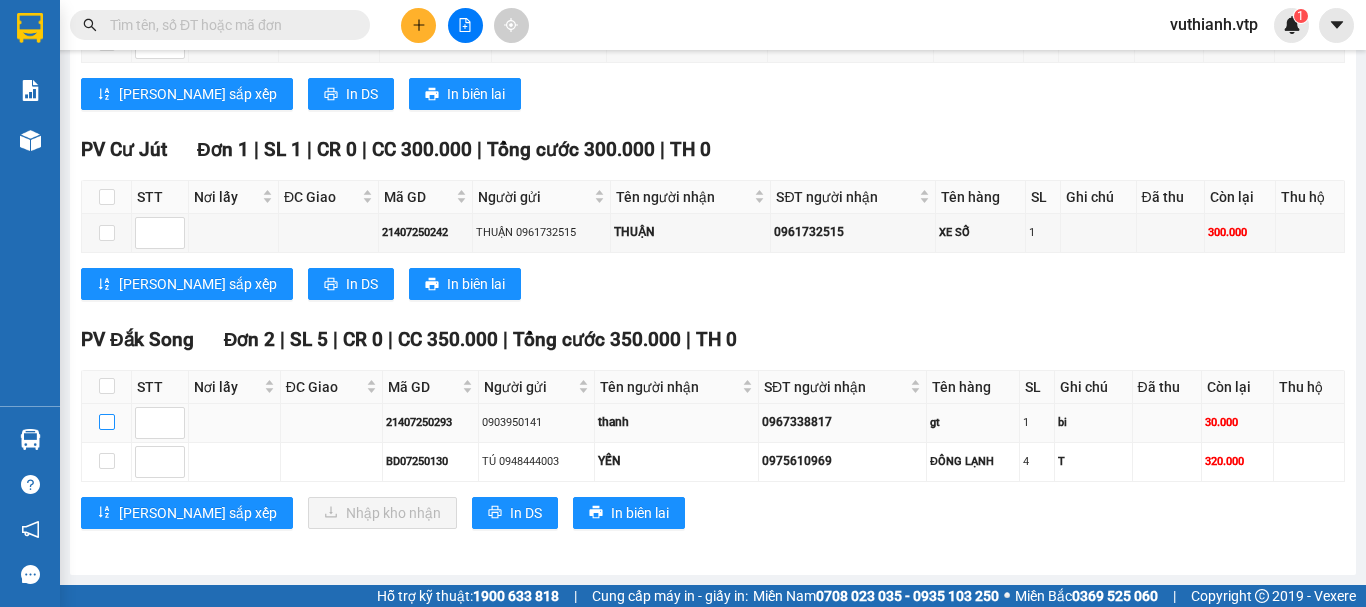 click at bounding box center [107, 422] 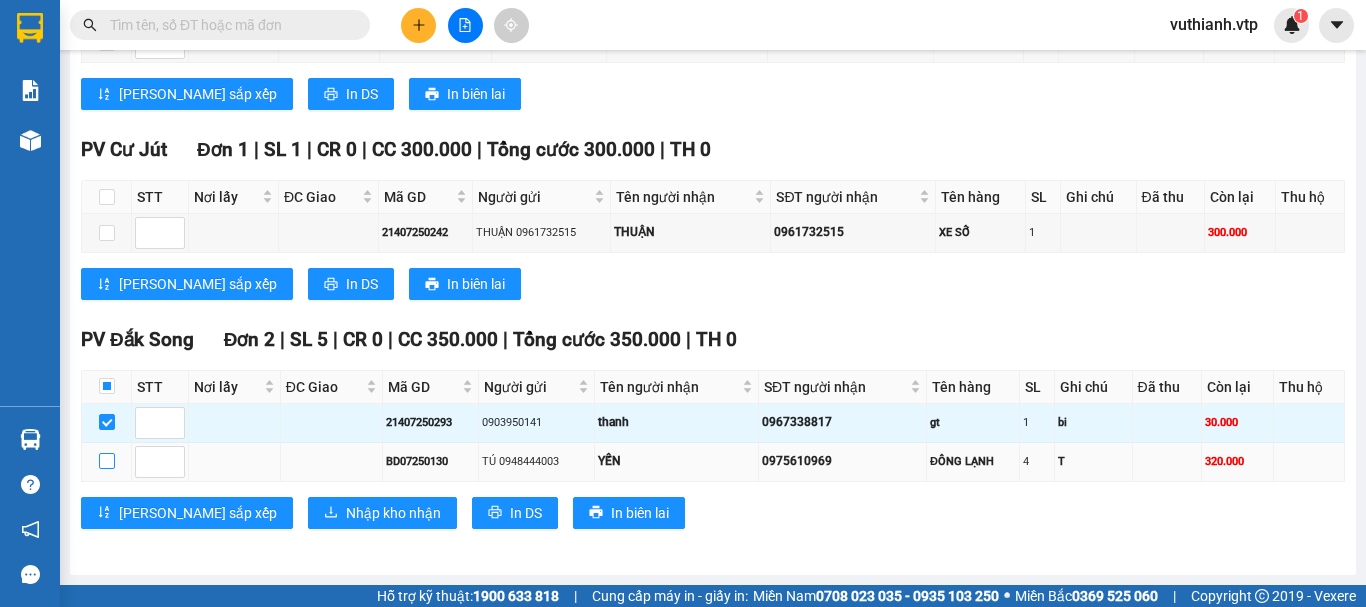 click at bounding box center (107, 461) 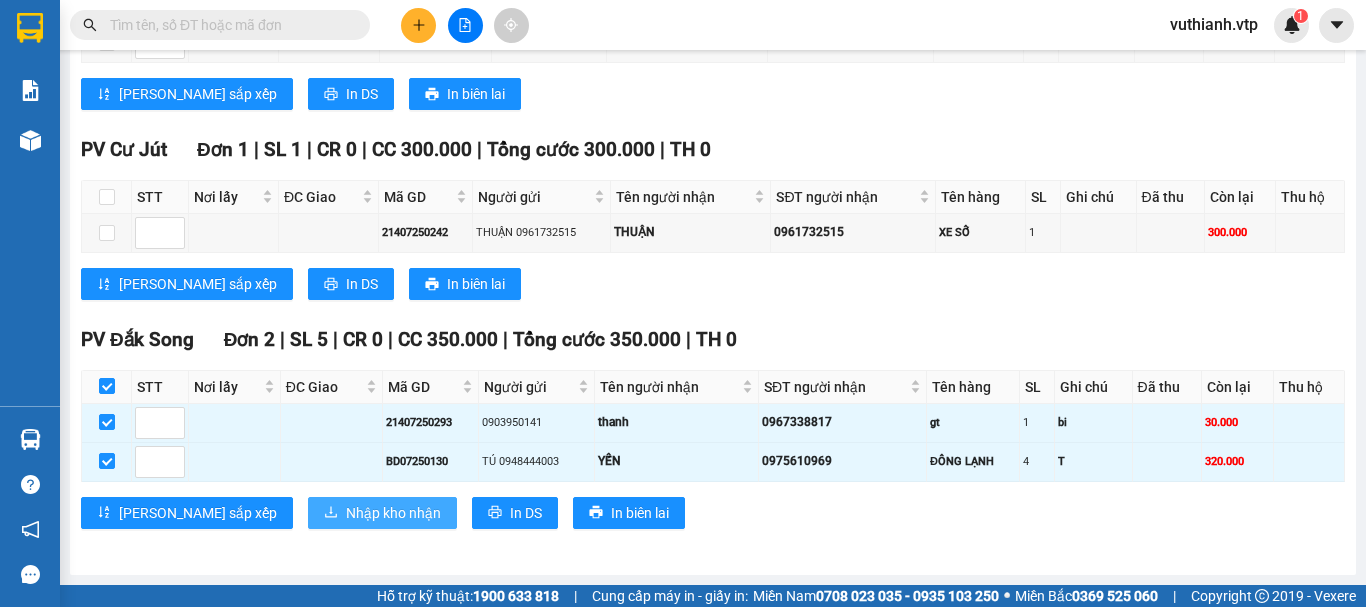 click on "Nhập kho nhận" at bounding box center [393, 513] 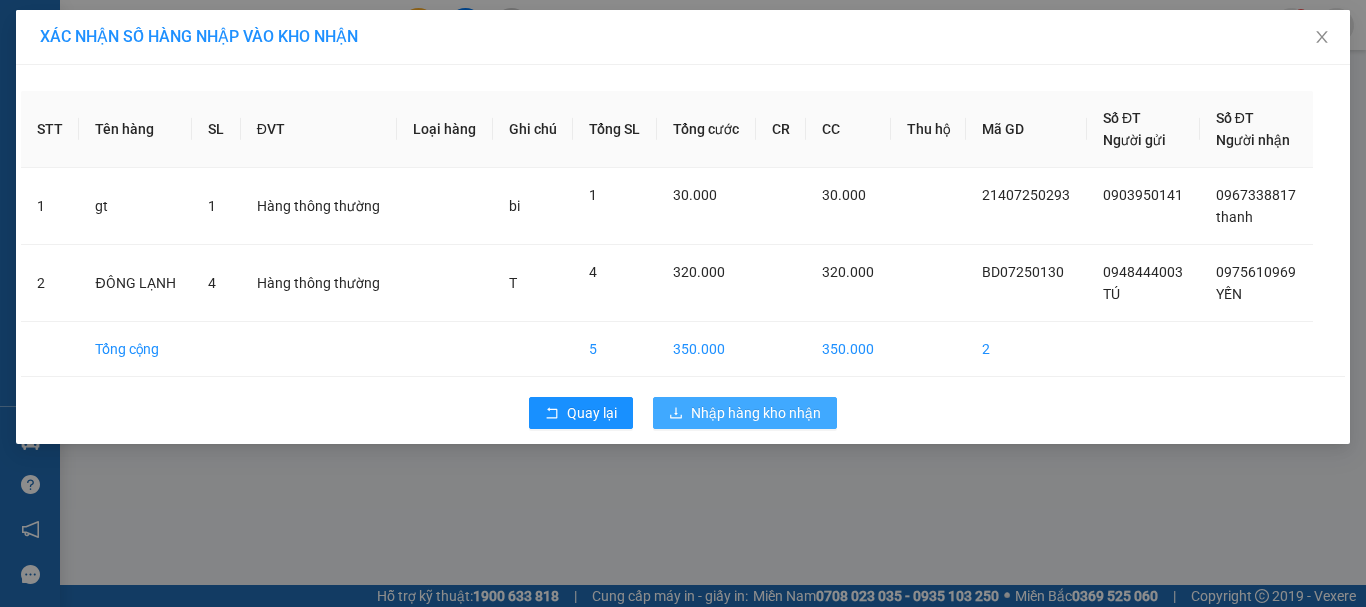 click on "Nhập hàng kho nhận" at bounding box center (756, 413) 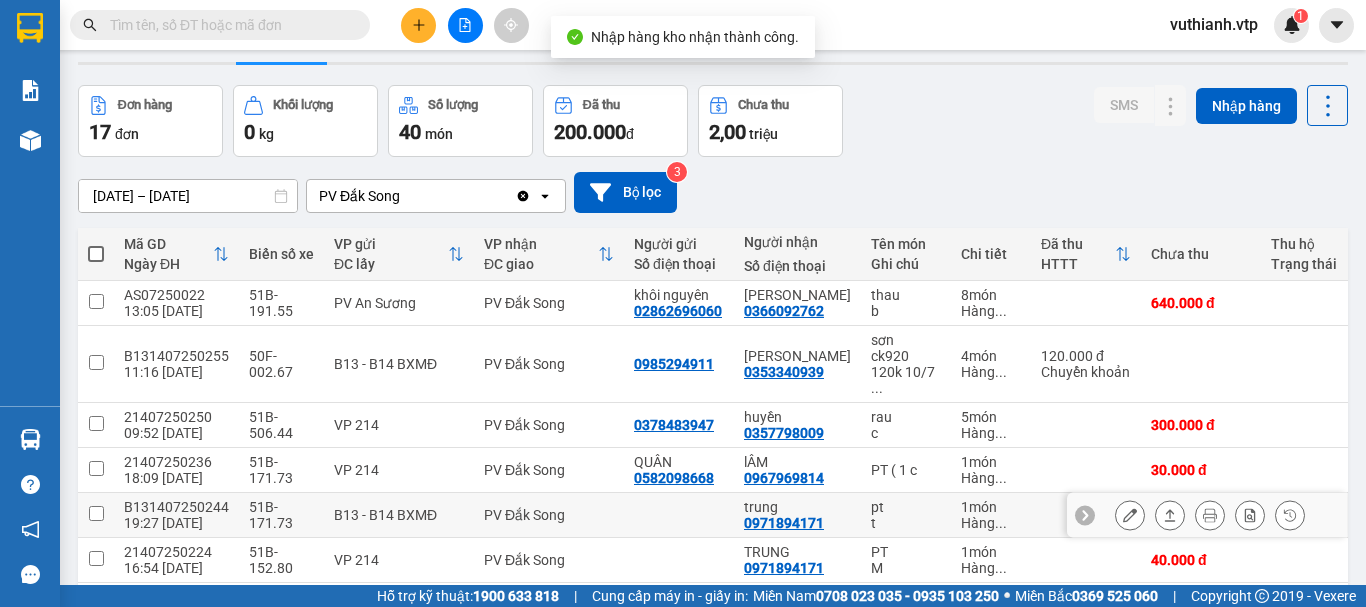scroll, scrollTop: 100, scrollLeft: 0, axis: vertical 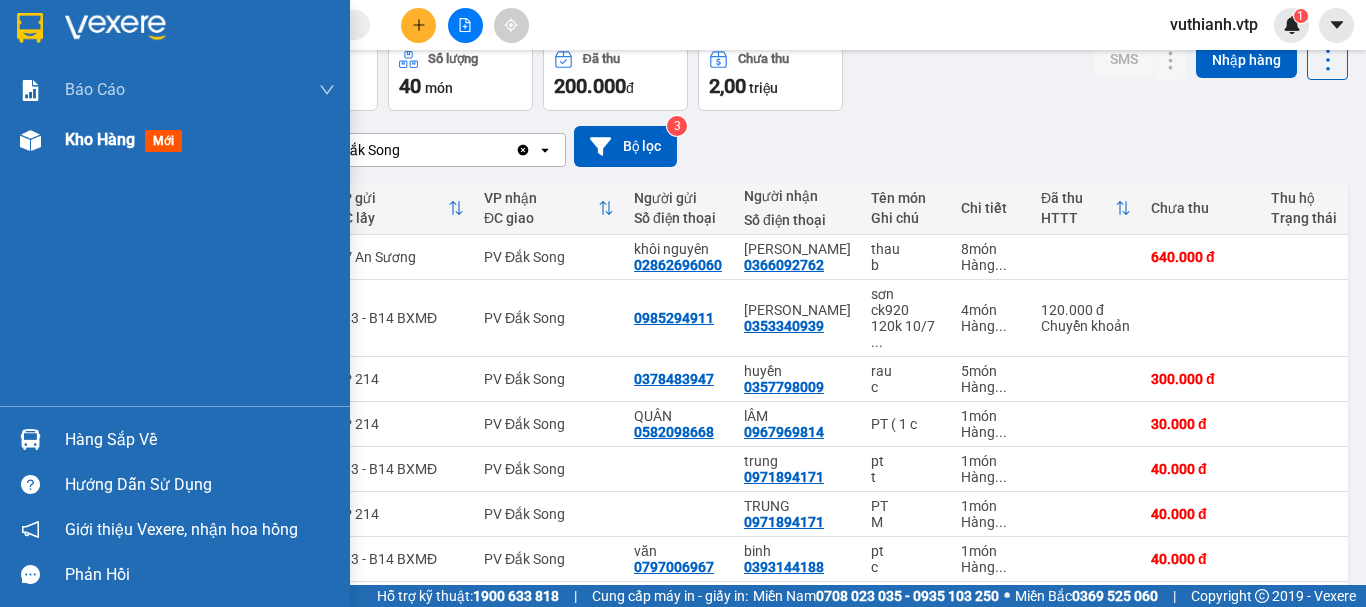 click on "Kho hàng" at bounding box center [100, 139] 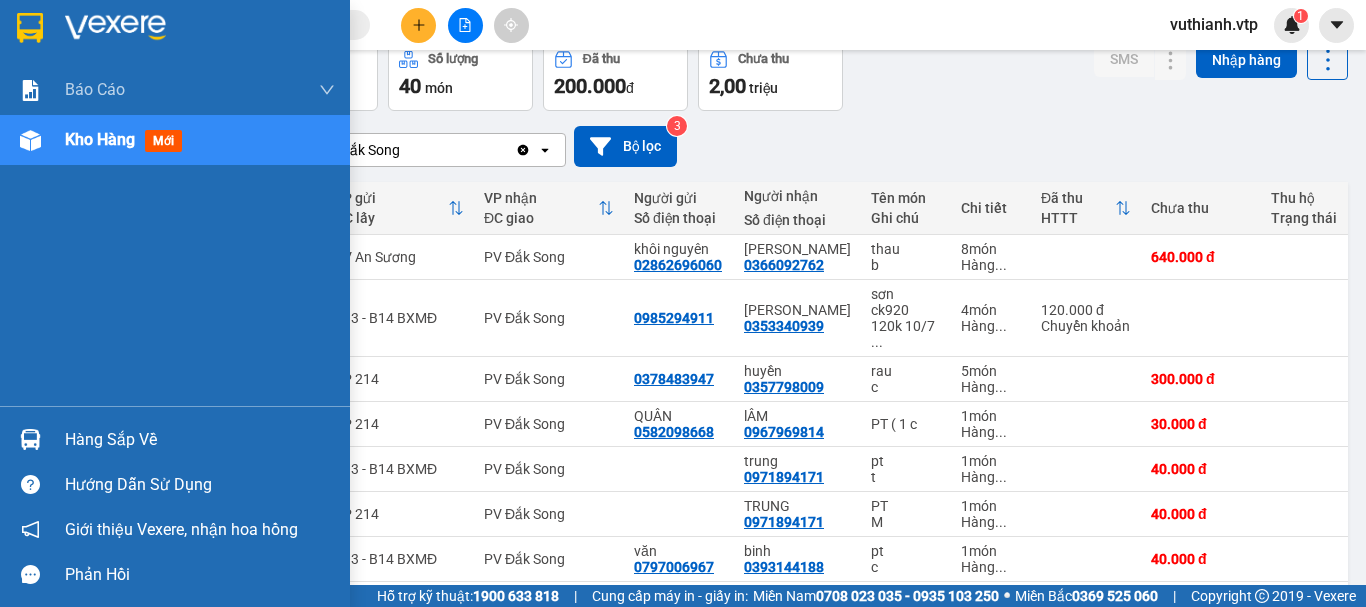 click on "Kho hàng mới" at bounding box center (127, 139) 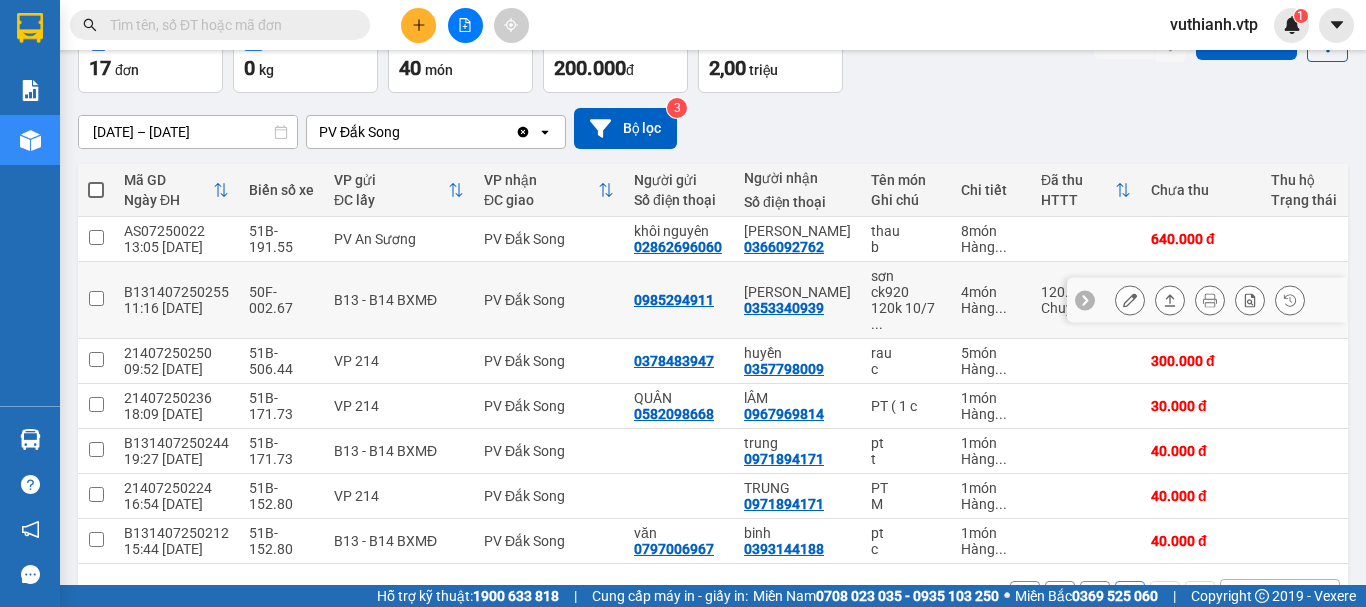 scroll, scrollTop: 171, scrollLeft: 0, axis: vertical 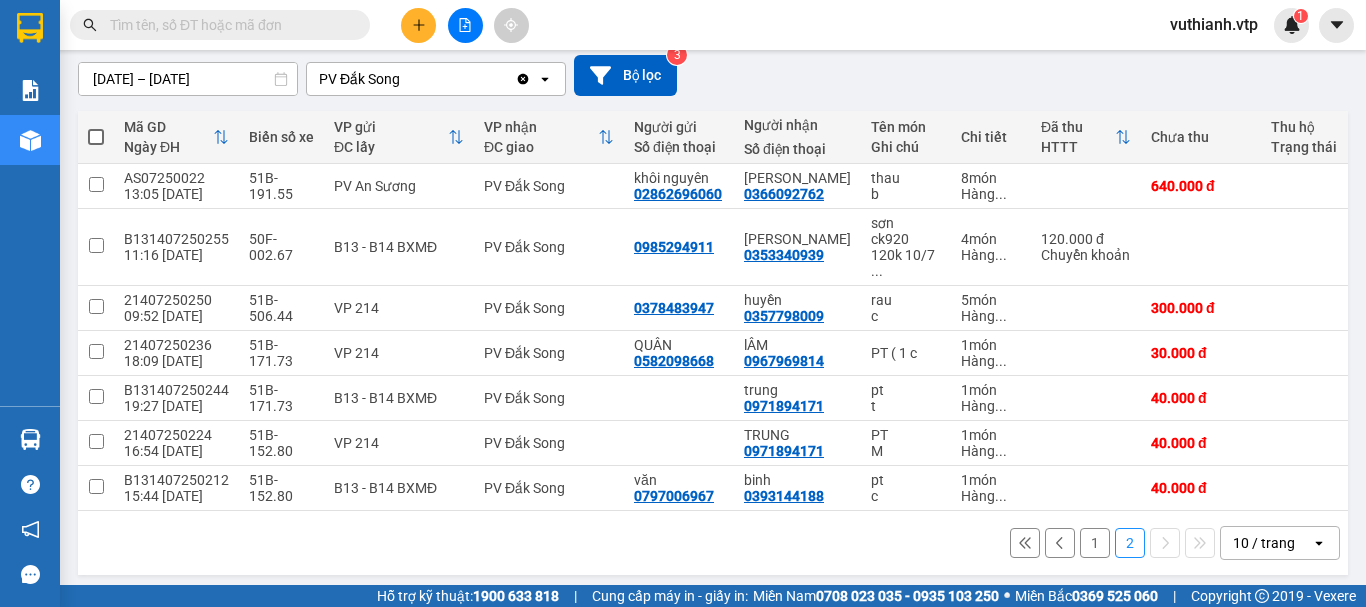 click on "1" at bounding box center (1095, 543) 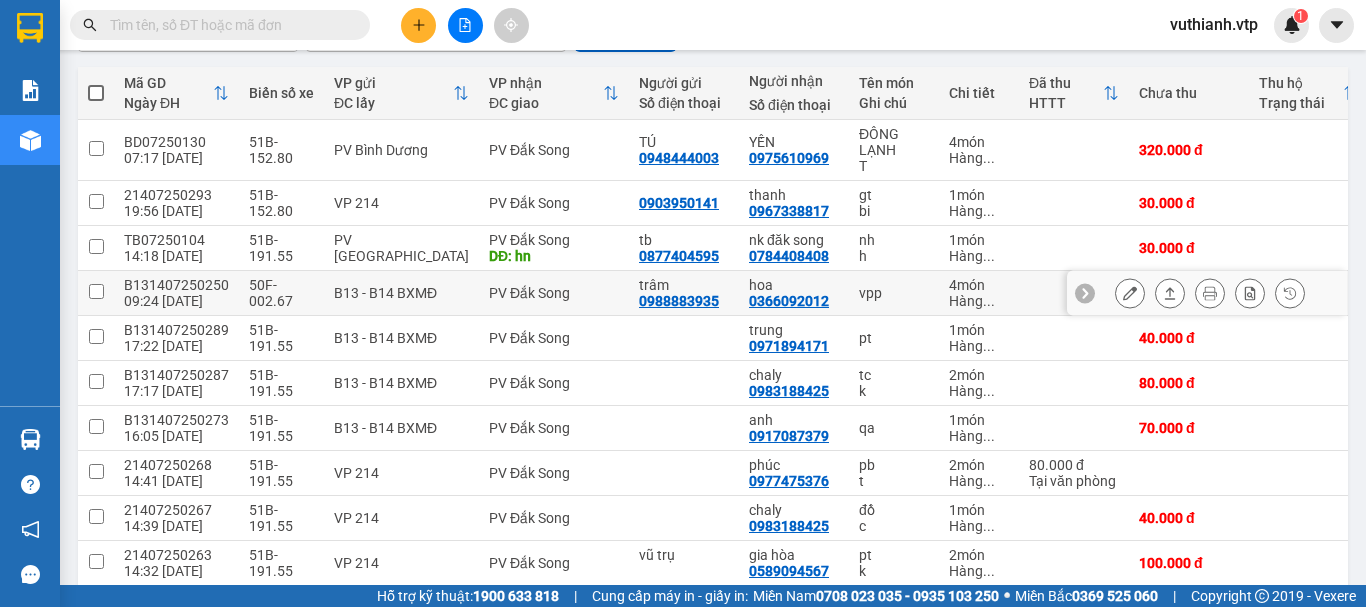 scroll, scrollTop: 271, scrollLeft: 0, axis: vertical 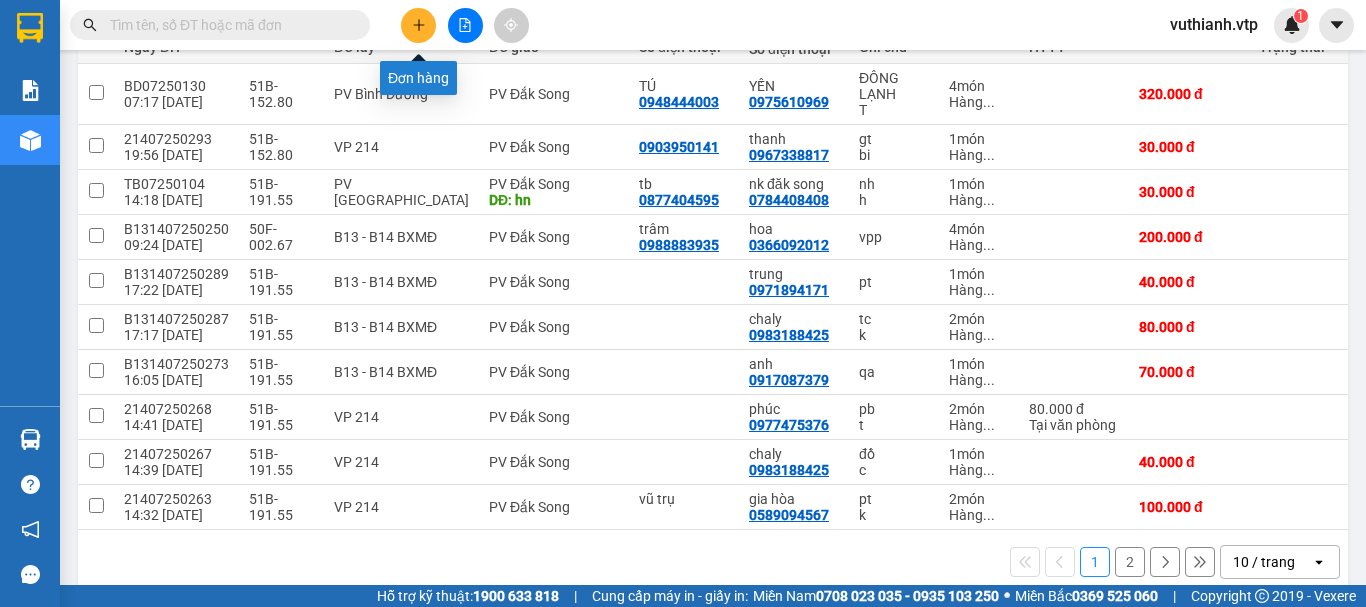 click 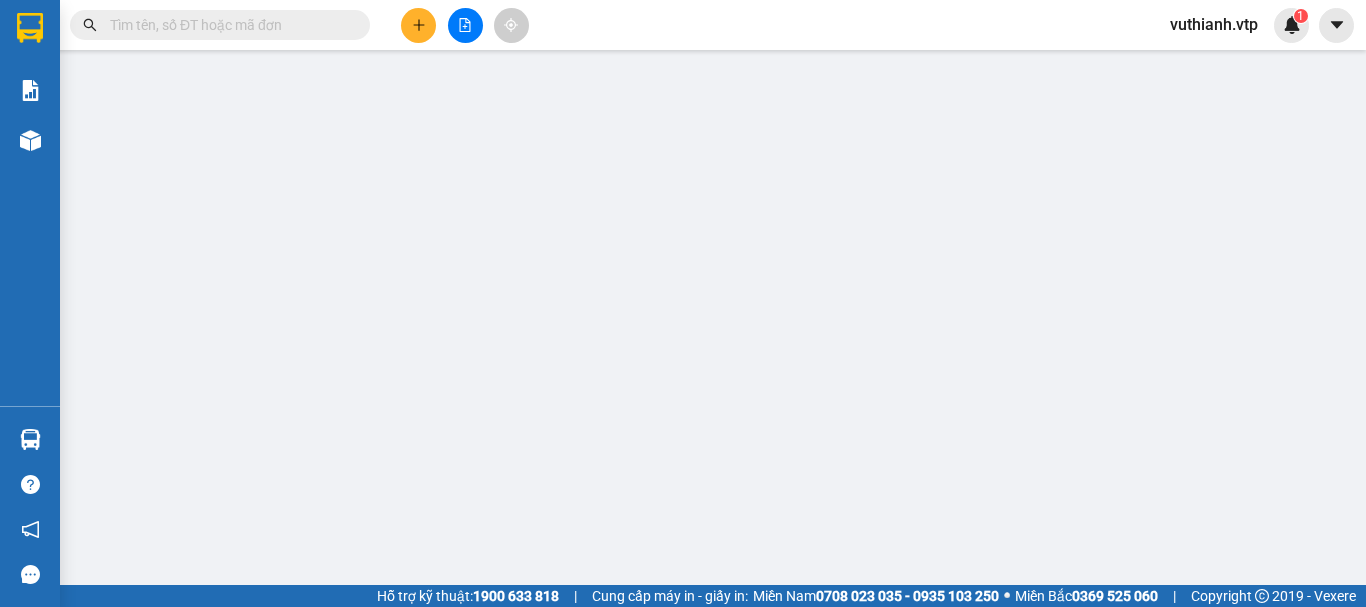 scroll, scrollTop: 0, scrollLeft: 0, axis: both 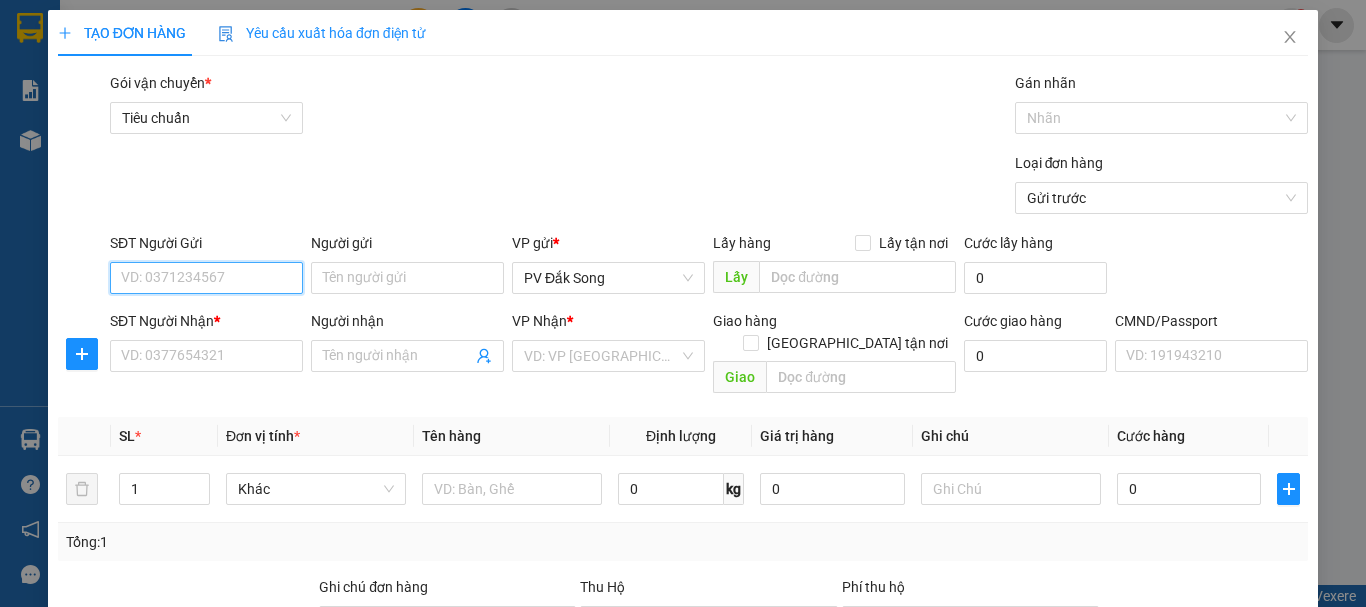 click on "SĐT Người Gửi" at bounding box center [206, 278] 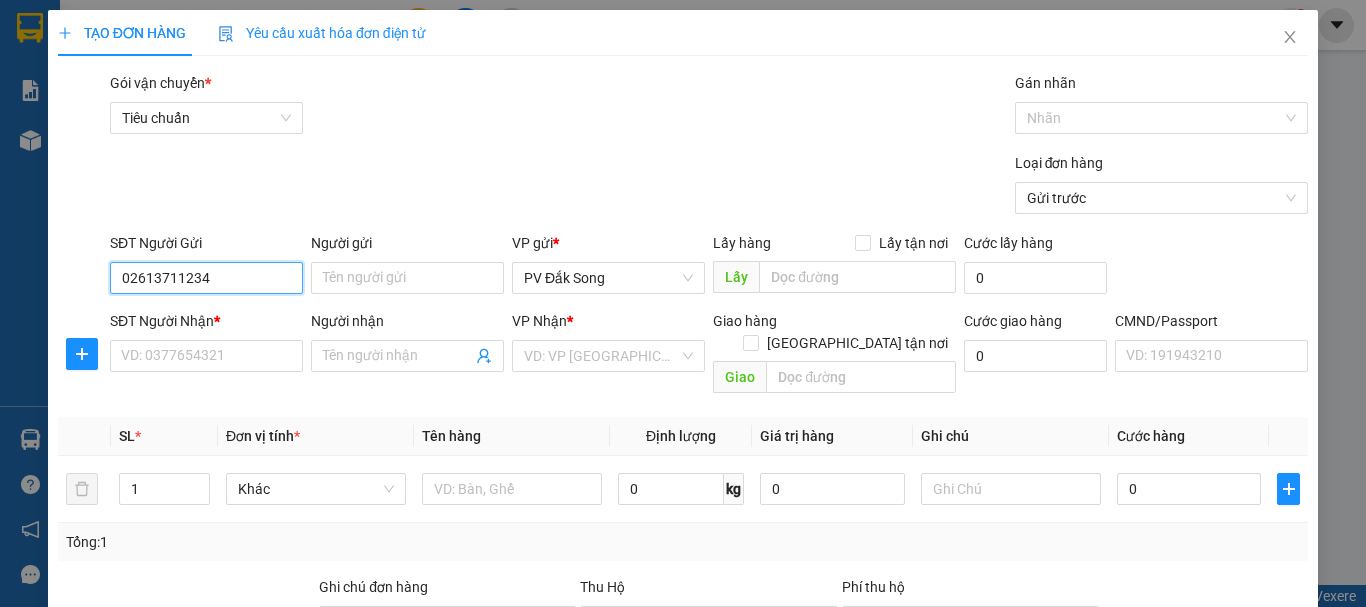 type on "02613711234" 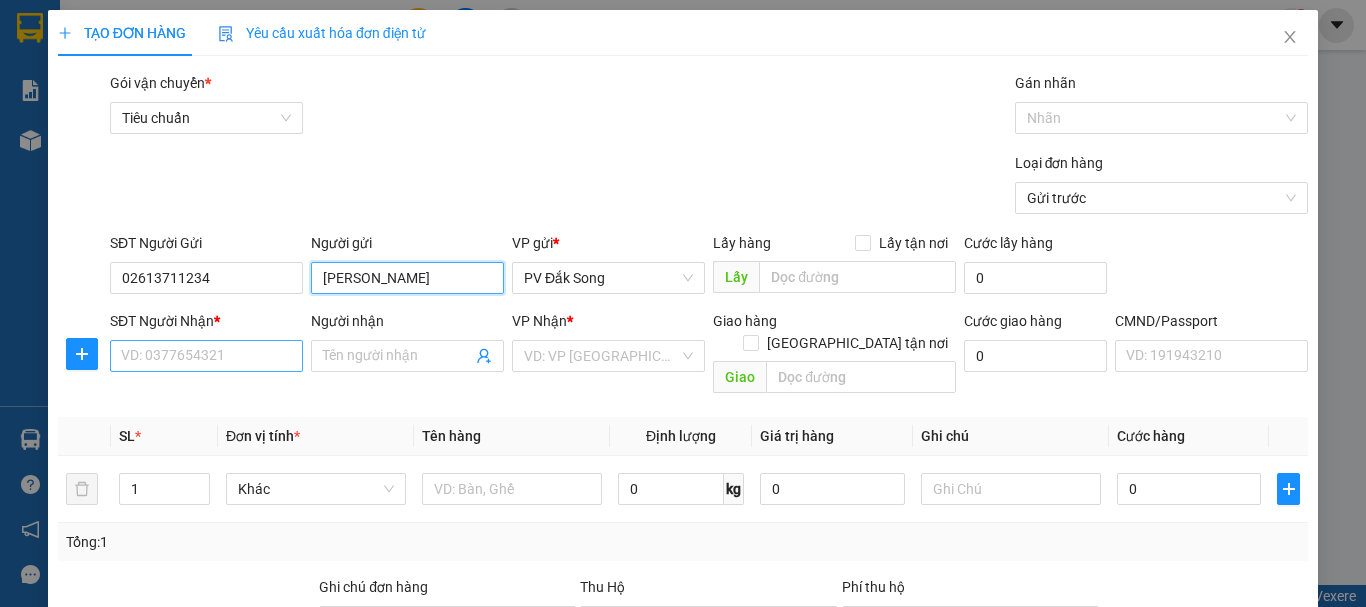 type on "[PERSON_NAME]" 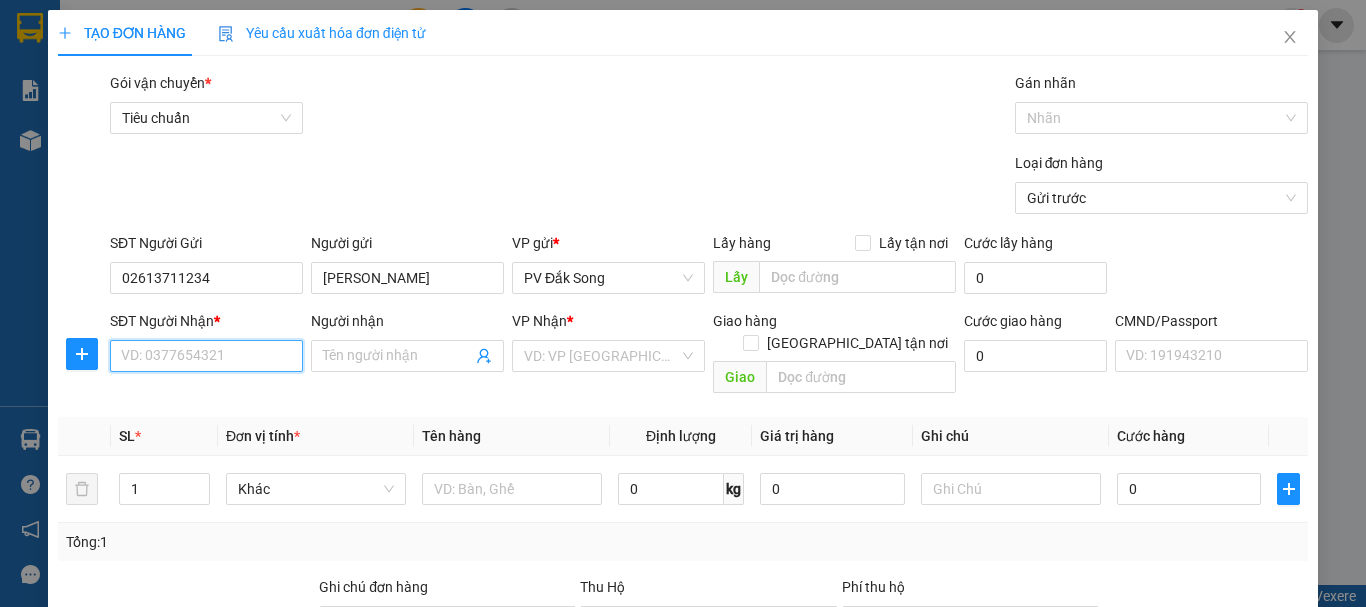 click on "SĐT Người Nhận  *" at bounding box center [206, 356] 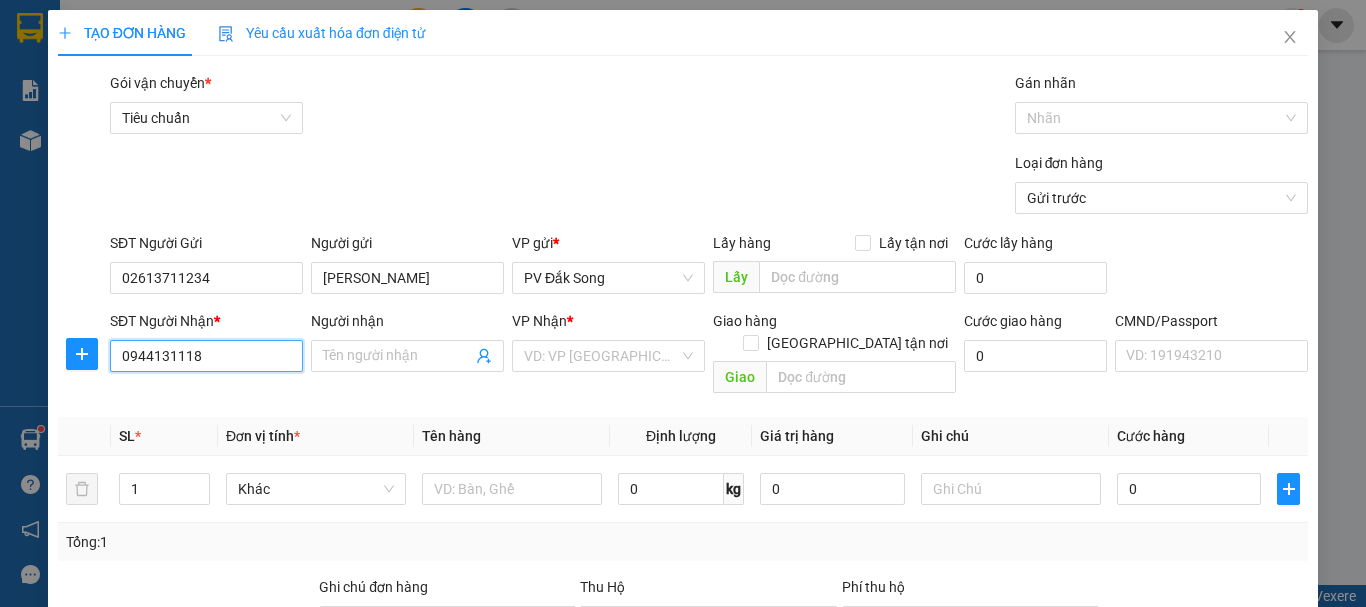 type on "0944131118" 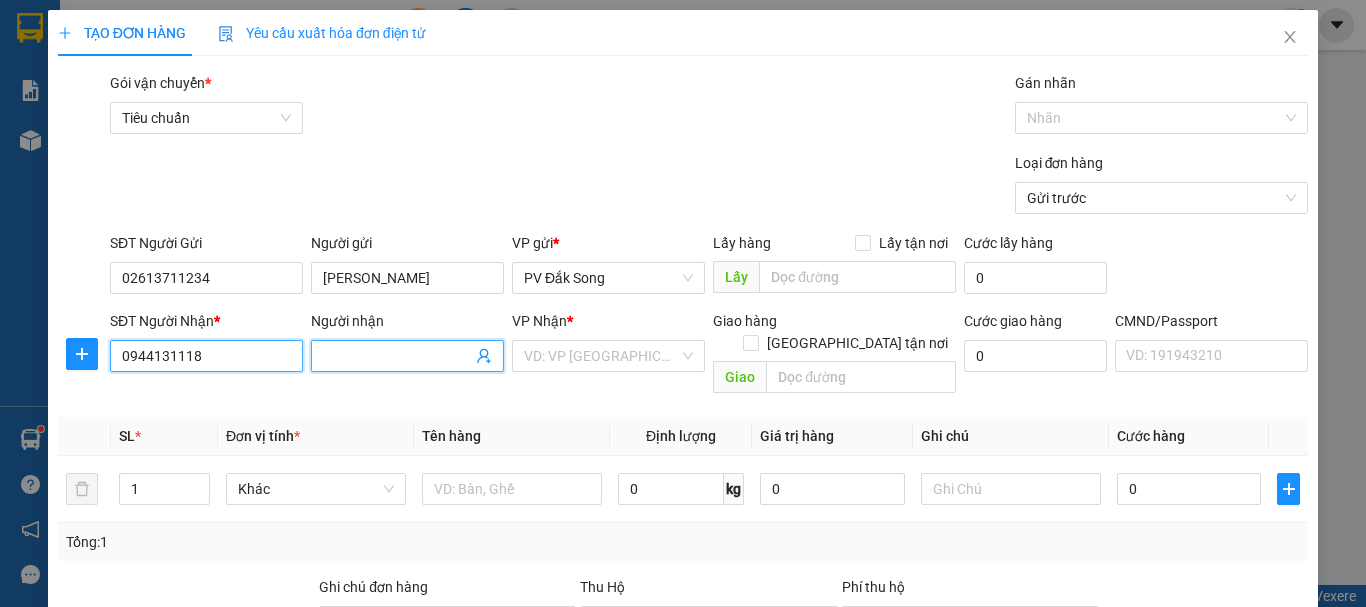 click on "0944131118" at bounding box center (206, 356) 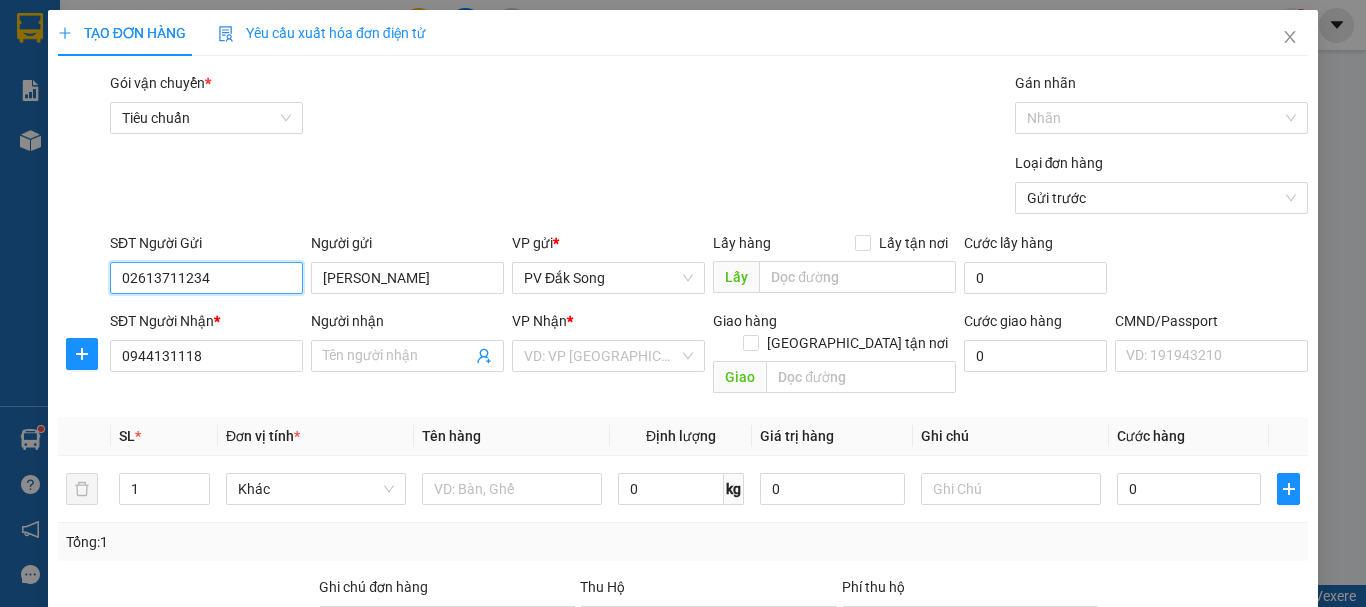 click on "02613711234" at bounding box center (206, 278) 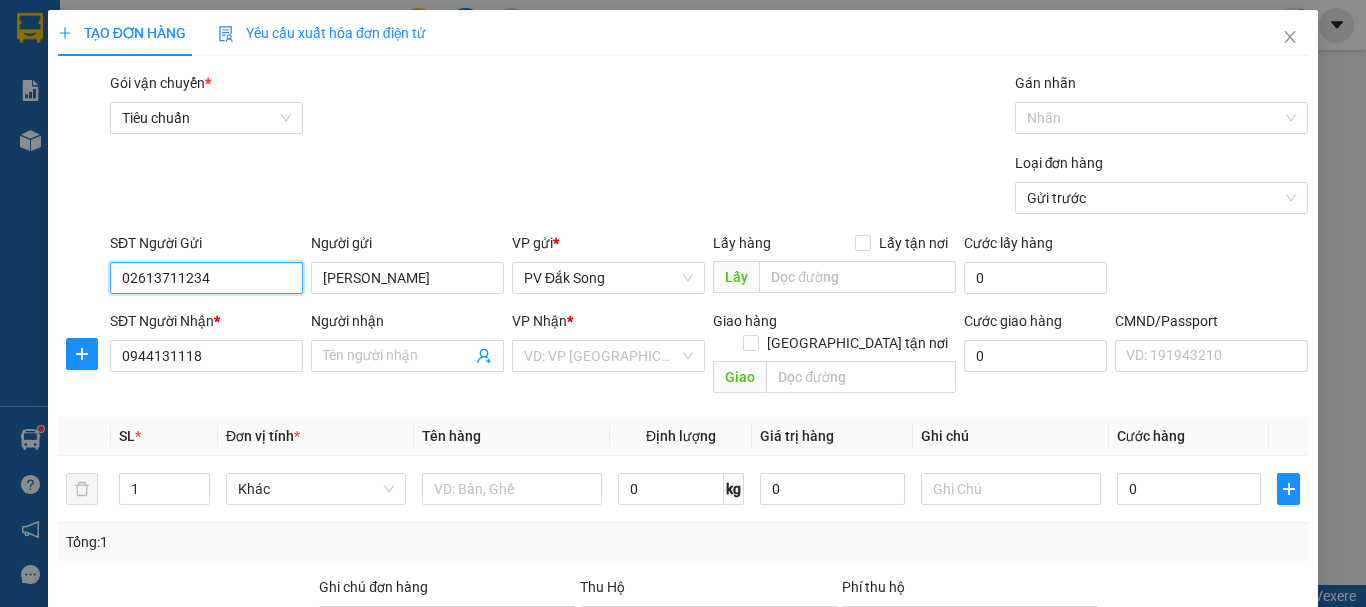 click on "02613711234" at bounding box center (206, 278) 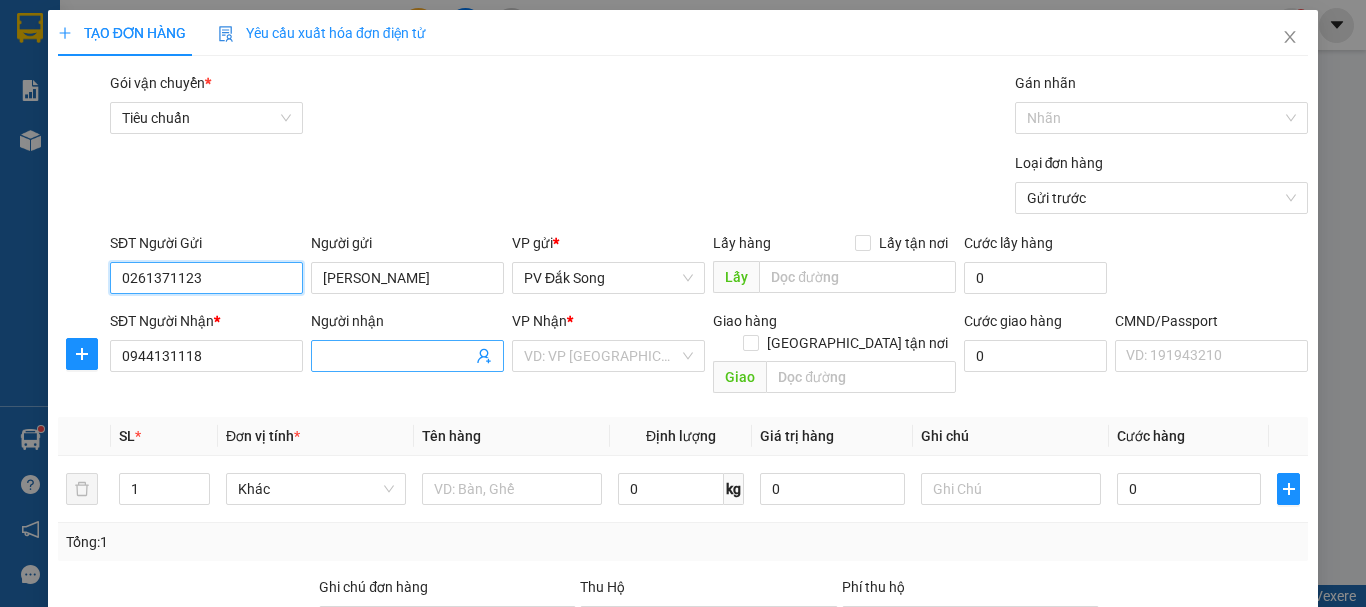 type on "0261371123" 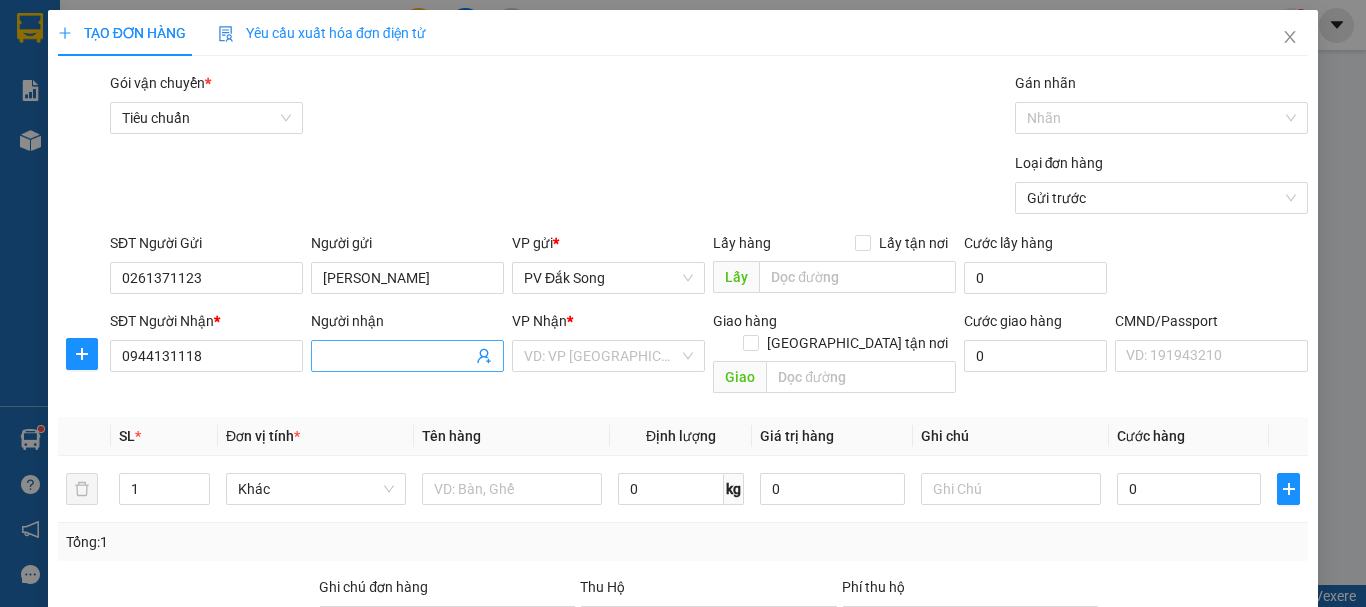 click at bounding box center [407, 356] 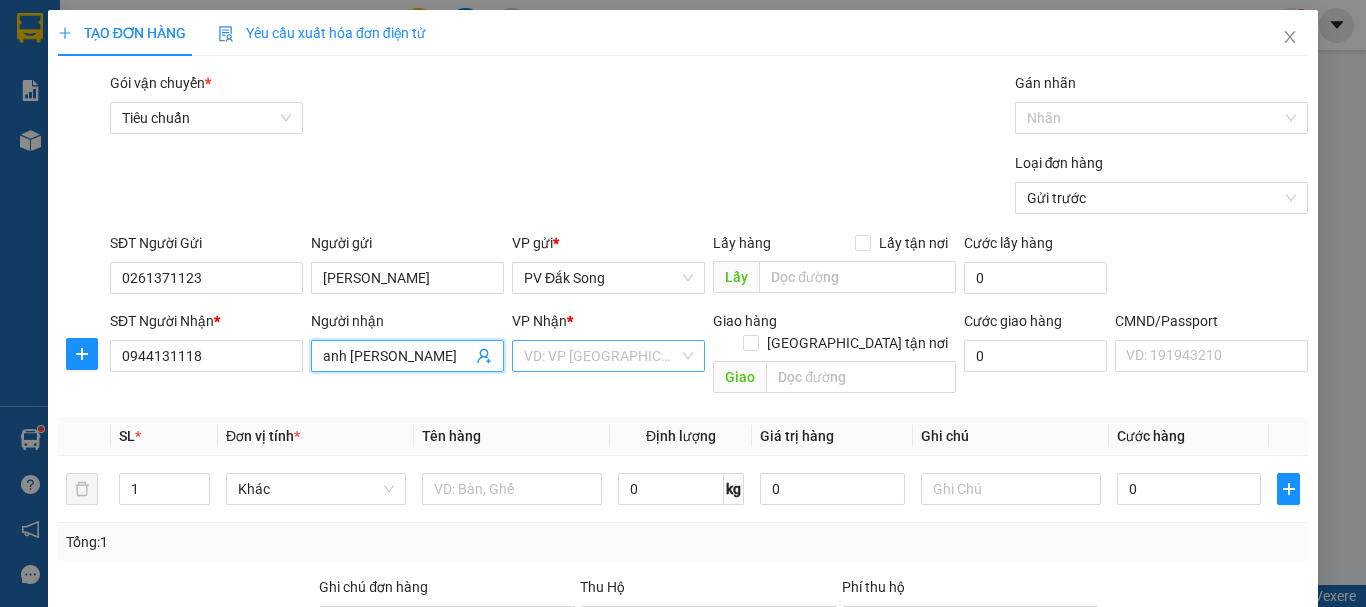 type on "anh [PERSON_NAME]" 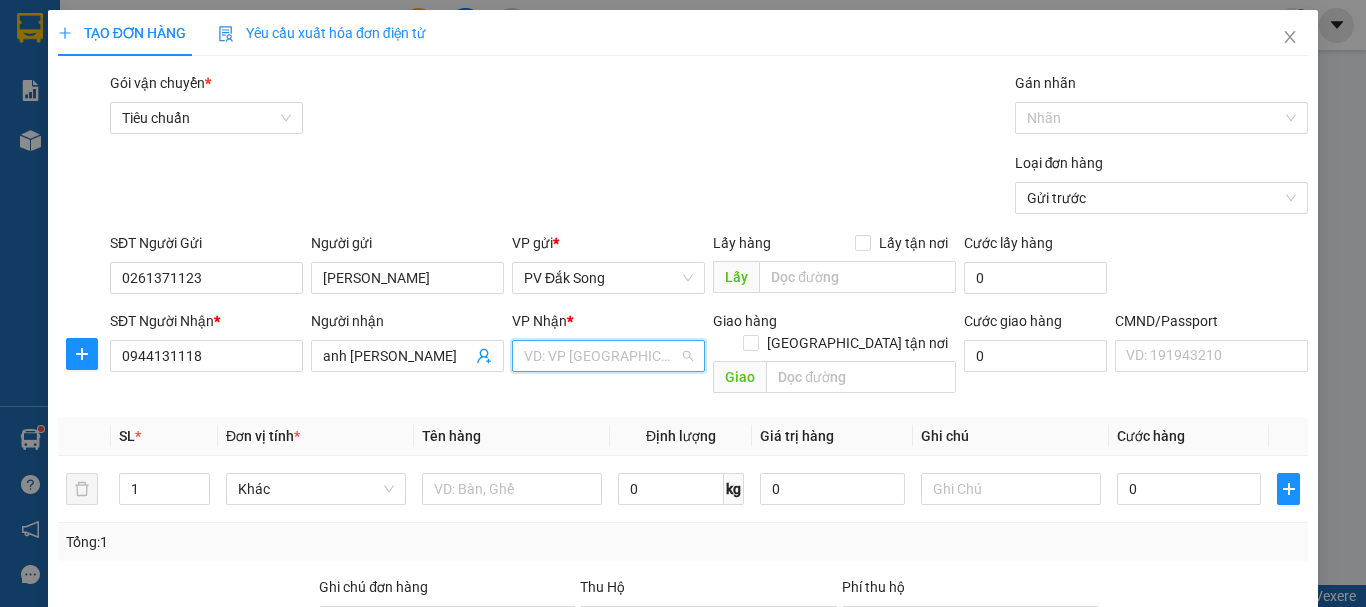 click at bounding box center (601, 356) 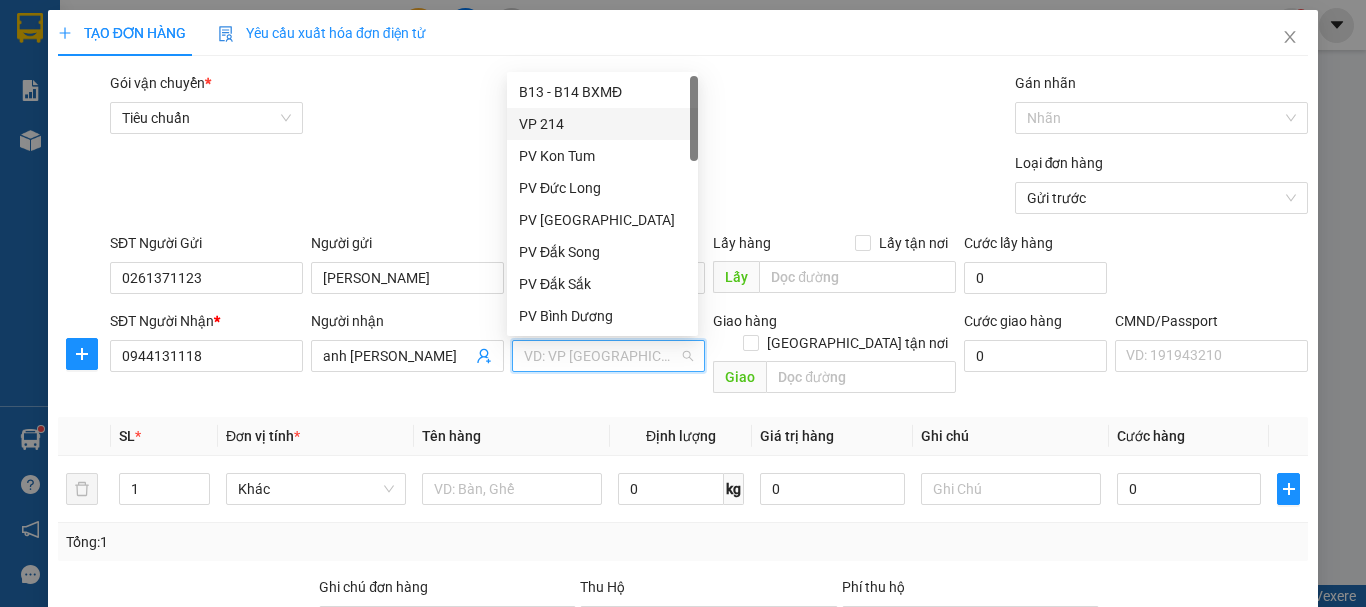 click on "VP 214" at bounding box center [602, 124] 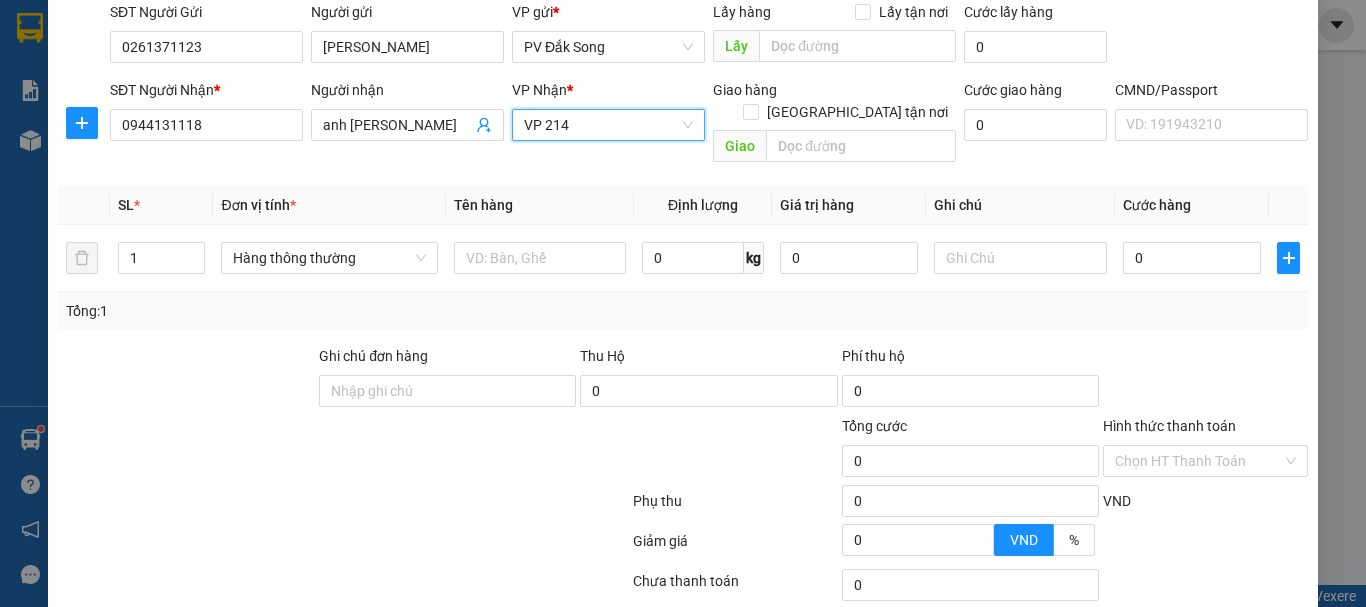 scroll, scrollTop: 300, scrollLeft: 0, axis: vertical 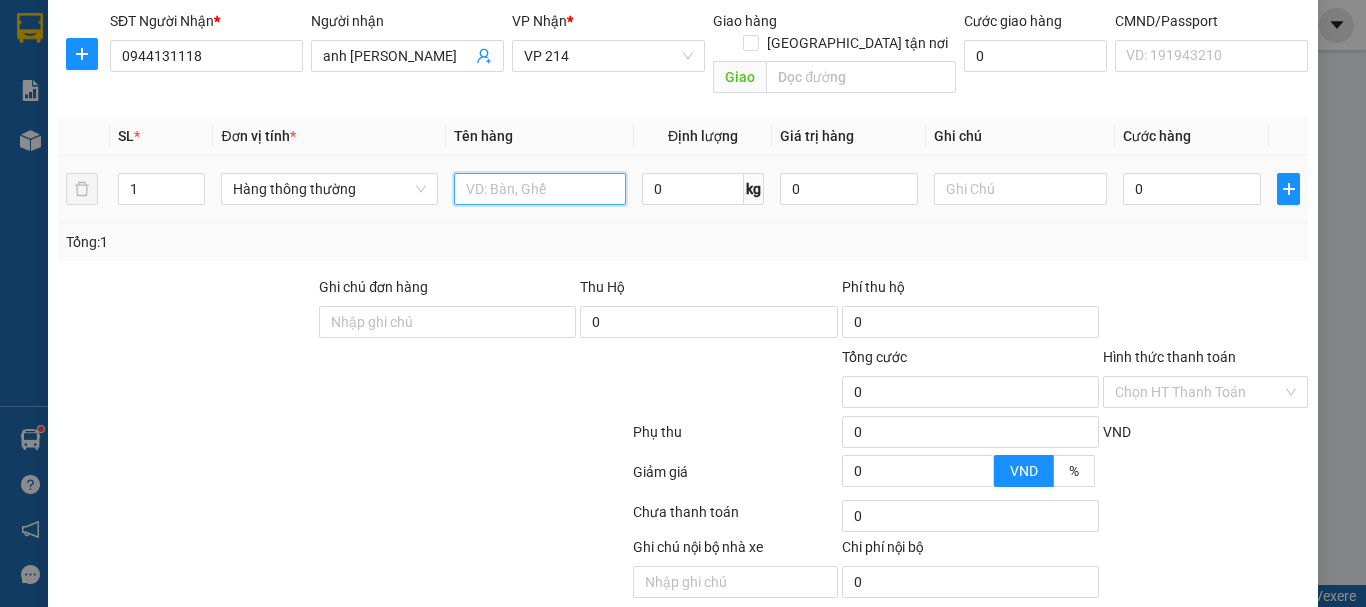 click at bounding box center (540, 189) 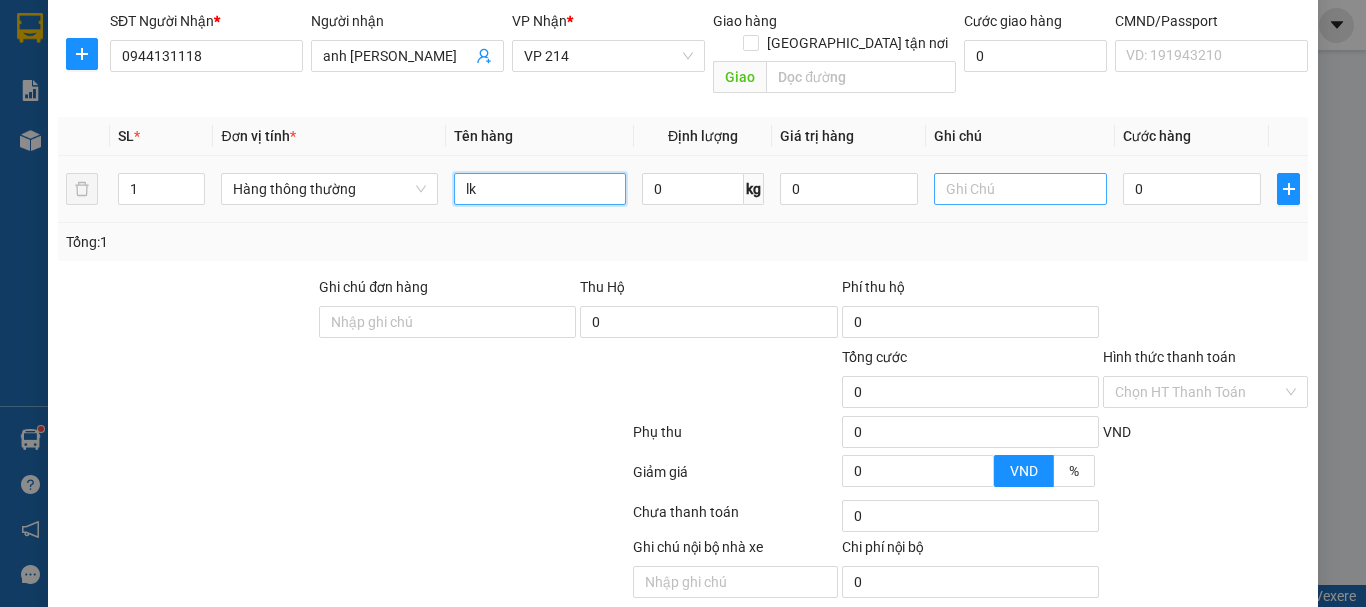 type on "lk" 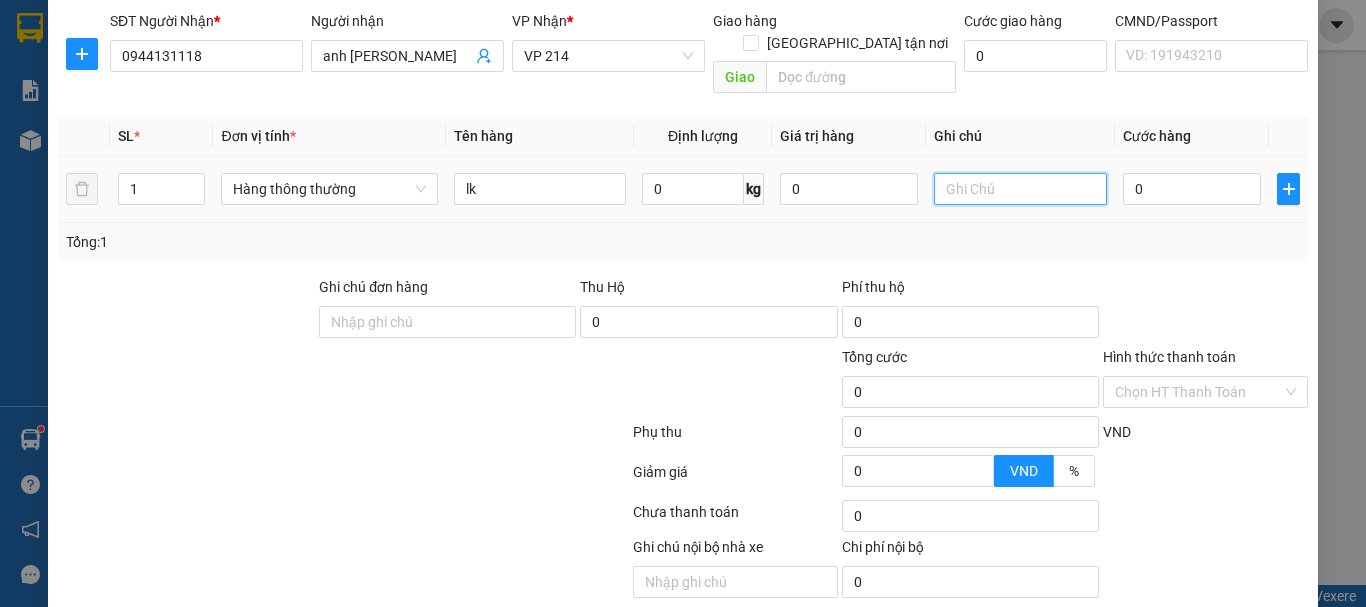 click at bounding box center (1020, 189) 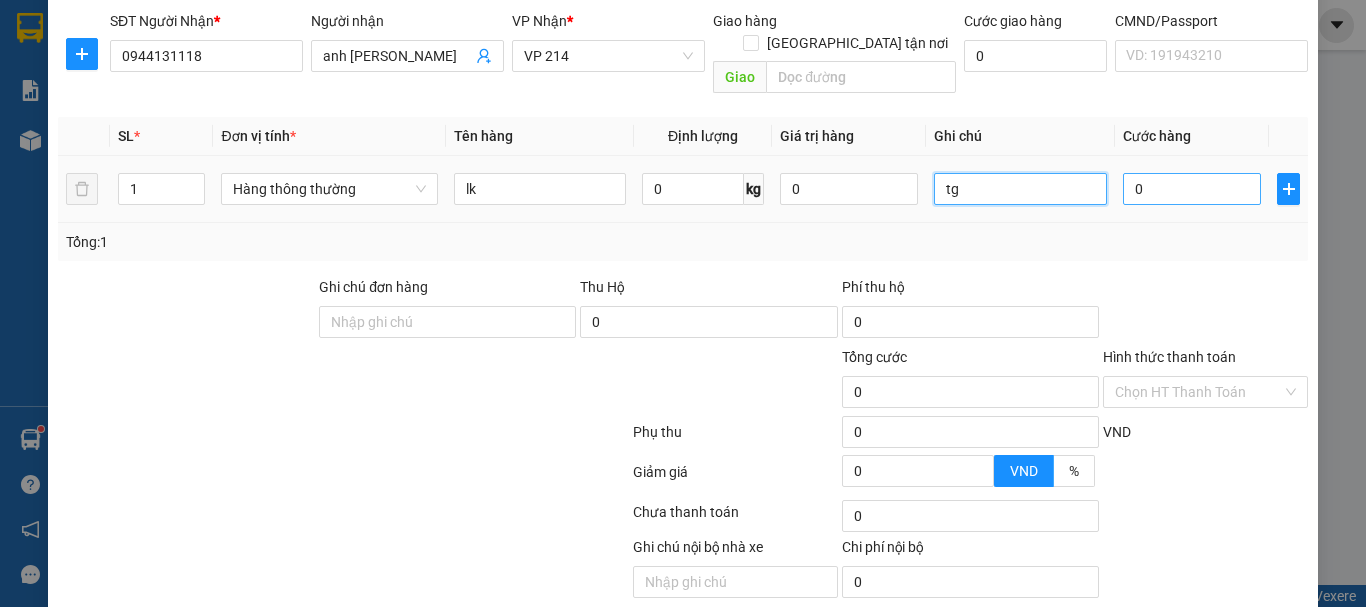 type on "tg" 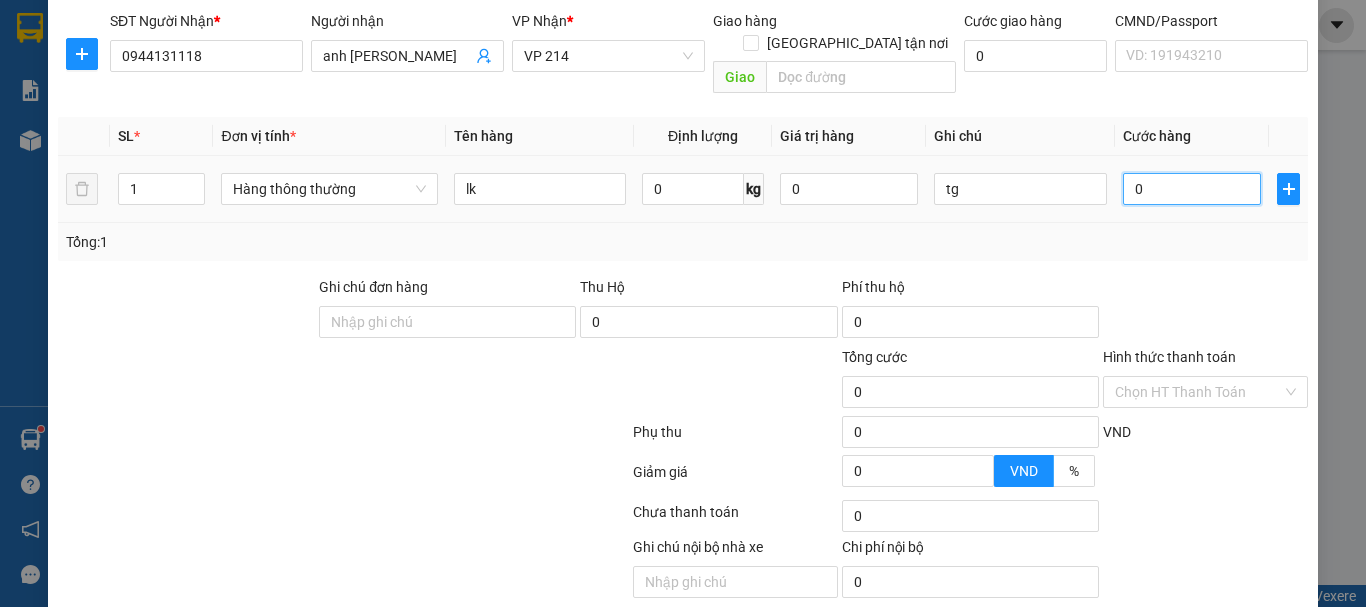 click on "0" at bounding box center [1192, 189] 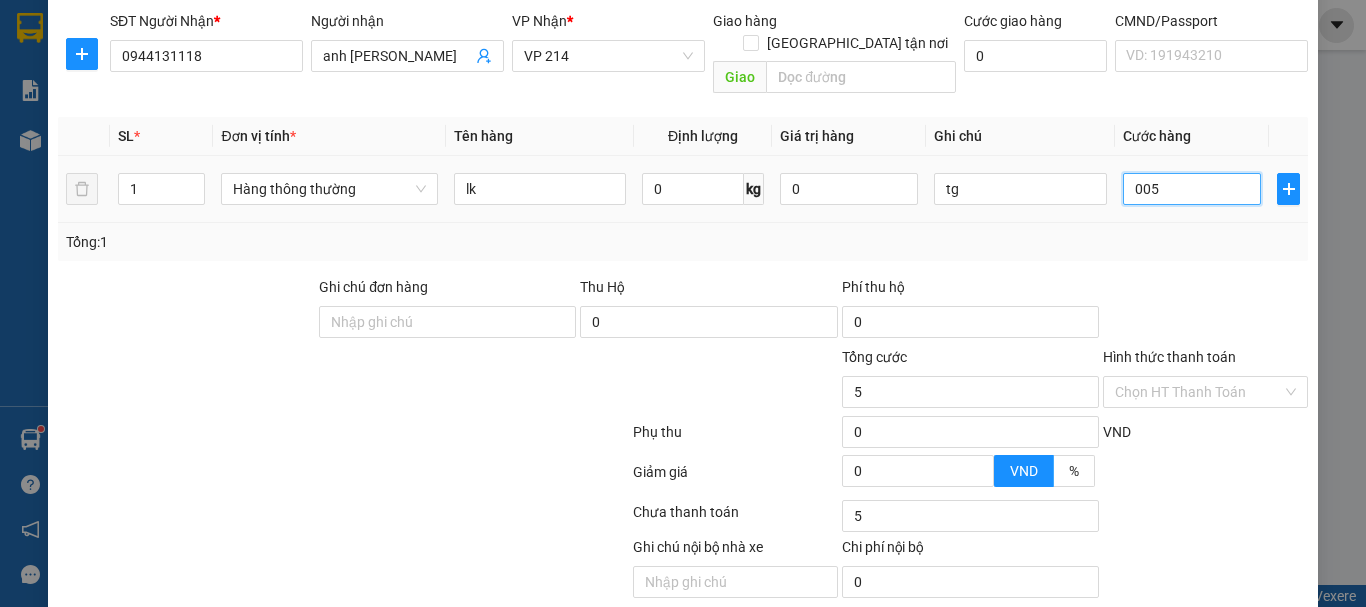 type on "0.050" 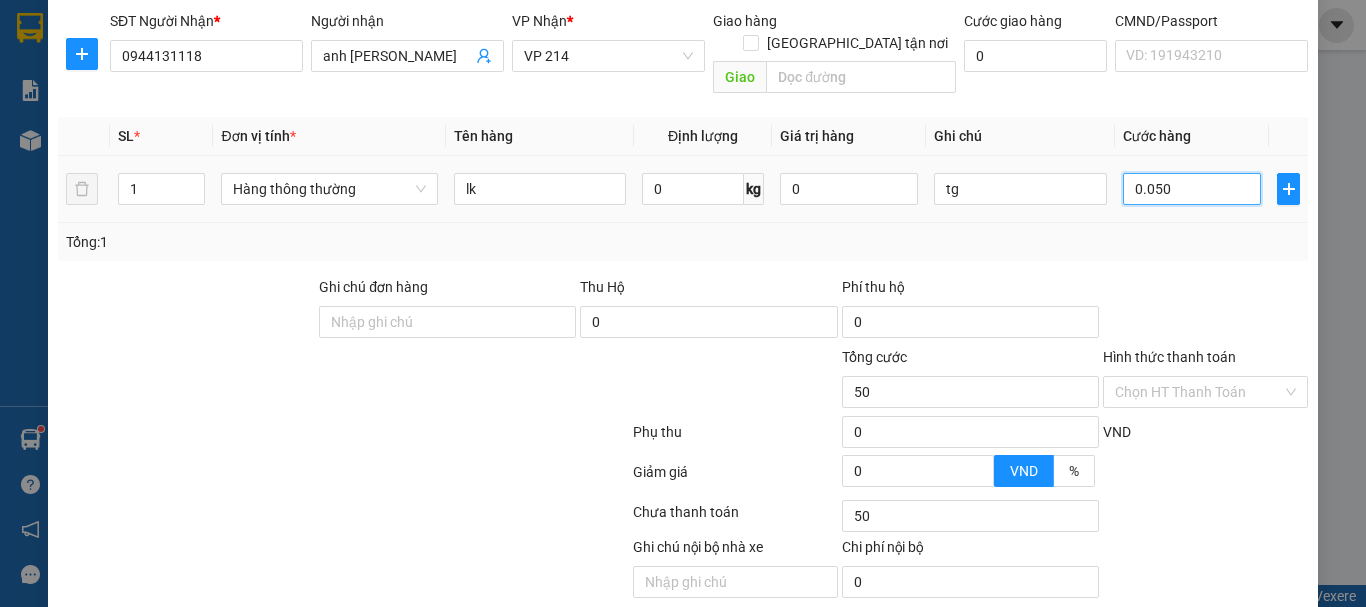 type on "00.500" 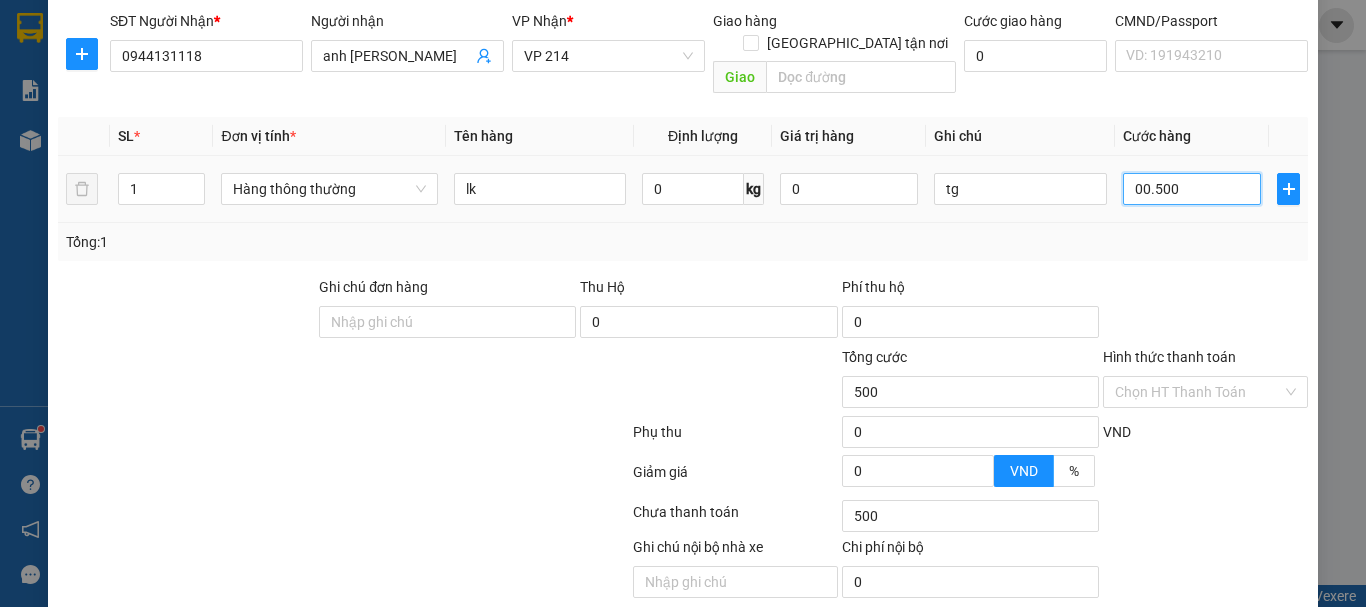type on "0.005.000" 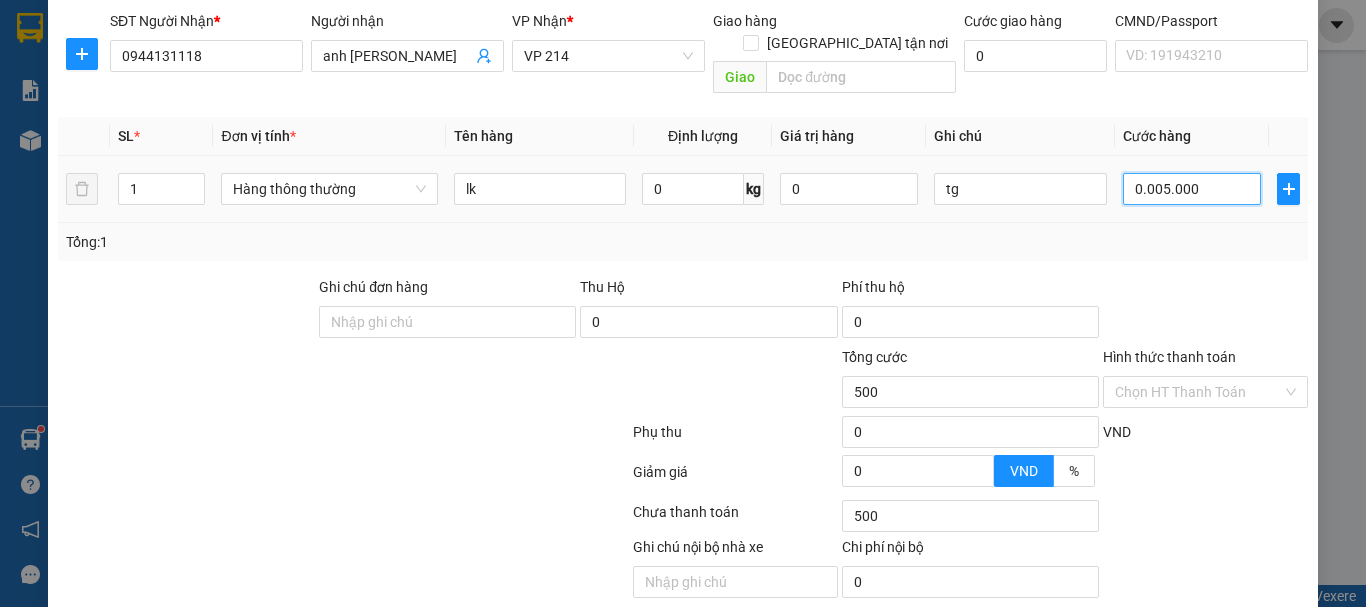 type on "5.000" 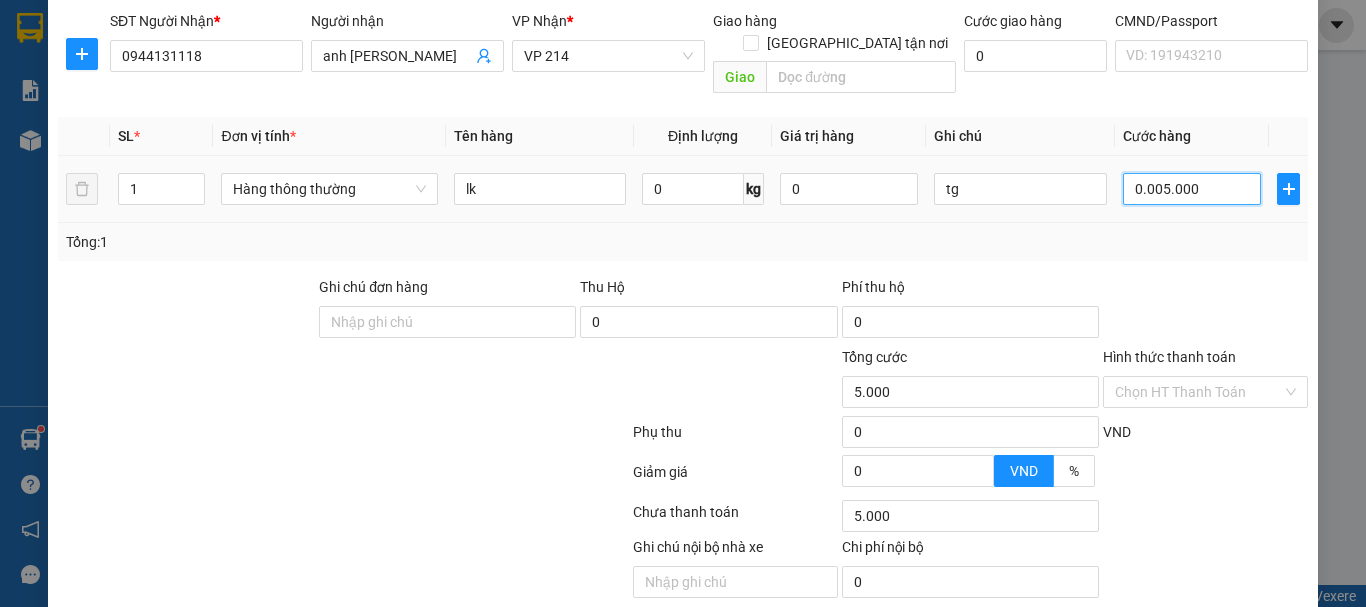 type on "000.050.000" 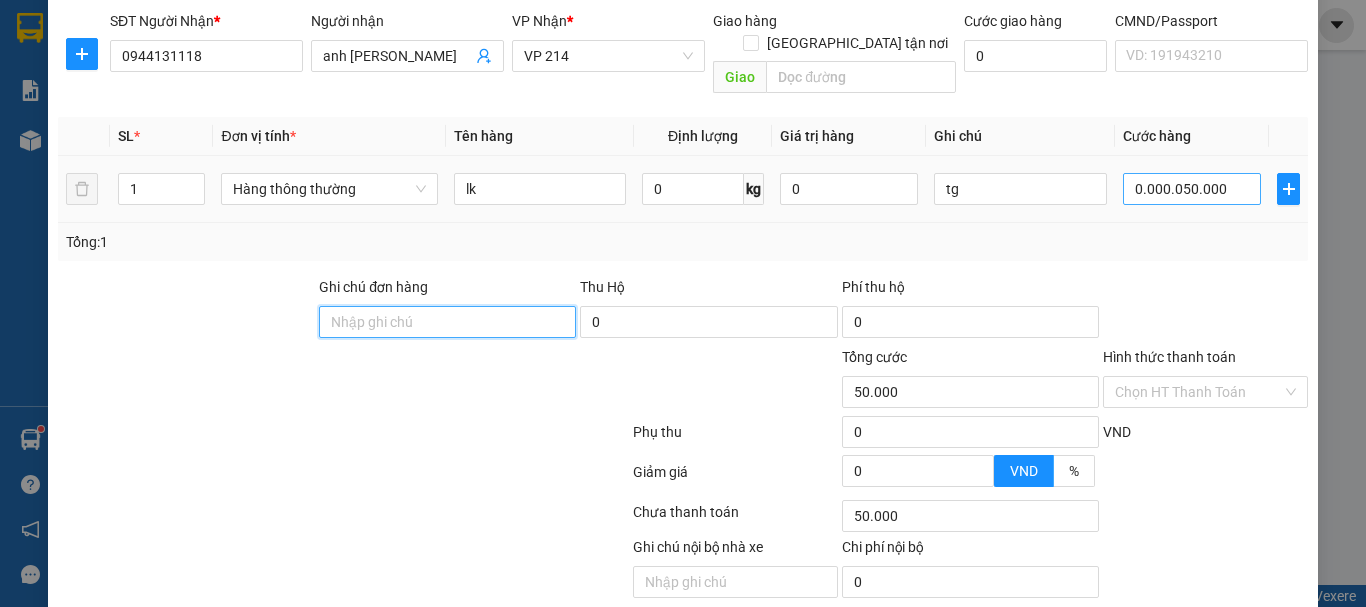 type on "50.000" 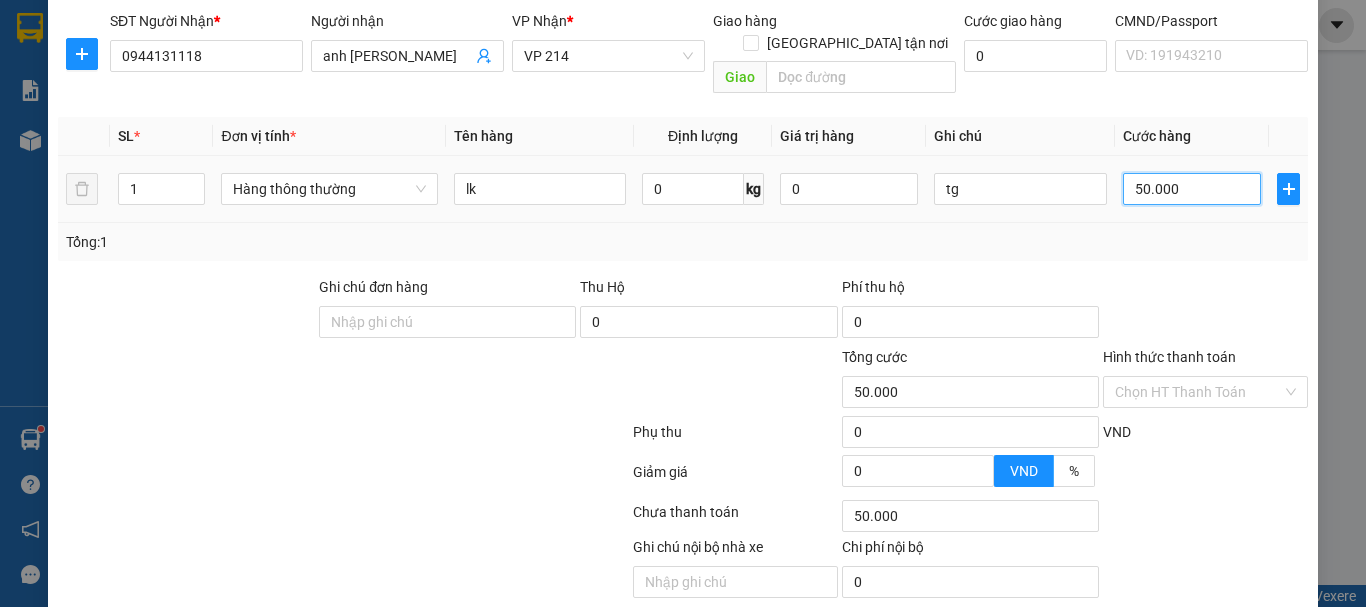 click on "50.000" at bounding box center [1192, 189] 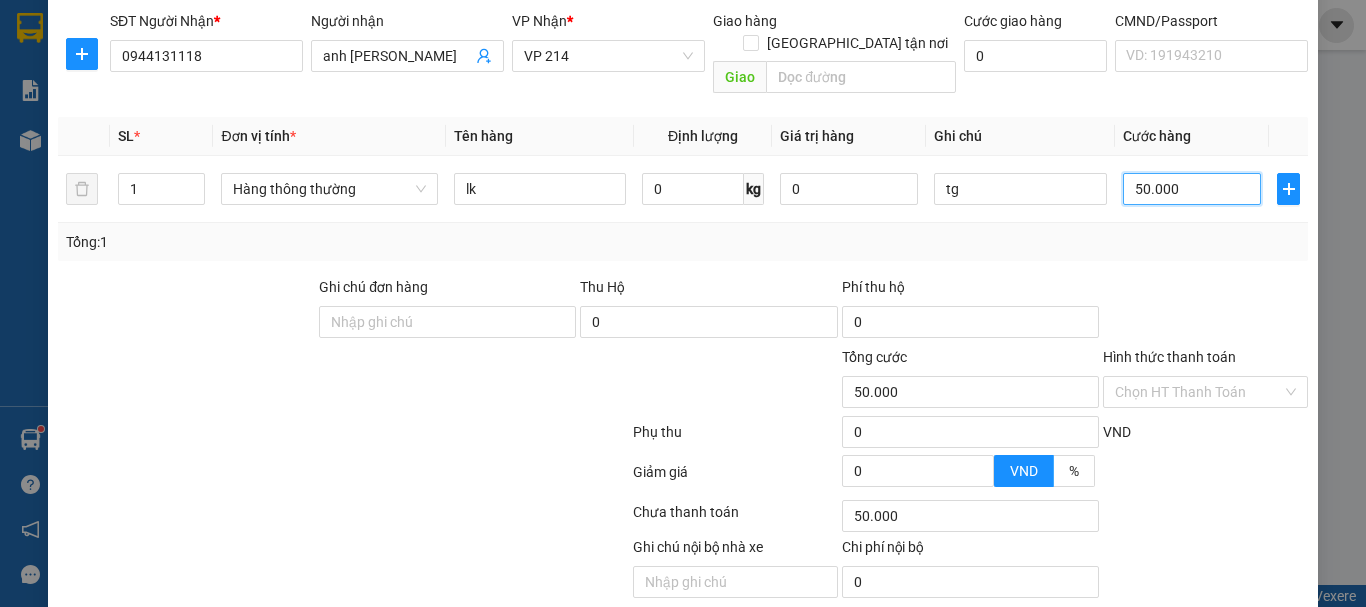 drag, startPoint x: 1169, startPoint y: 163, endPoint x: 1030, endPoint y: 205, distance: 145.20676 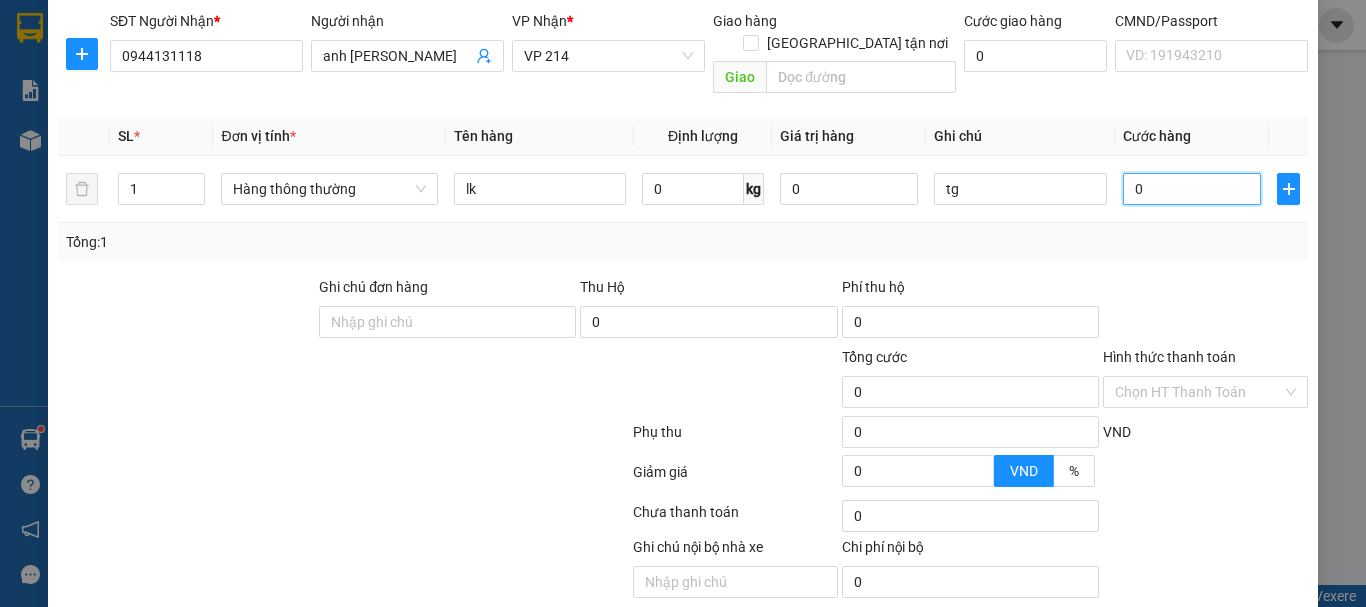 type on "001" 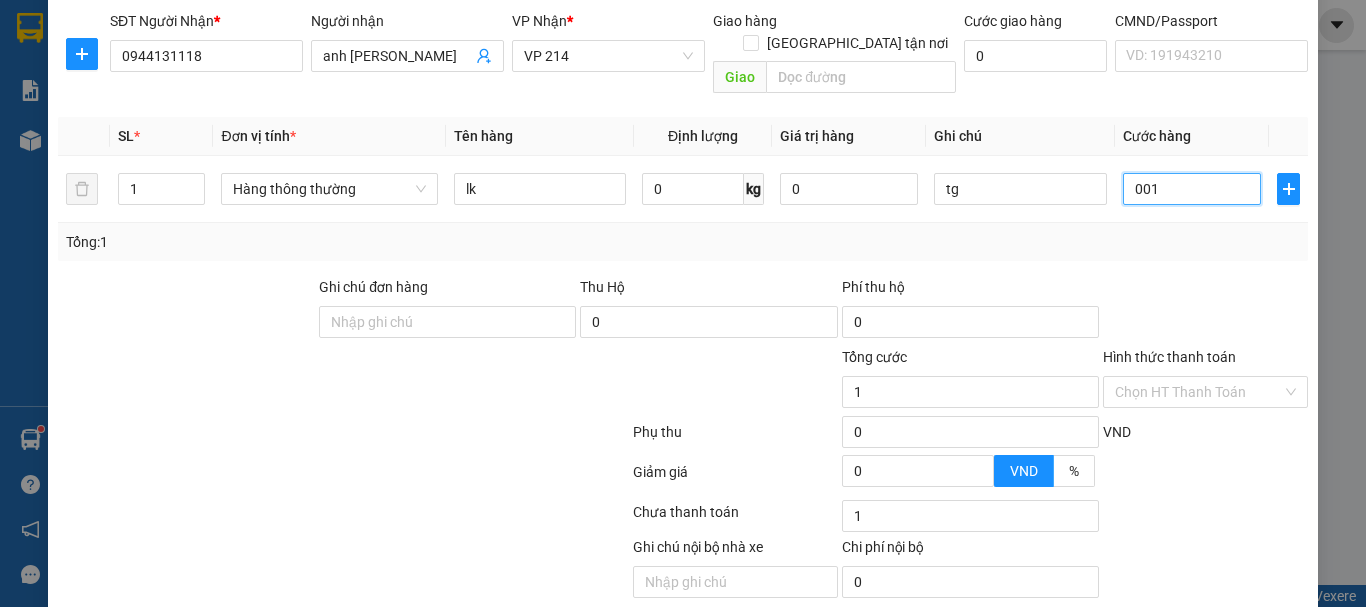 type on "0.010" 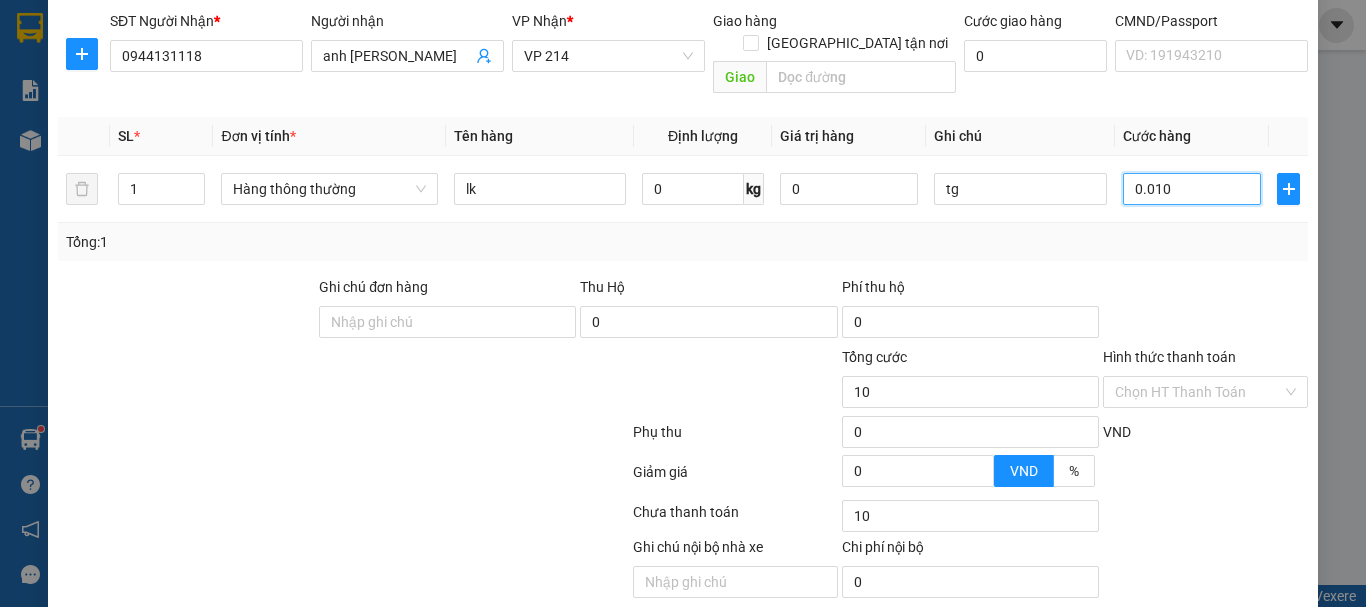 type on "00.100" 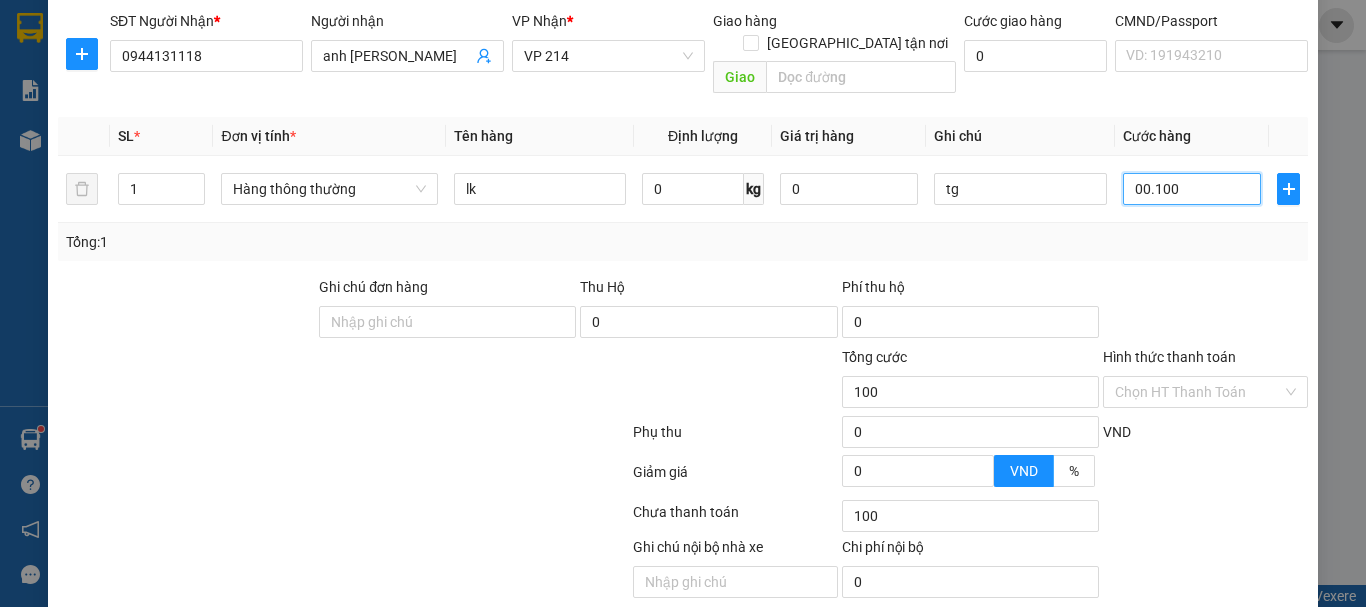 type on "0.001.000" 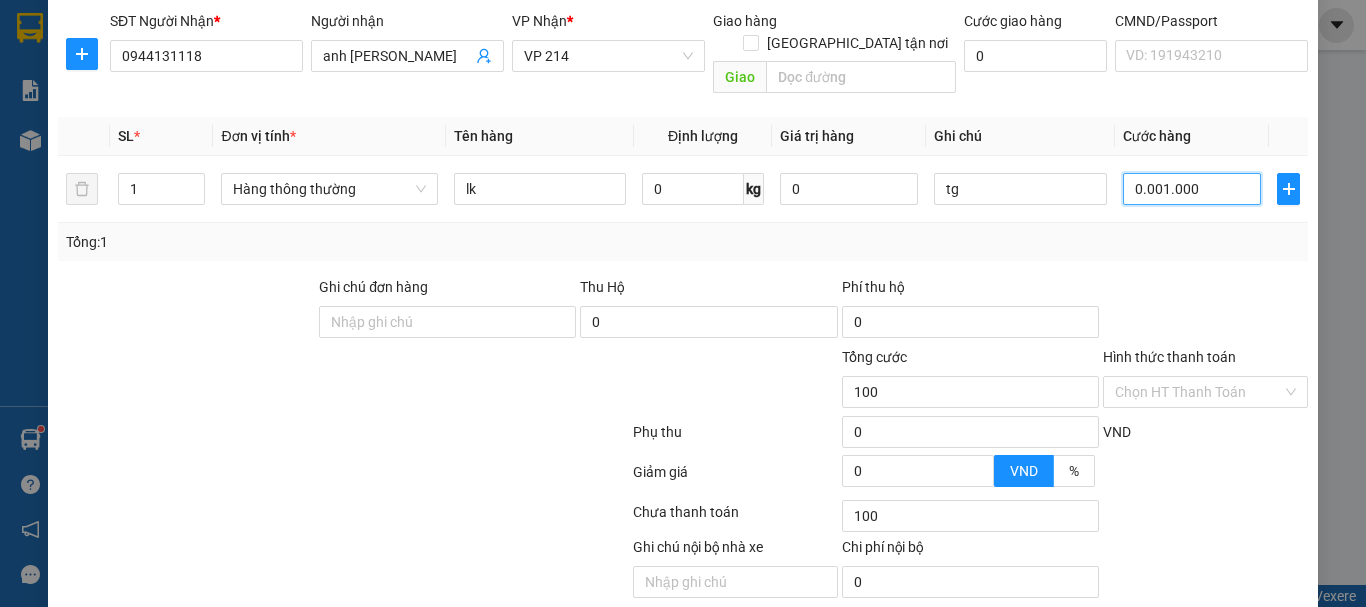 type on "1.000" 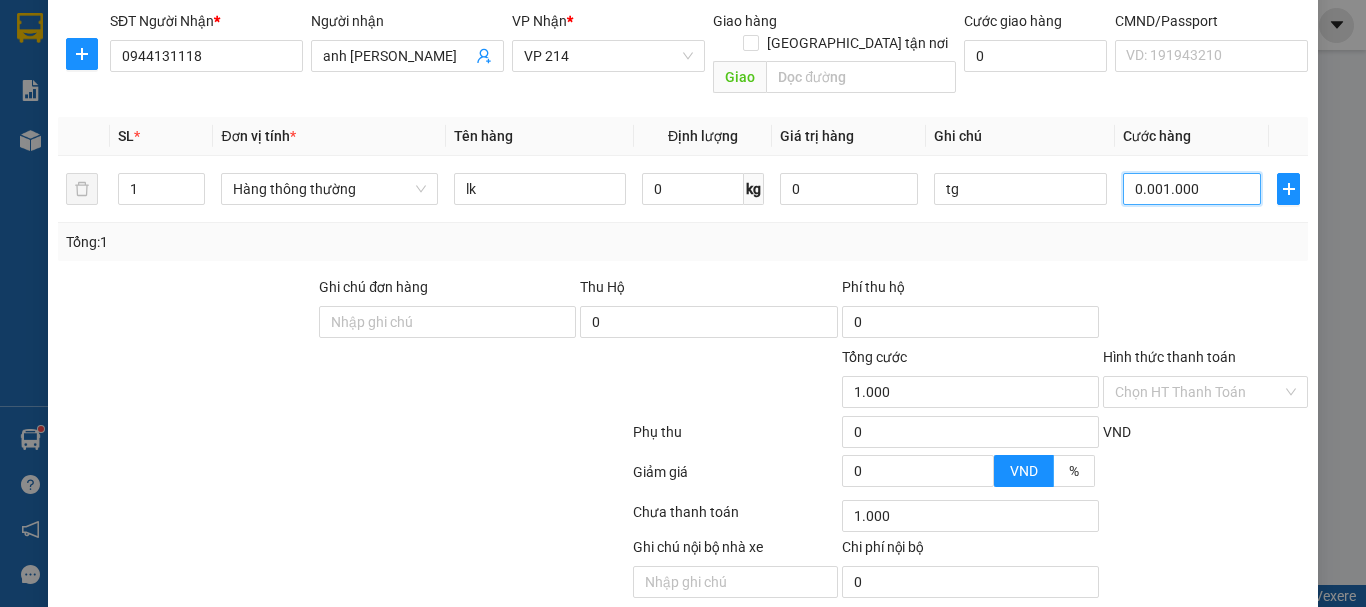 type on "000.010.000" 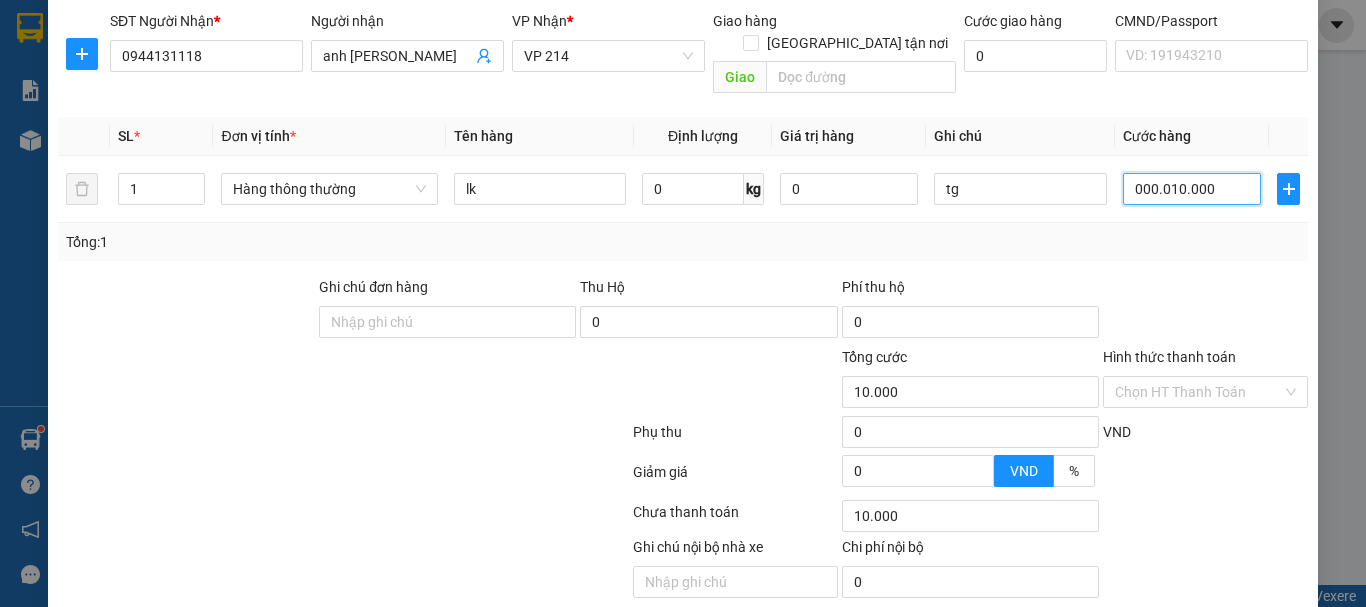 type on "00.000.100.000" 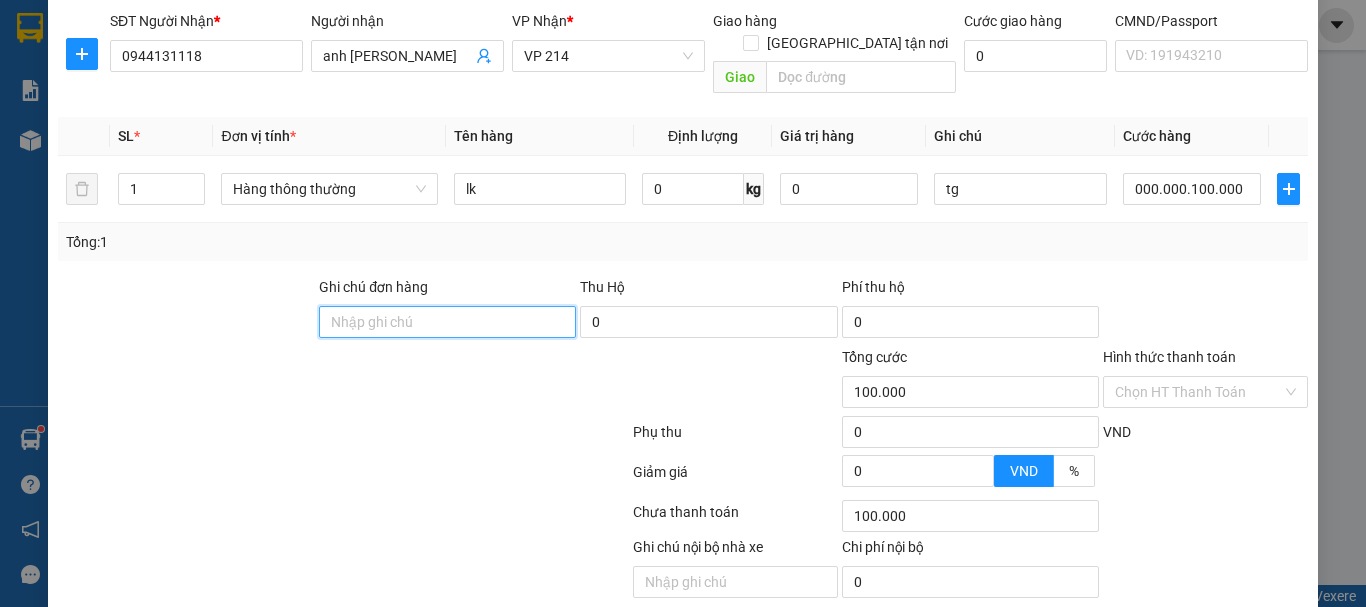 type on "100.000" 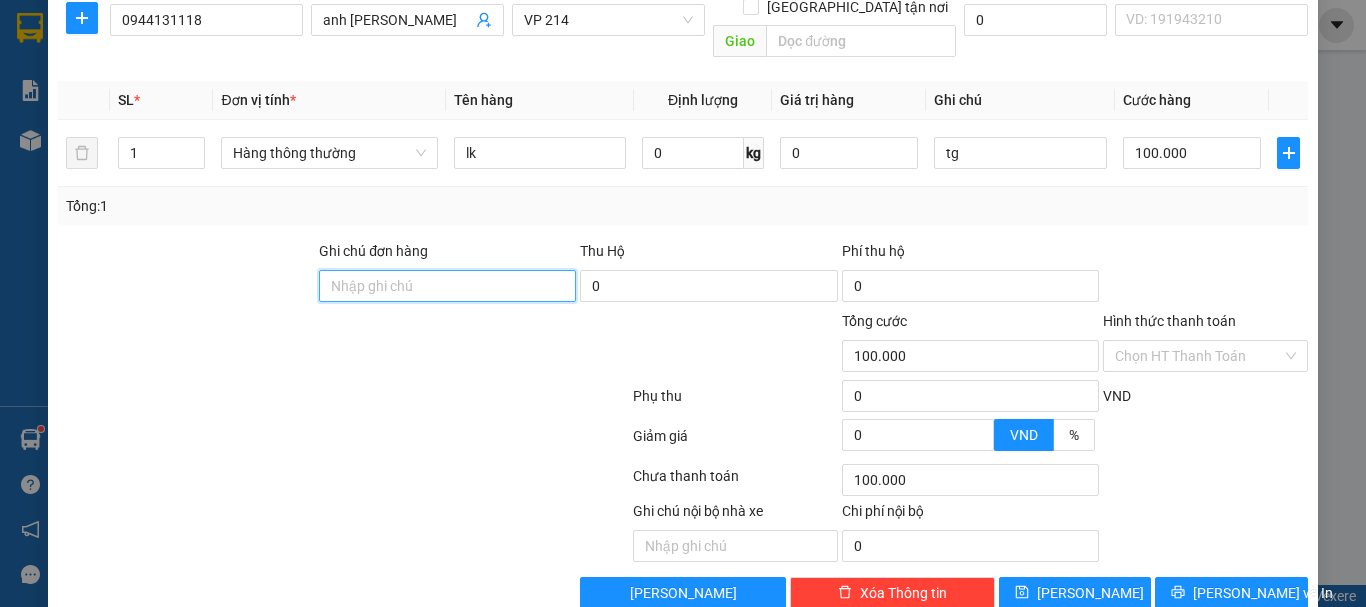 scroll, scrollTop: 355, scrollLeft: 0, axis: vertical 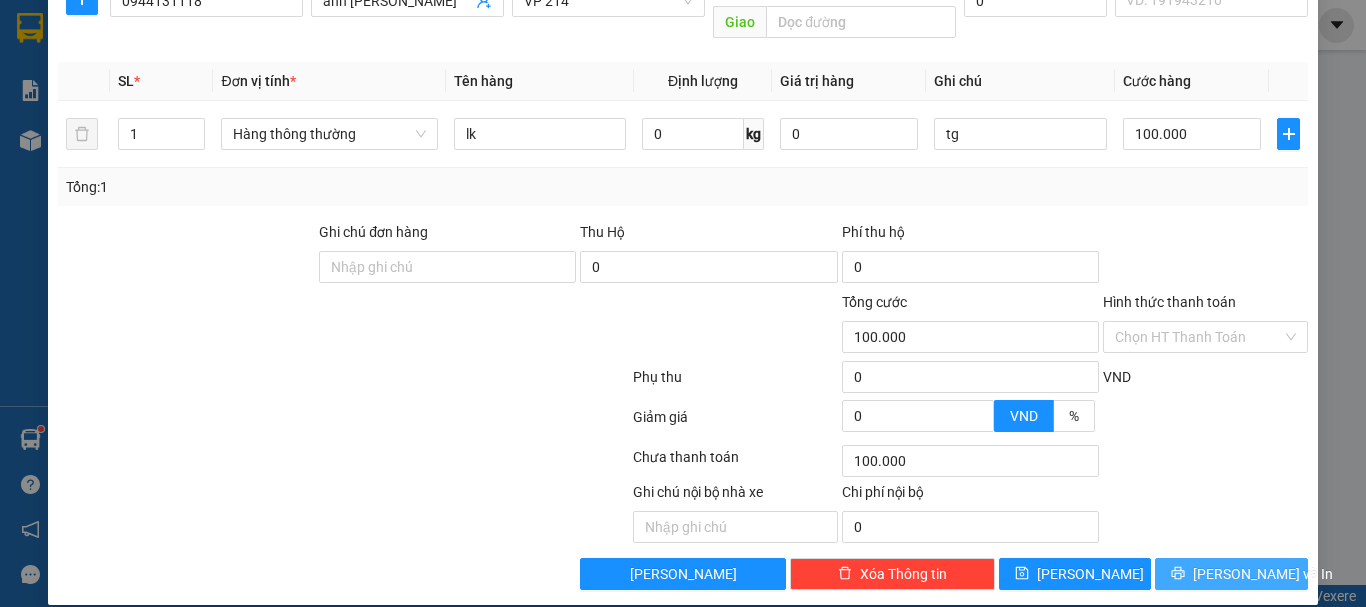 click on "[PERSON_NAME] và In" at bounding box center [1263, 574] 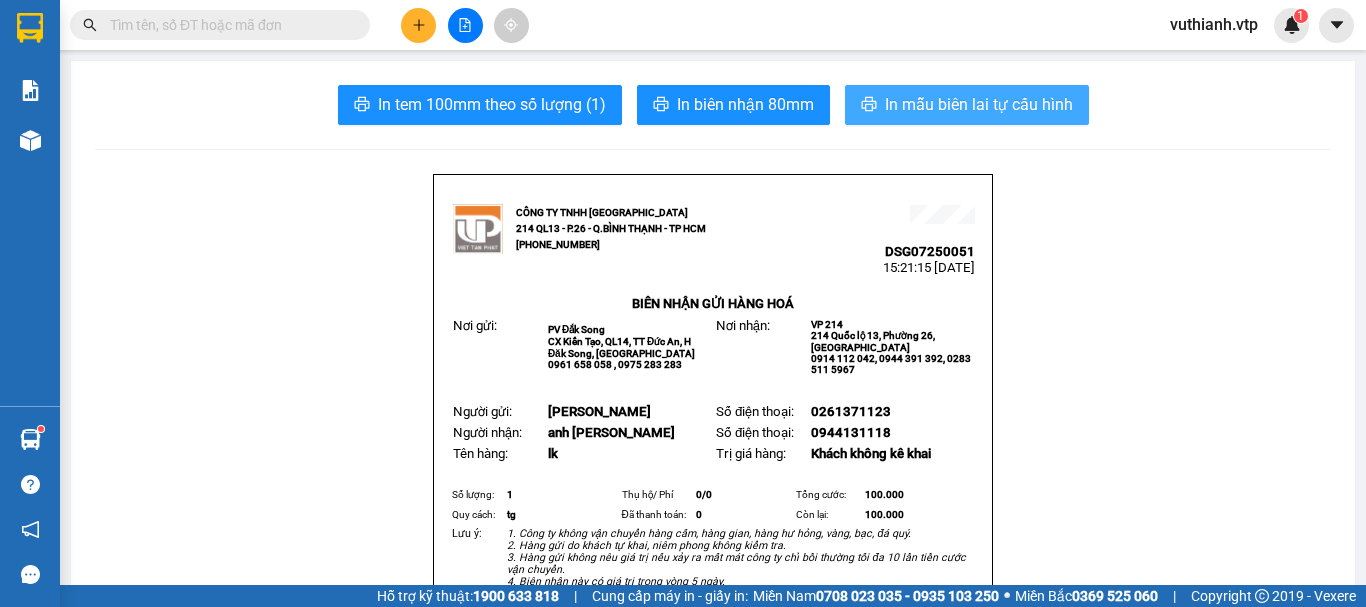 click on "In mẫu biên lai tự cấu hình" at bounding box center (979, 104) 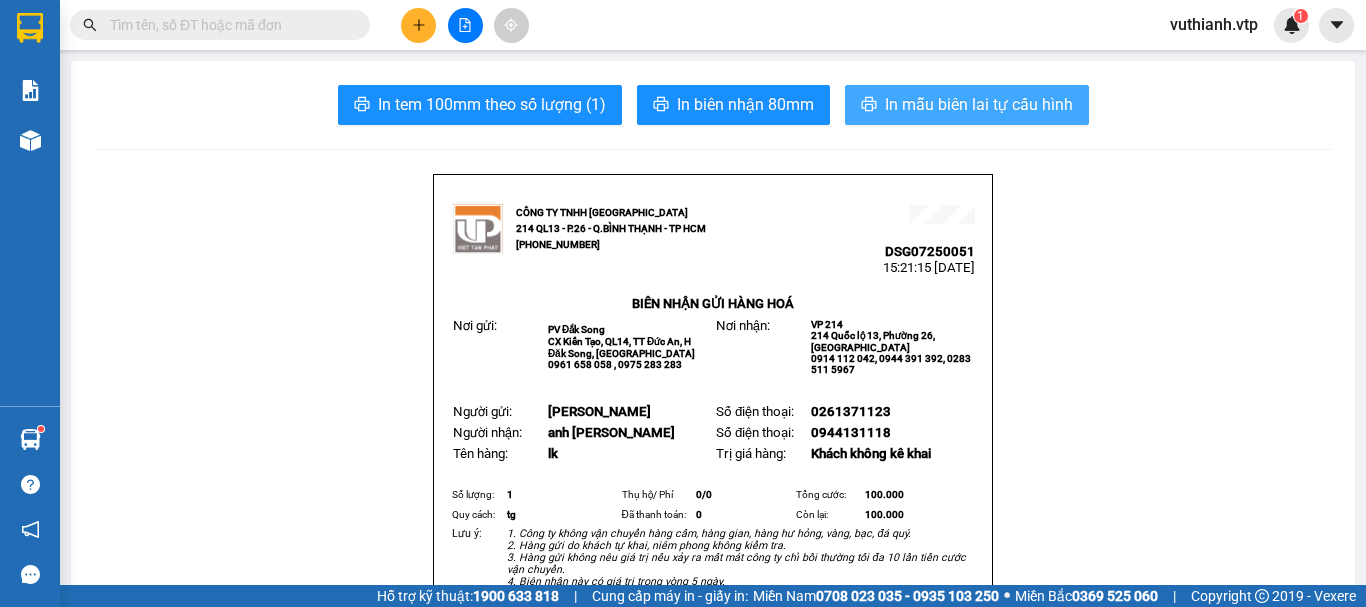 scroll, scrollTop: 0, scrollLeft: 0, axis: both 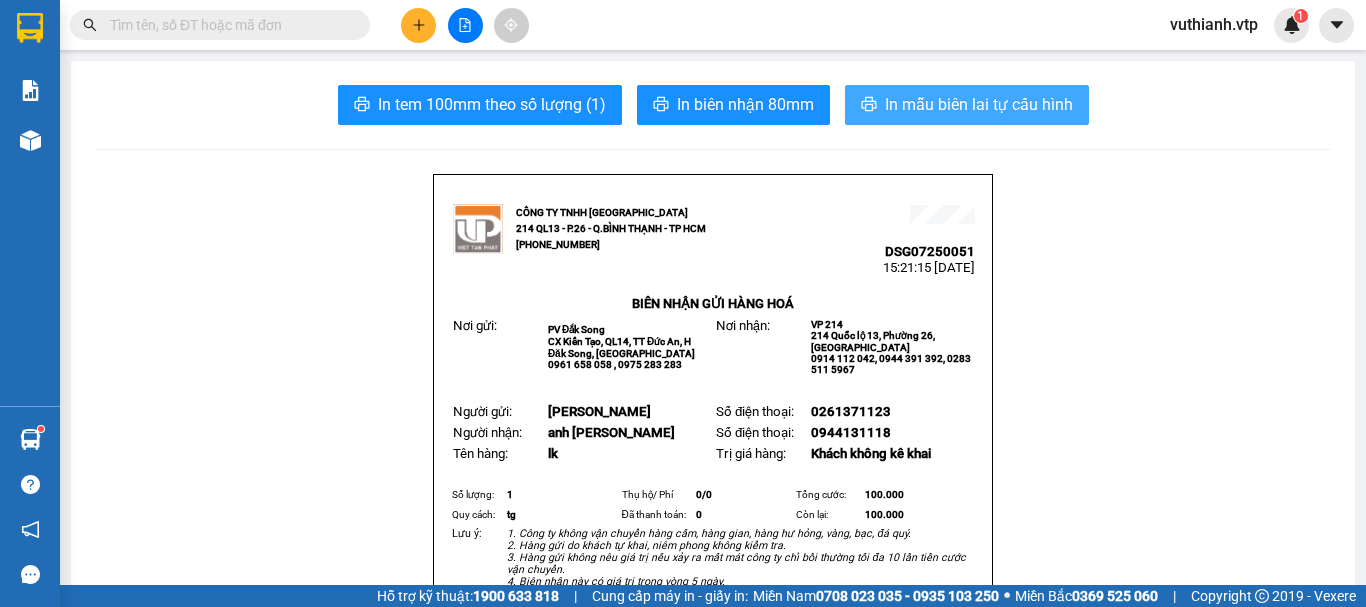 click on "In mẫu biên lai tự cấu hình" at bounding box center [979, 104] 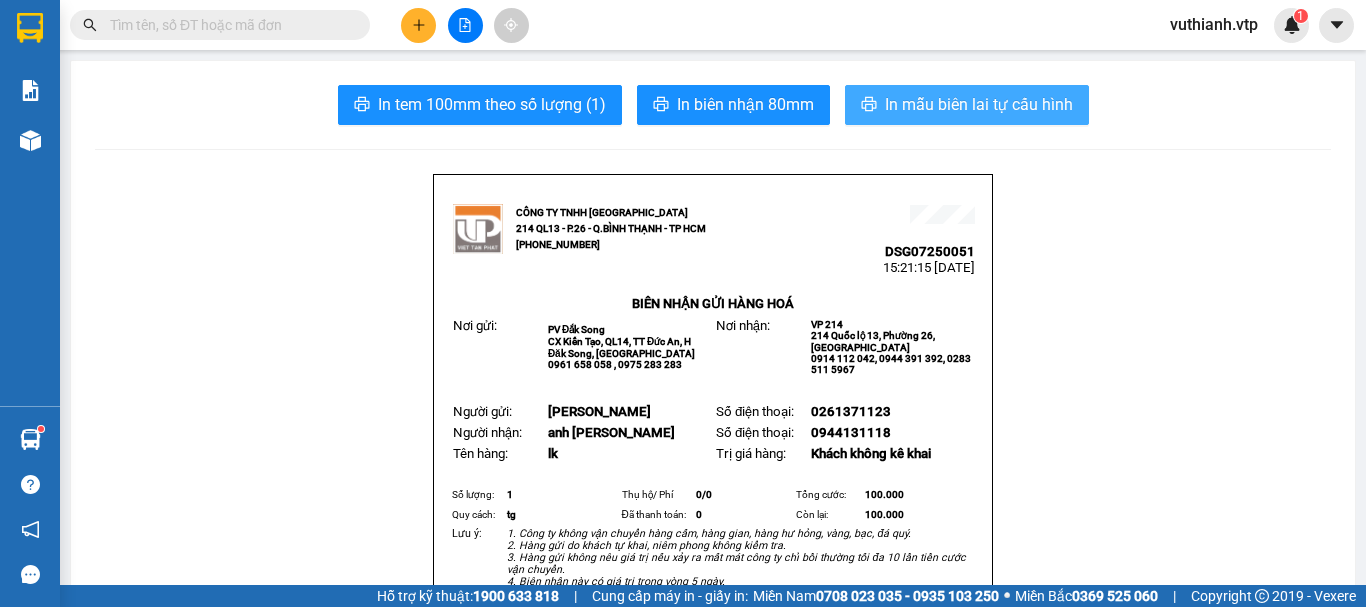 scroll, scrollTop: 0, scrollLeft: 0, axis: both 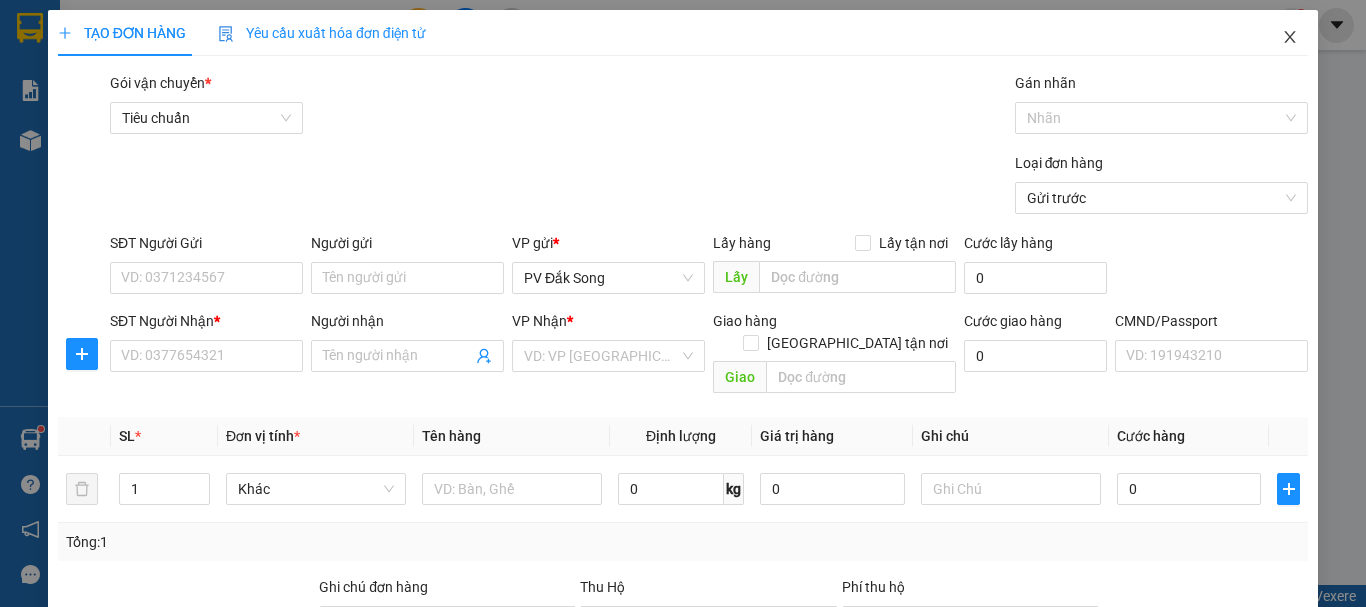 click 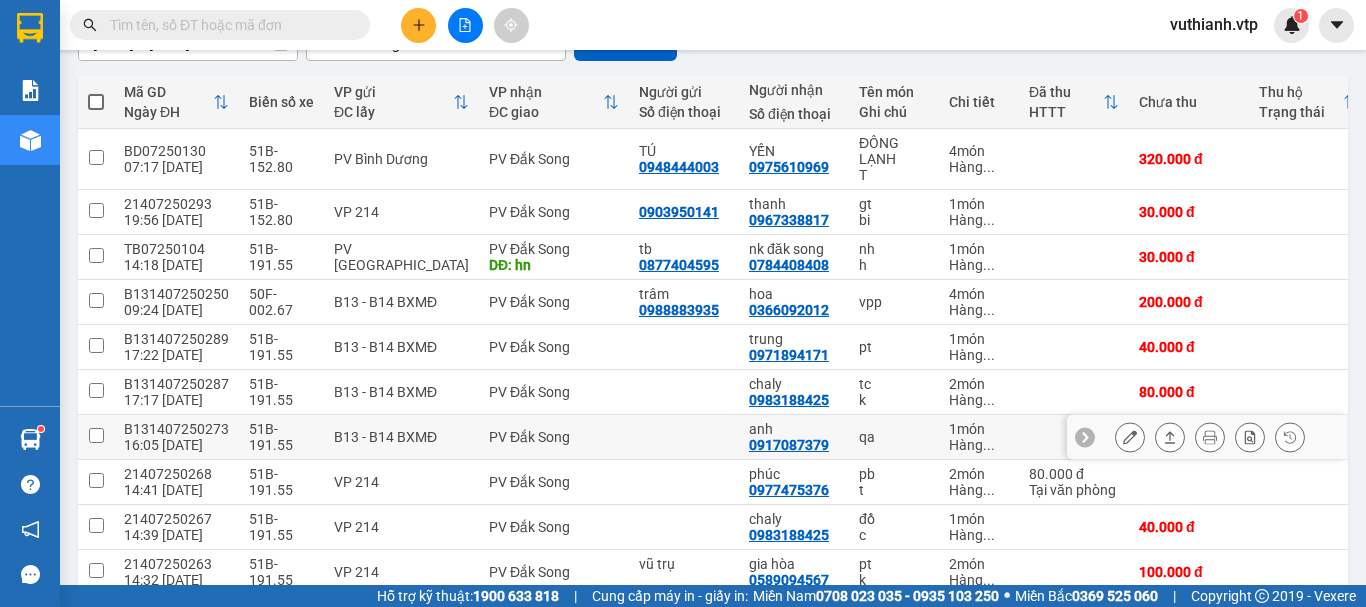 scroll, scrollTop: 306, scrollLeft: 0, axis: vertical 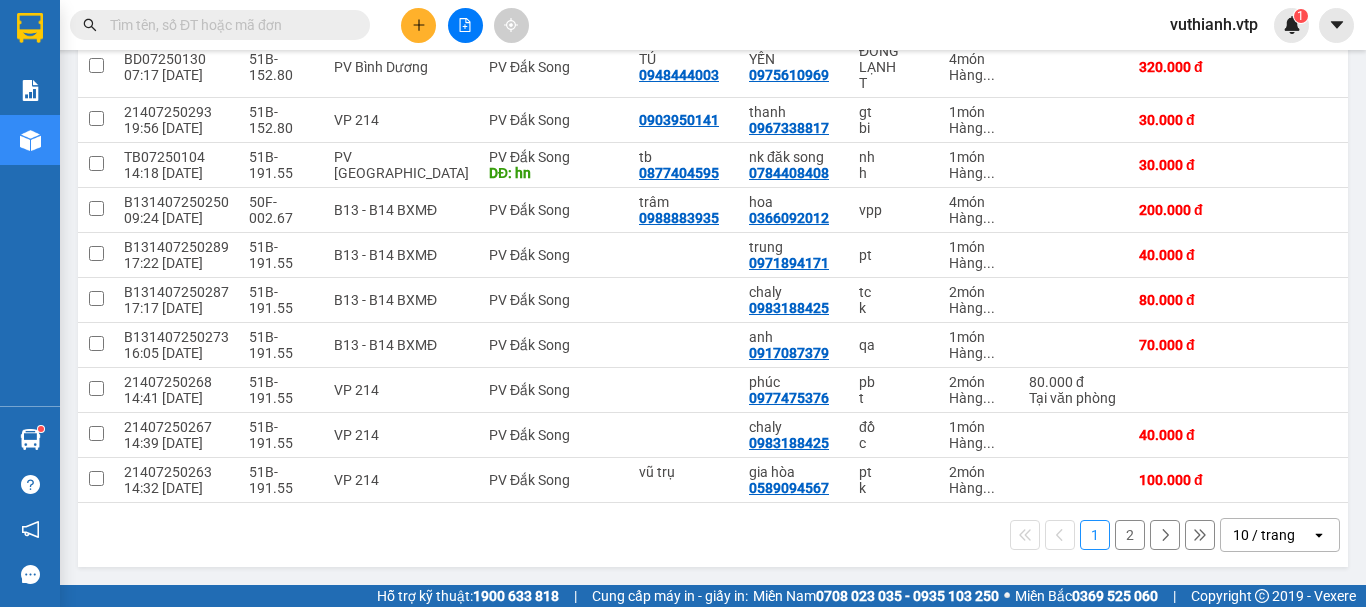 click on "2" at bounding box center [1130, 535] 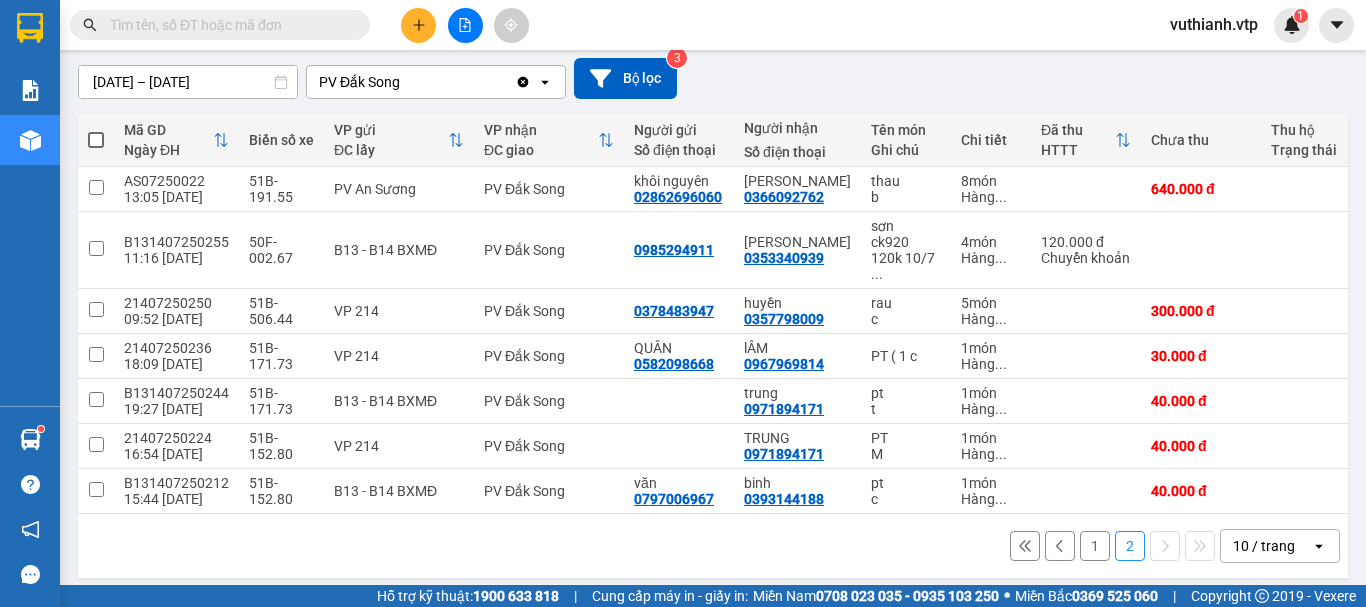 scroll, scrollTop: 171, scrollLeft: 0, axis: vertical 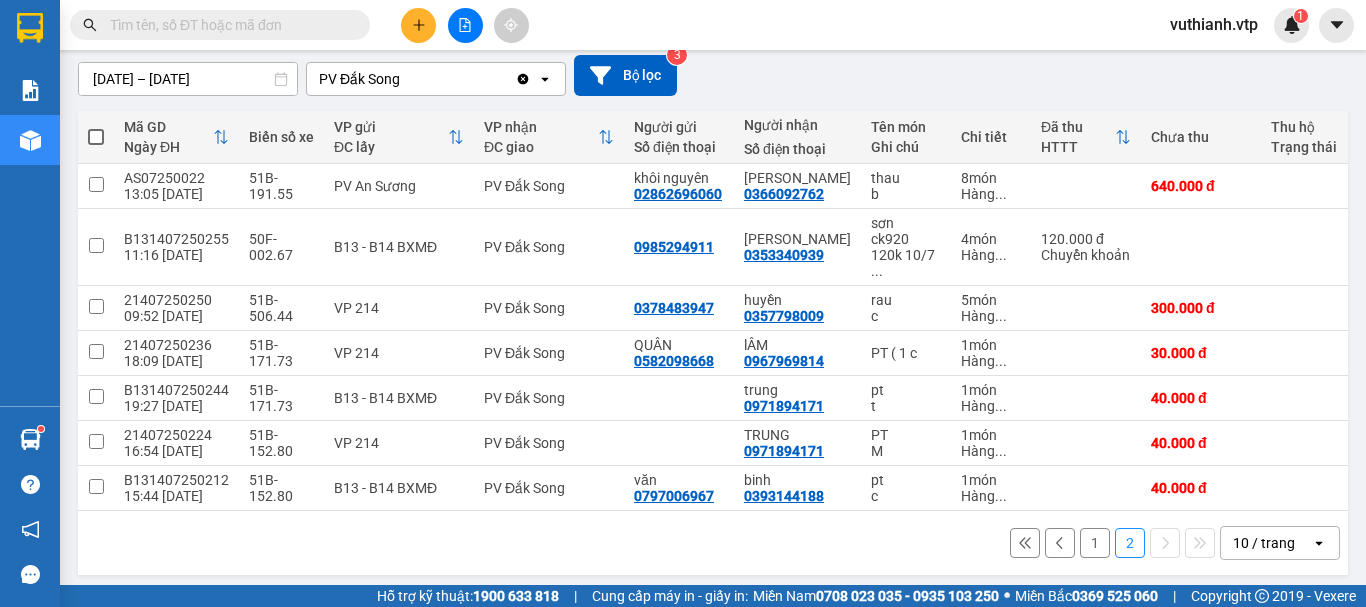 click on "1" at bounding box center (1095, 543) 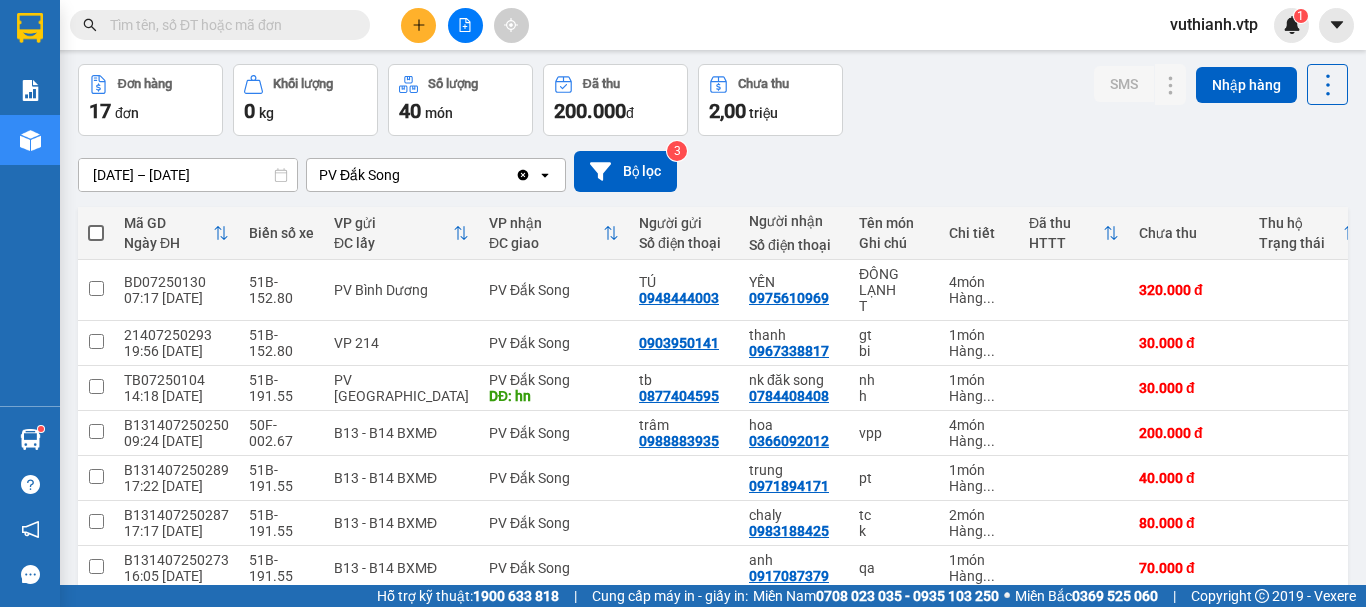 scroll, scrollTop: 71, scrollLeft: 0, axis: vertical 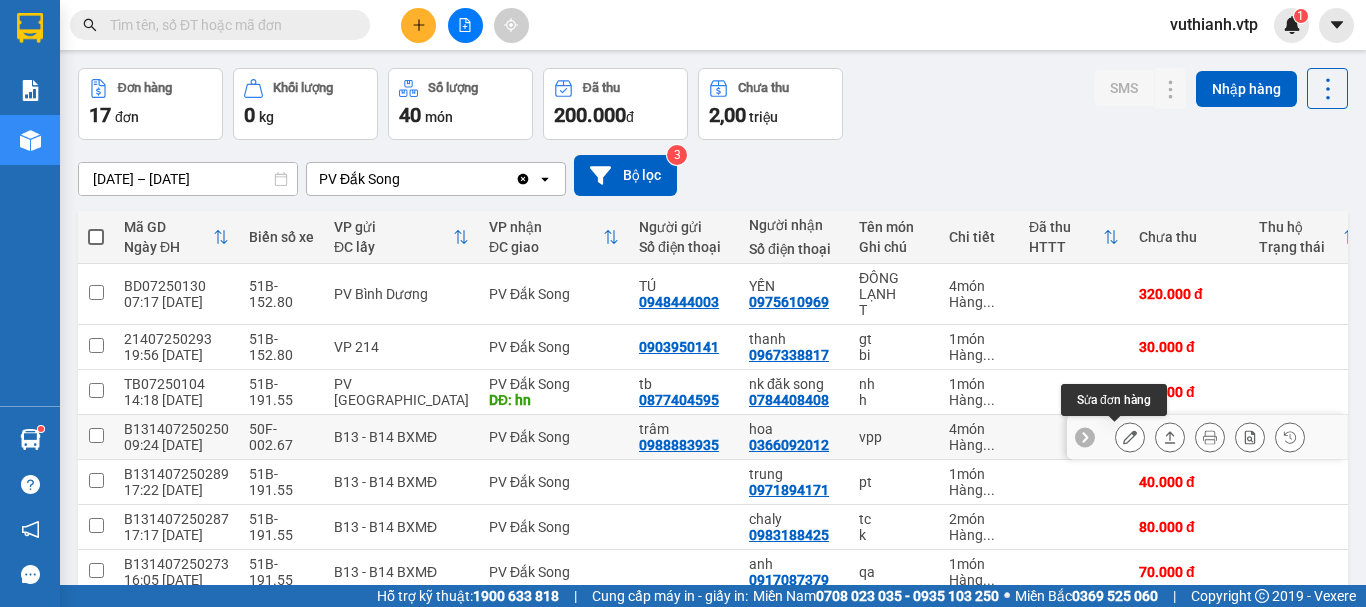 click 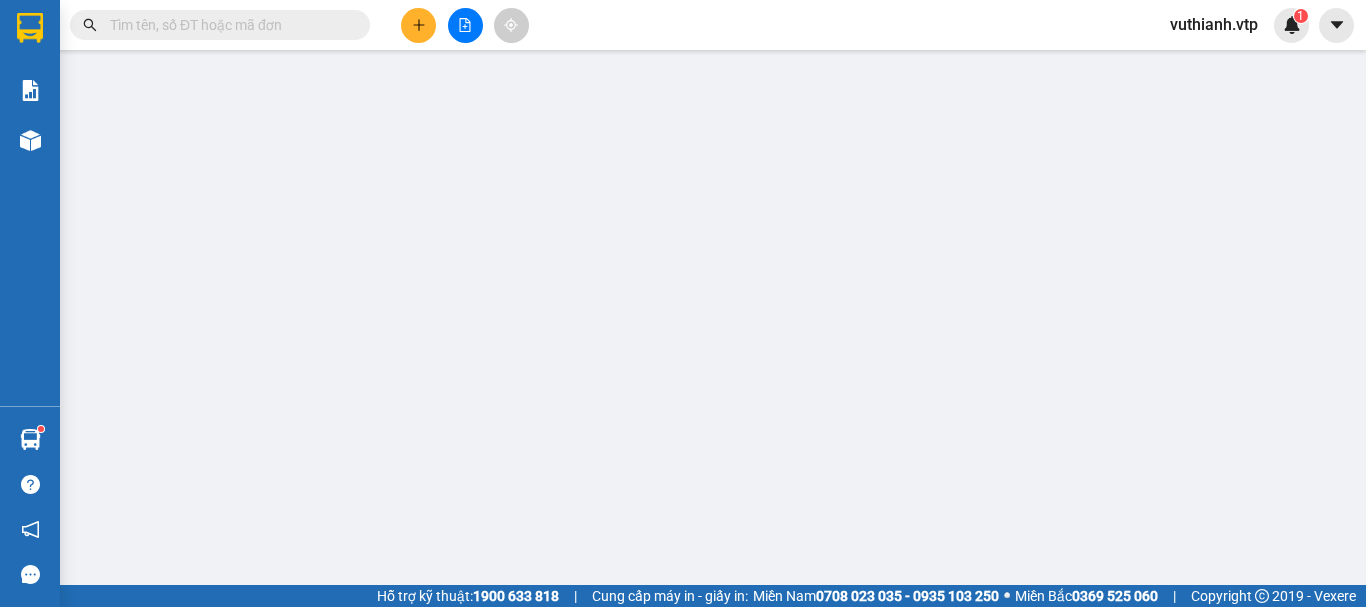 scroll, scrollTop: 0, scrollLeft: 0, axis: both 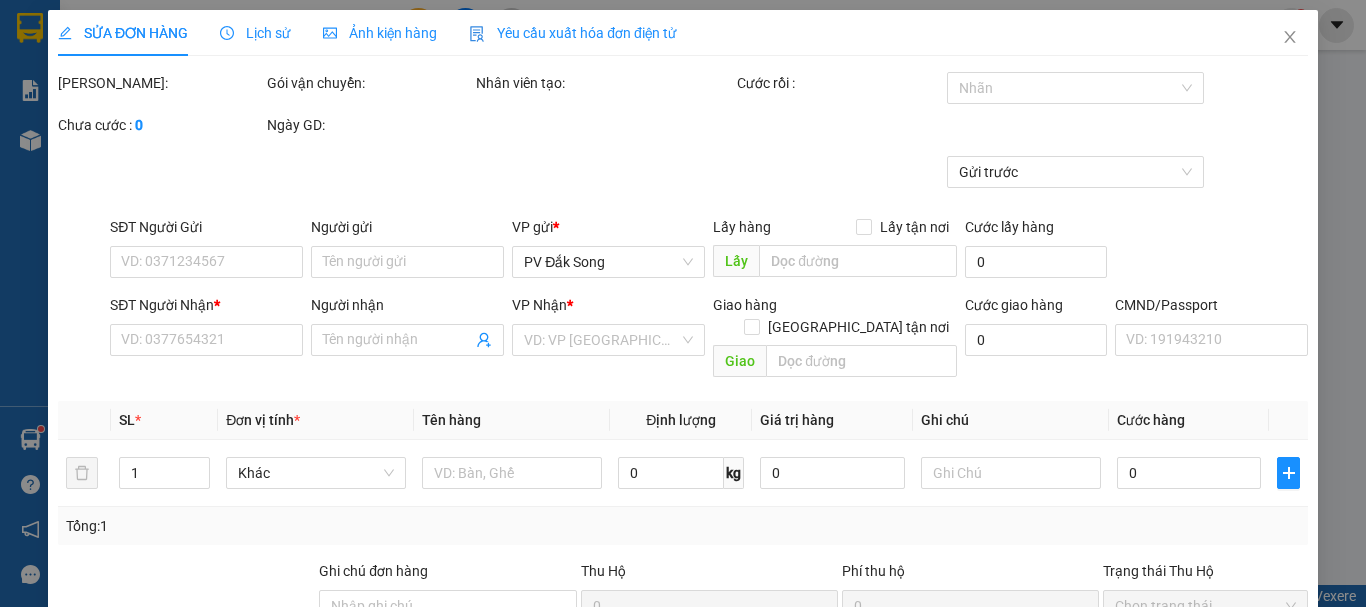 type on "0988883935" 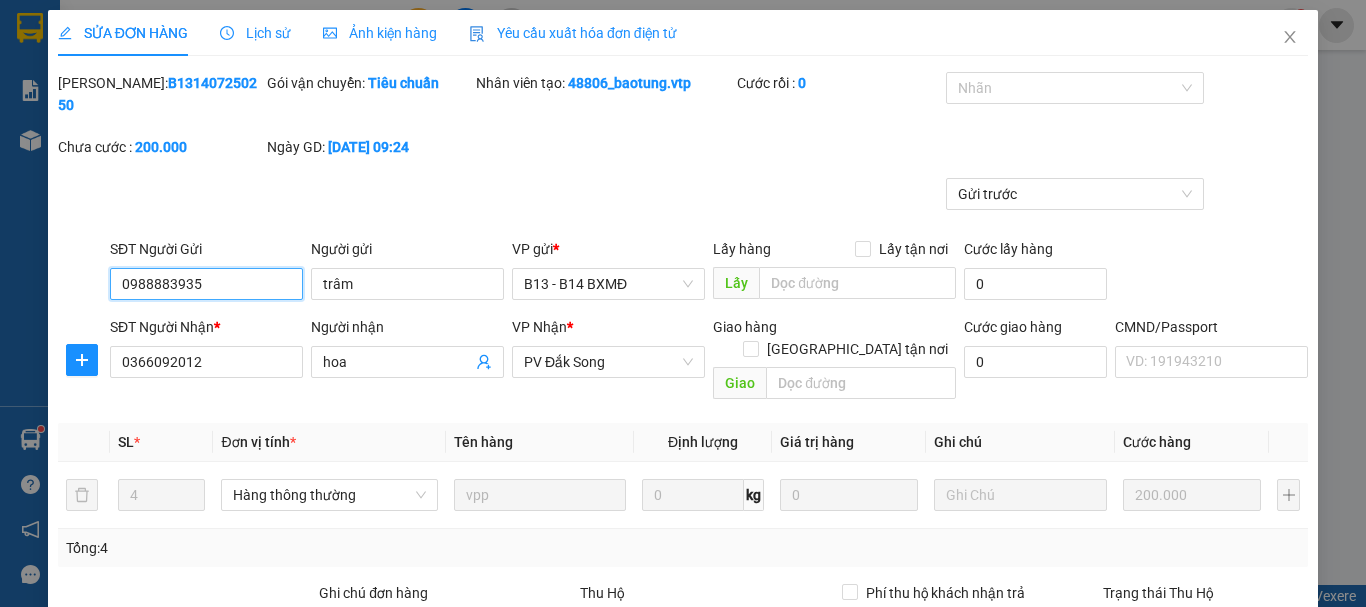 type on "10.000" 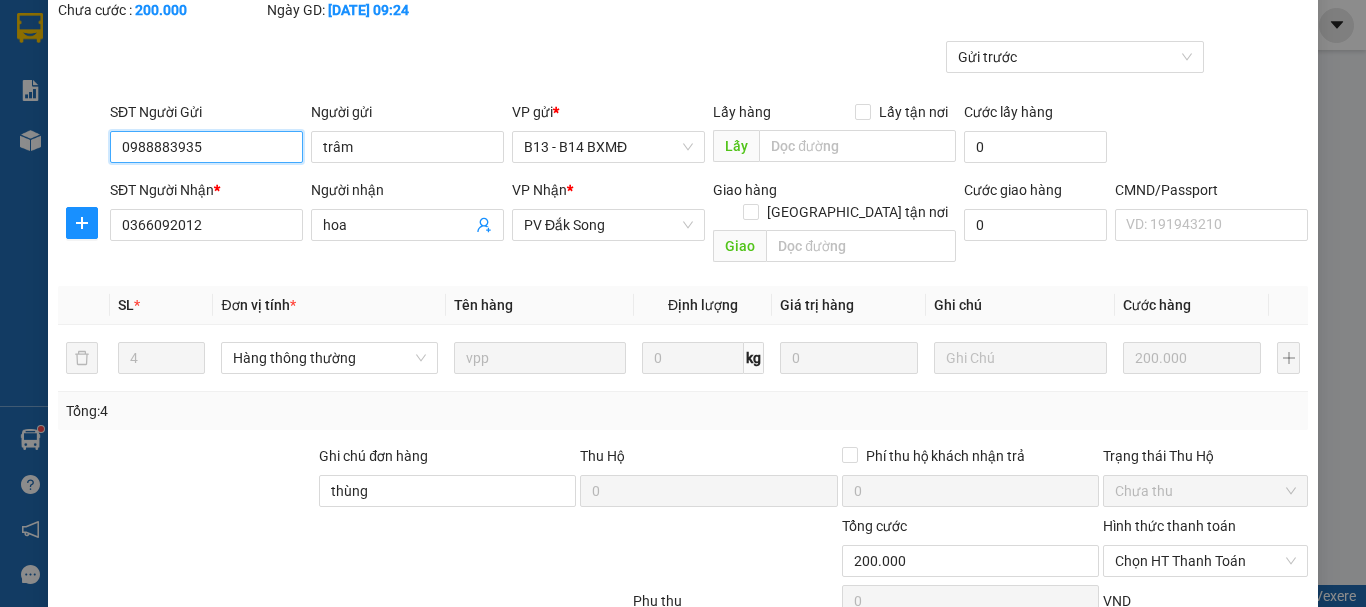 scroll, scrollTop: 300, scrollLeft: 0, axis: vertical 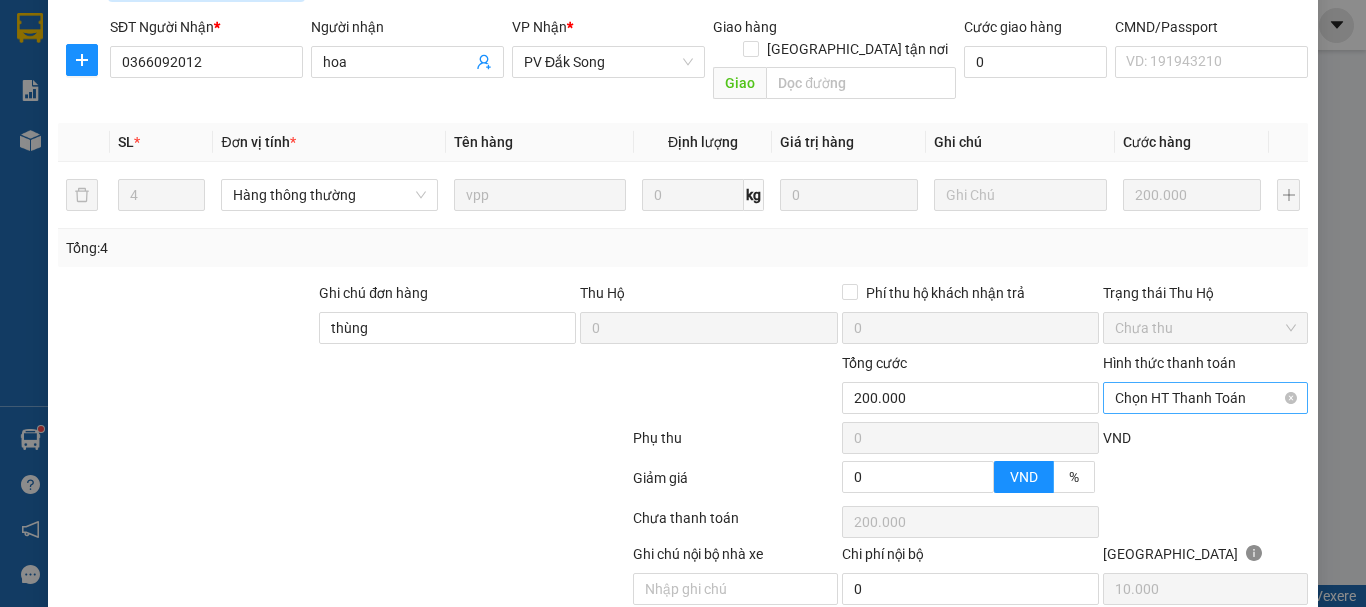 click on "Chọn HT Thanh Toán" at bounding box center [1205, 398] 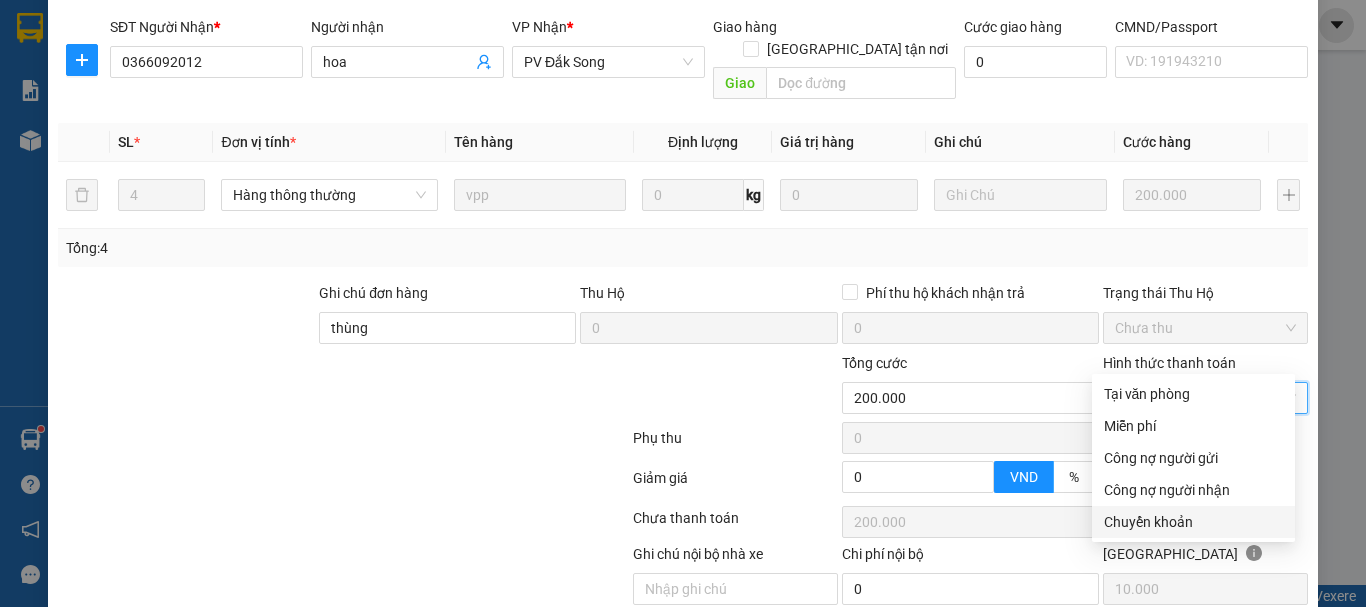 click on "Chuyển khoản" at bounding box center (1193, 522) 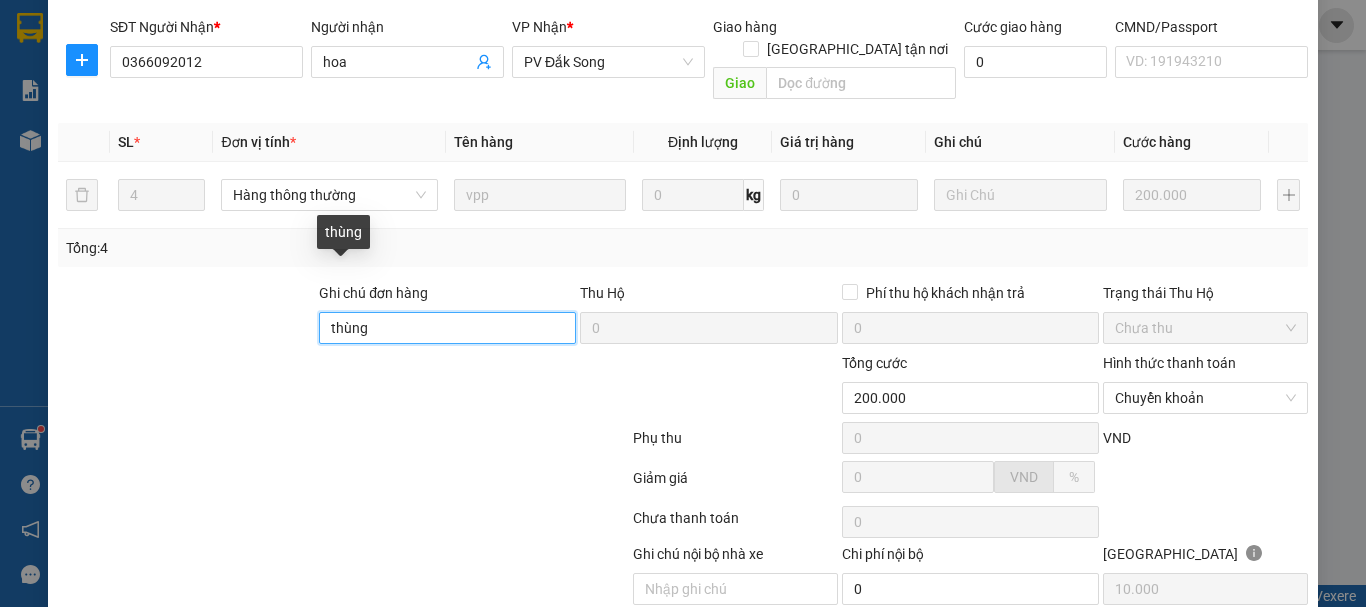 click on "thùng" at bounding box center (447, 328) 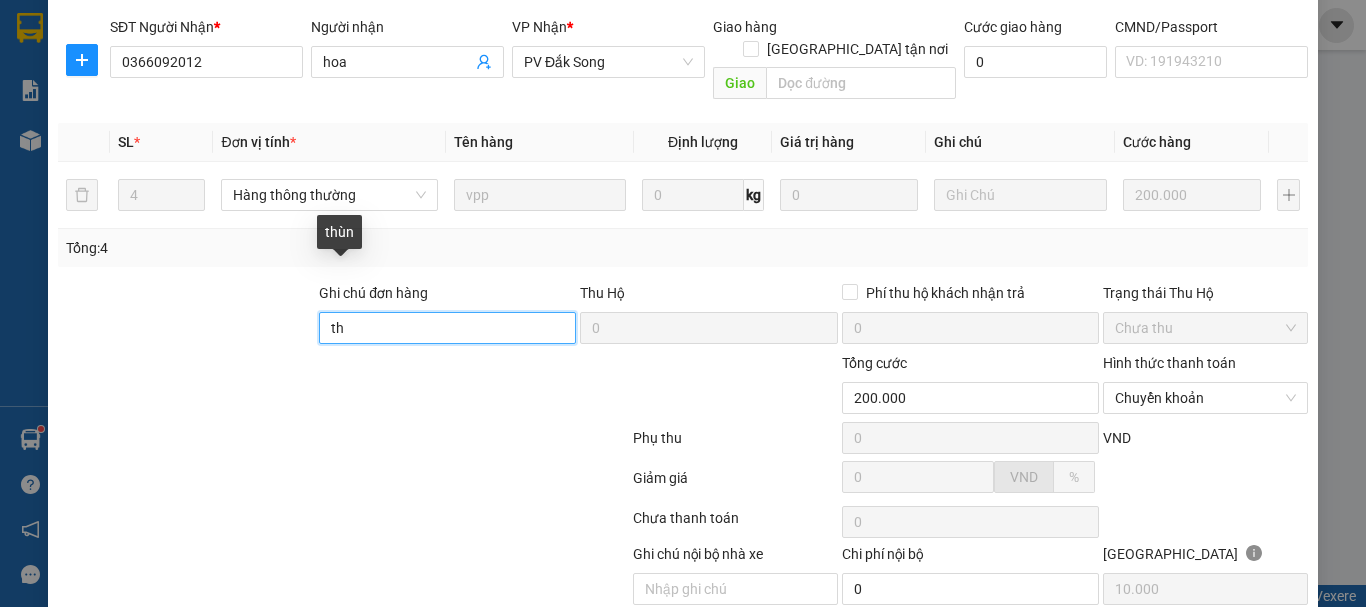 type on "t" 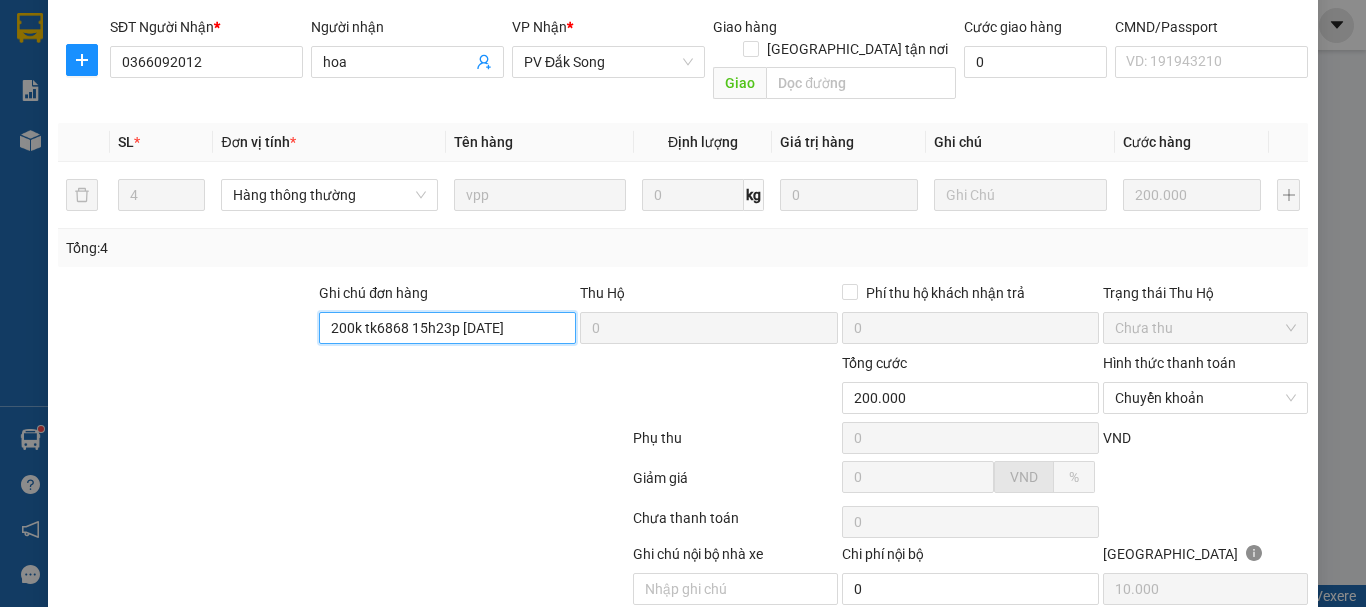 scroll, scrollTop: 340, scrollLeft: 0, axis: vertical 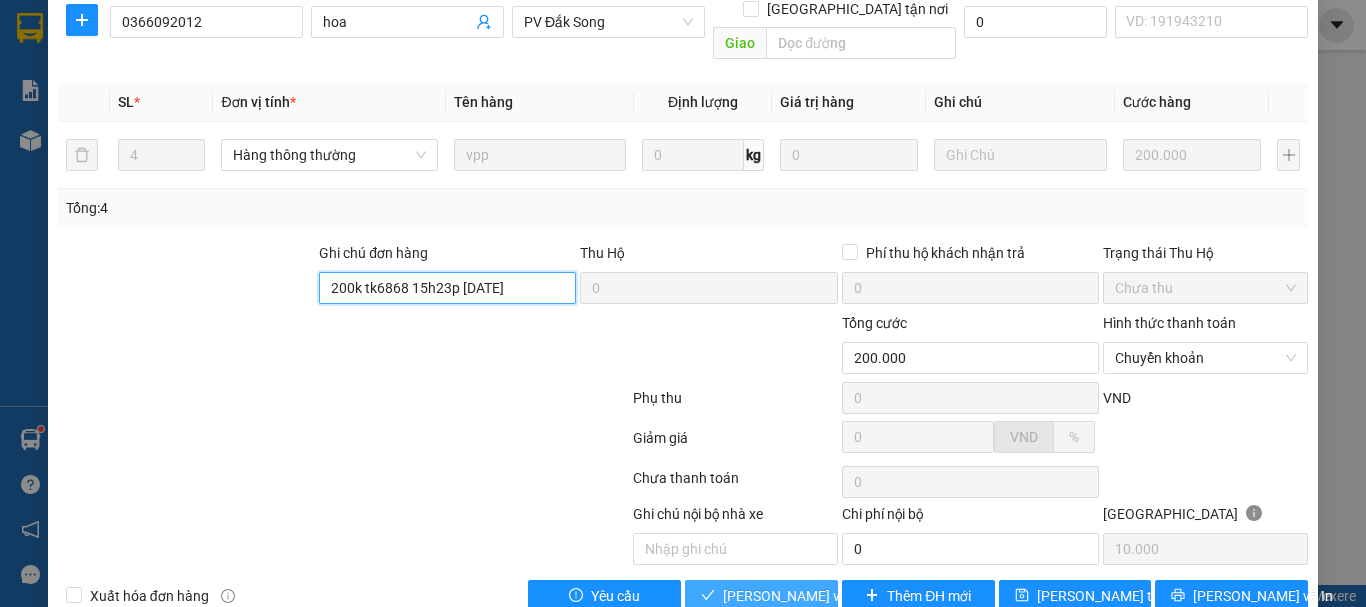 type on "200k tk6868 15h23p [DATE]" 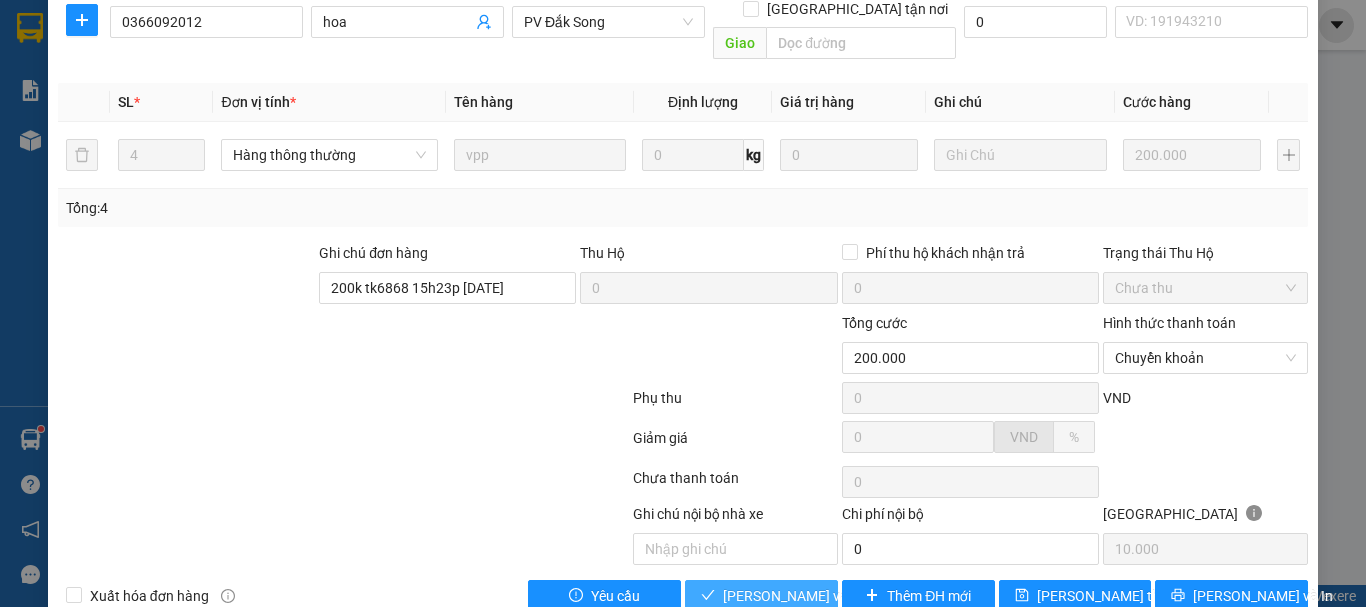 click on "[PERSON_NAME] và Giao hàng" at bounding box center (819, 596) 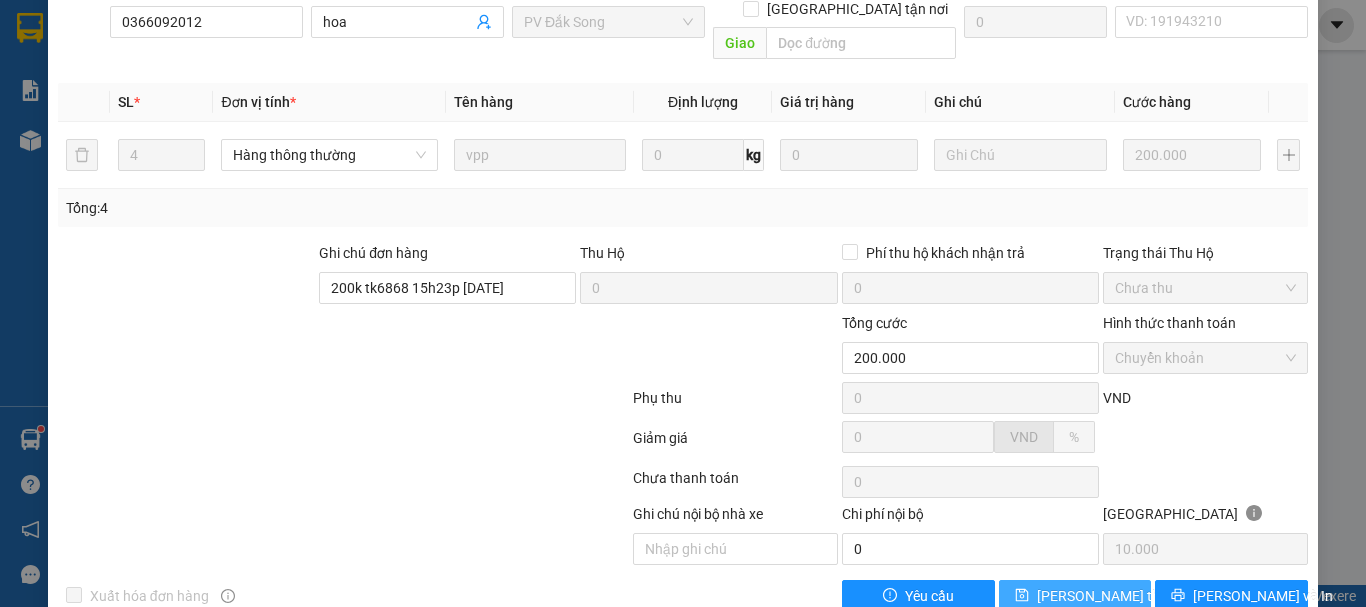 click on "[PERSON_NAME] thay đổi" at bounding box center [1117, 596] 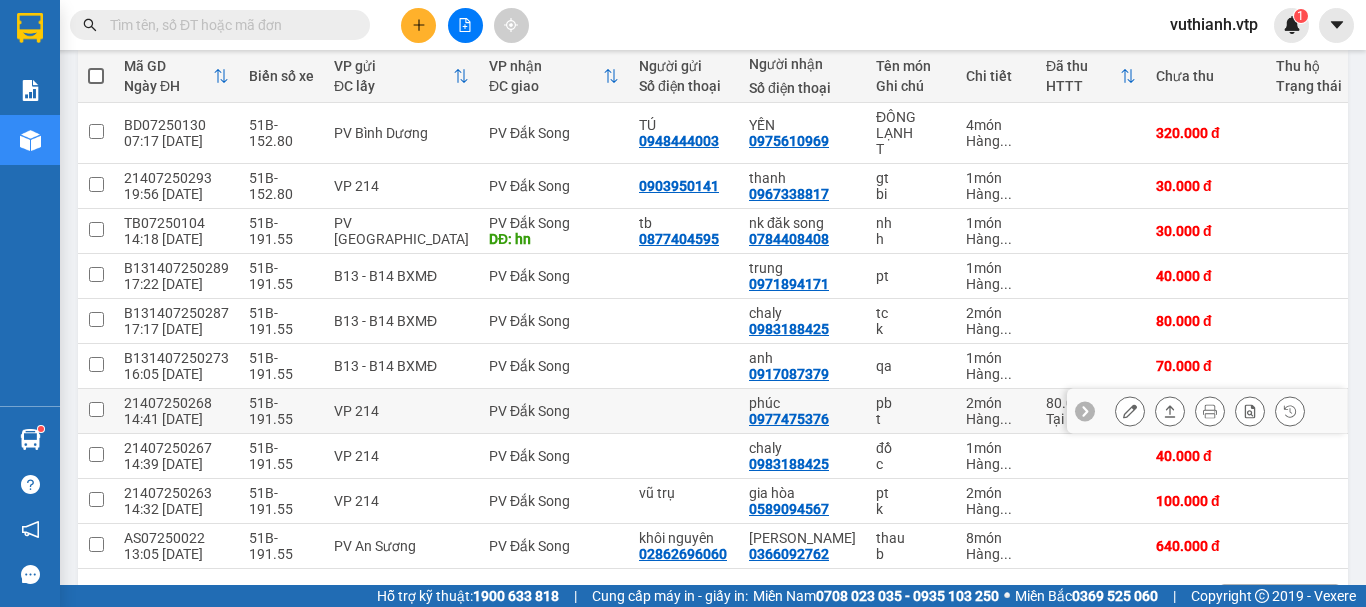 scroll, scrollTop: 306, scrollLeft: 0, axis: vertical 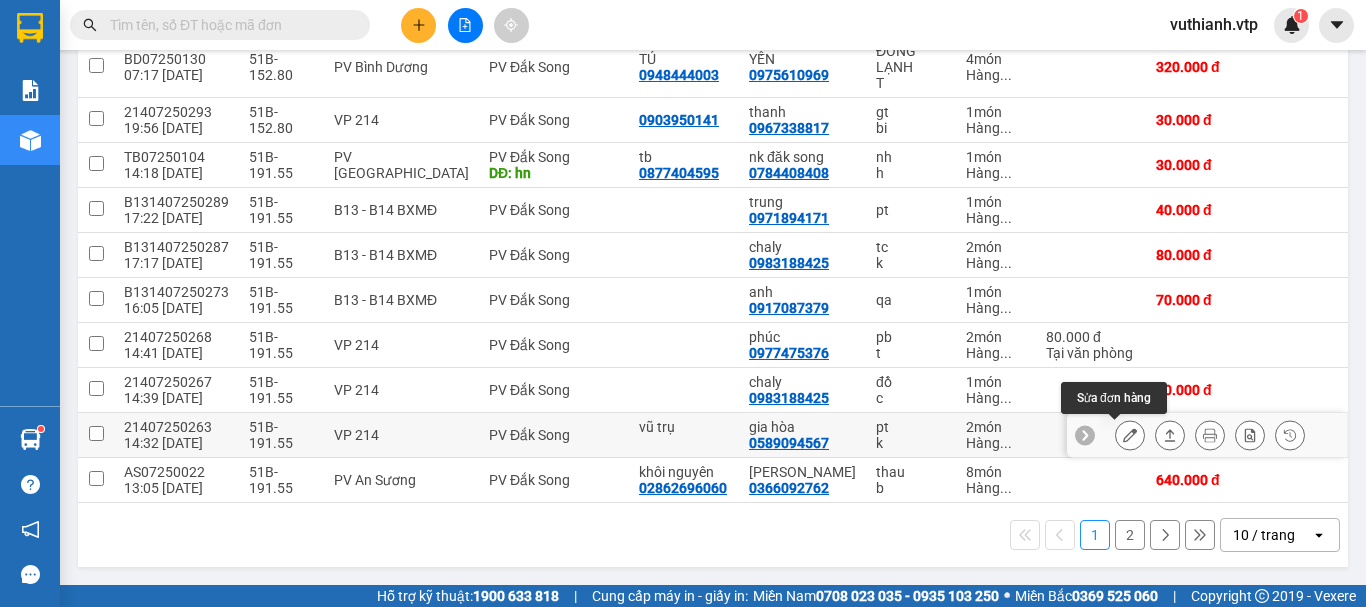 click 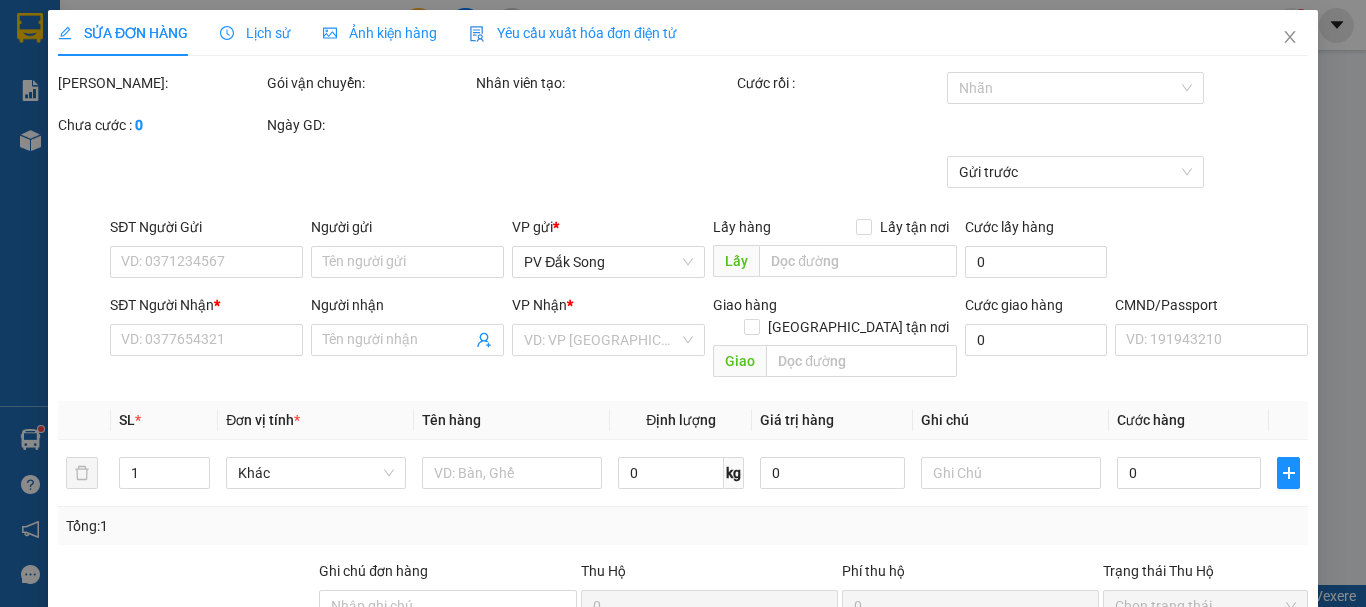 type on "vũ trụ" 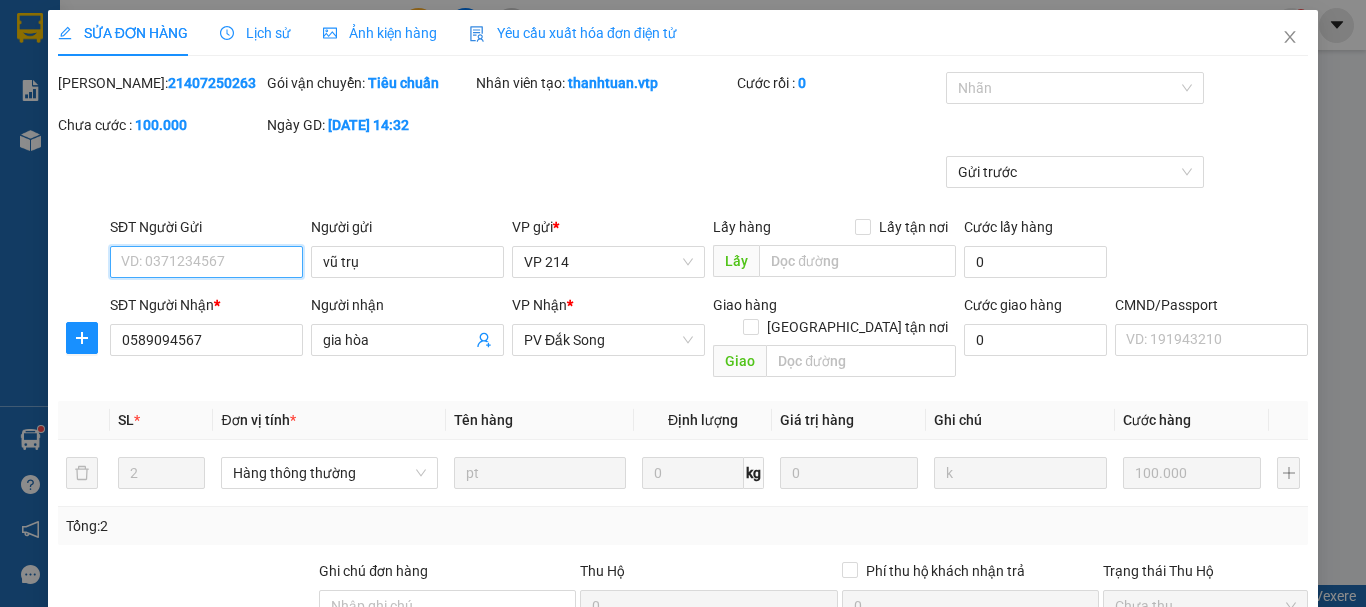 type on "5.000" 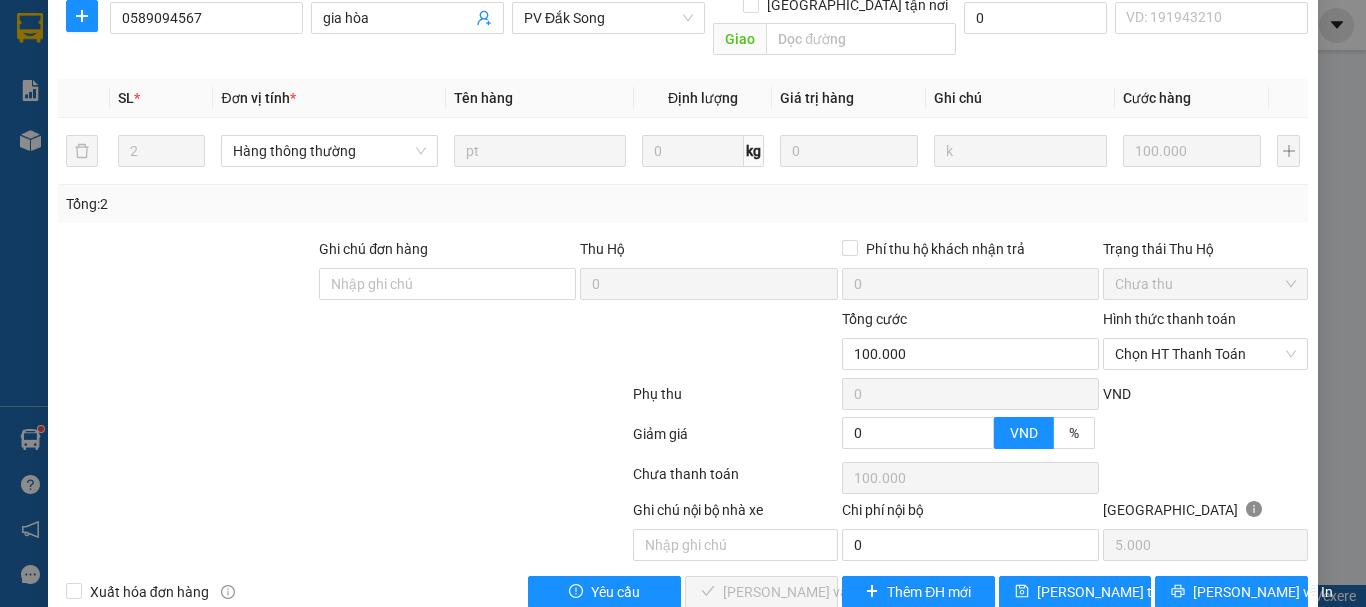 scroll, scrollTop: 340, scrollLeft: 0, axis: vertical 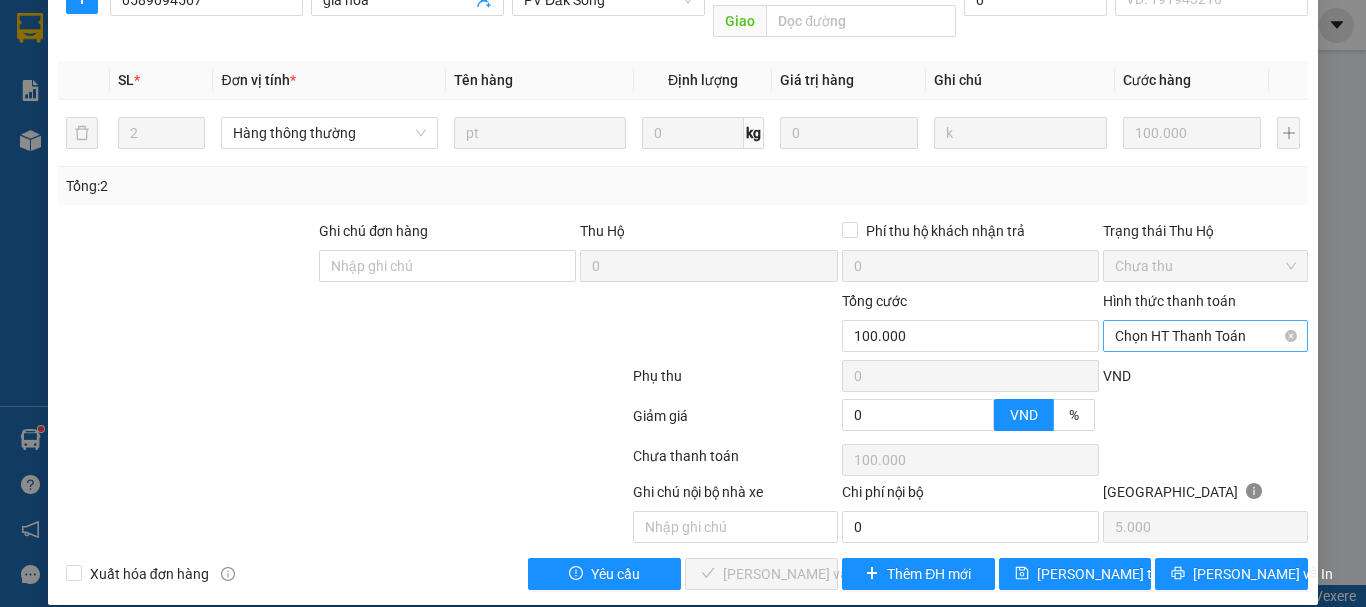 click on "Chọn HT Thanh Toán" at bounding box center [1205, 336] 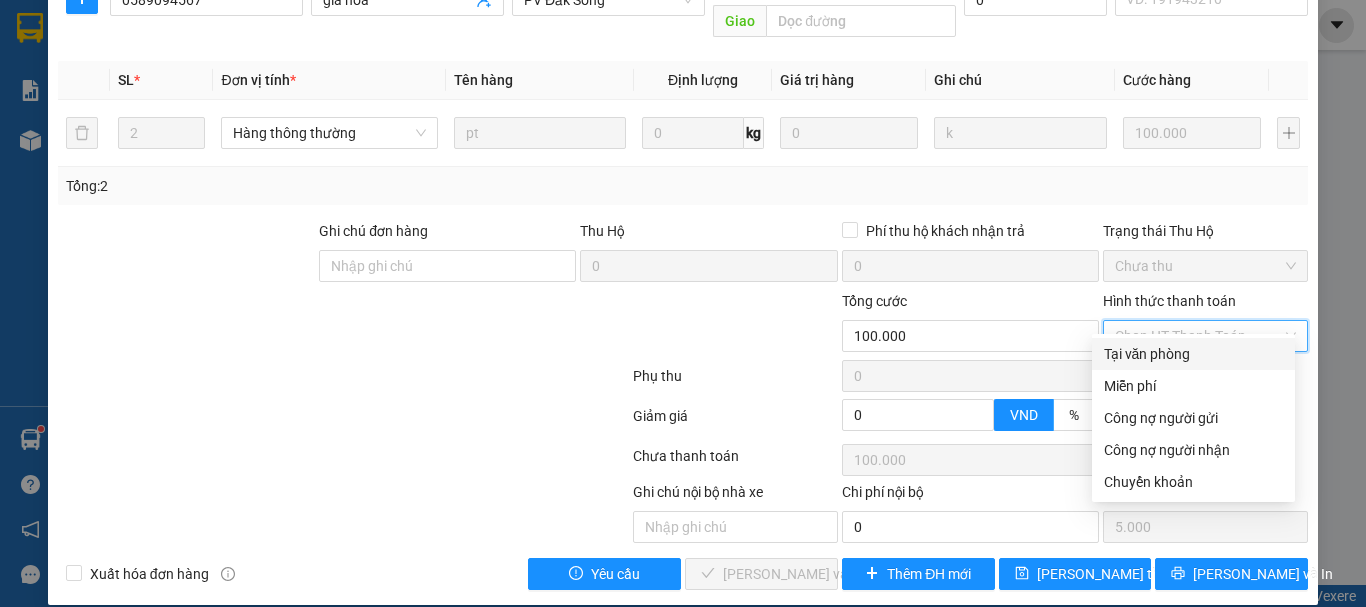 click on "Tại văn phòng" at bounding box center (1193, 354) 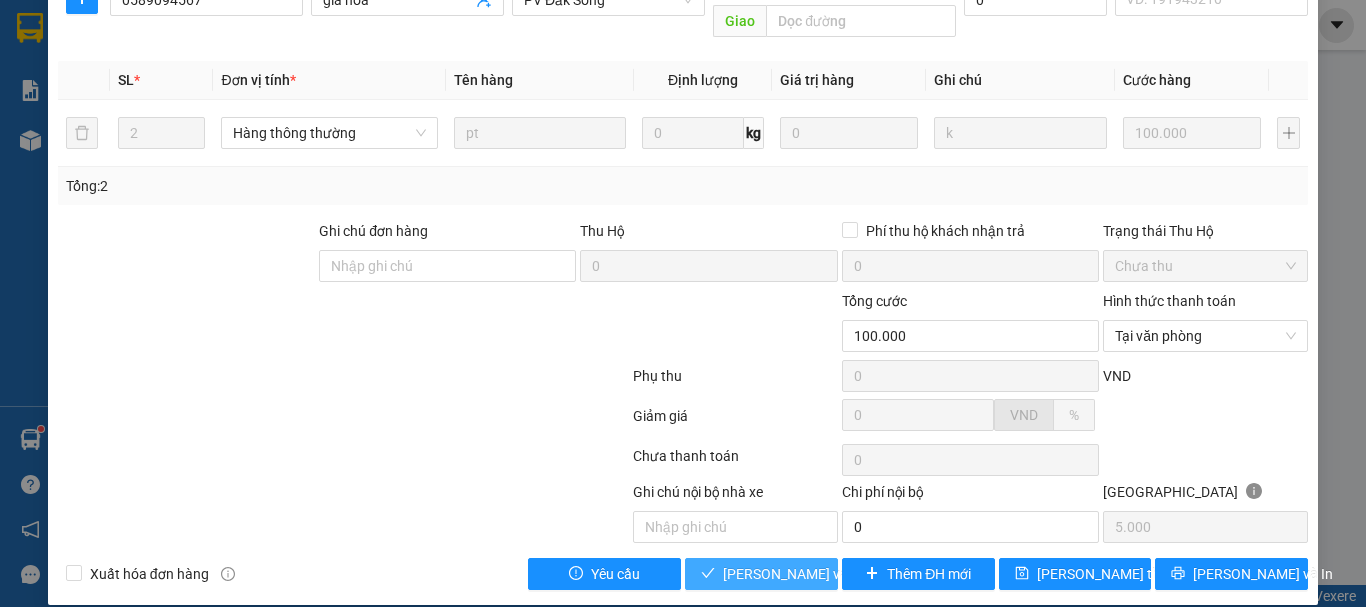 click on "[PERSON_NAME] và Giao hàng" at bounding box center [819, 574] 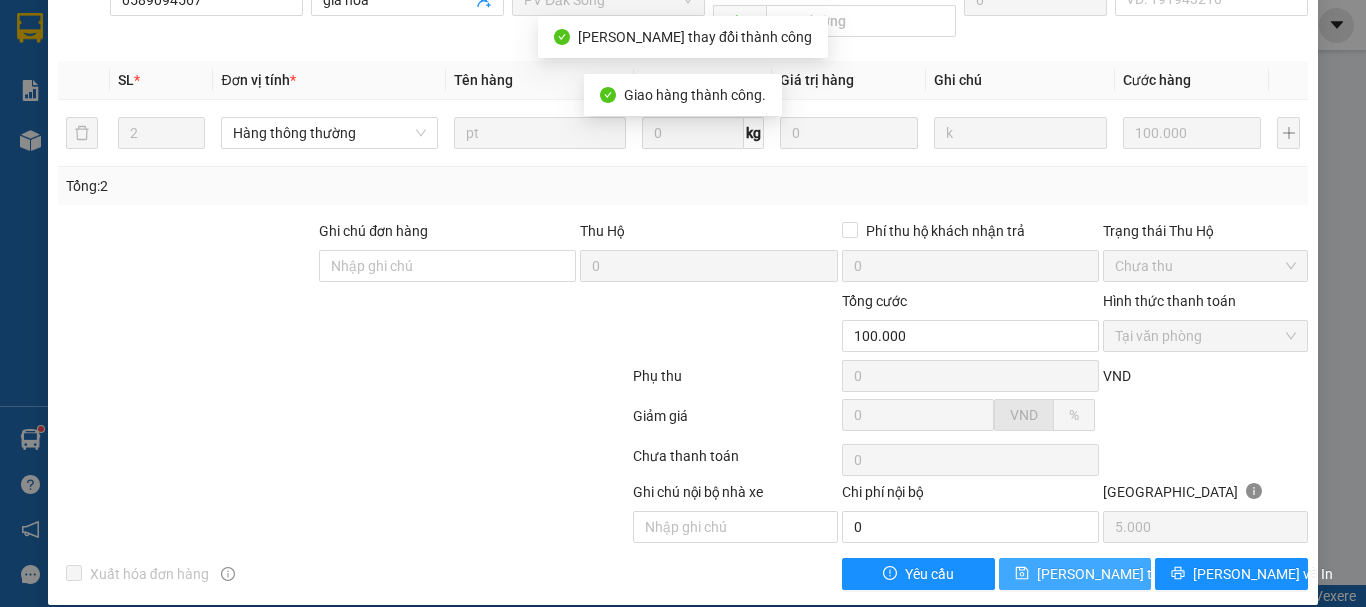 click on "[PERSON_NAME] thay đổi" at bounding box center (1117, 574) 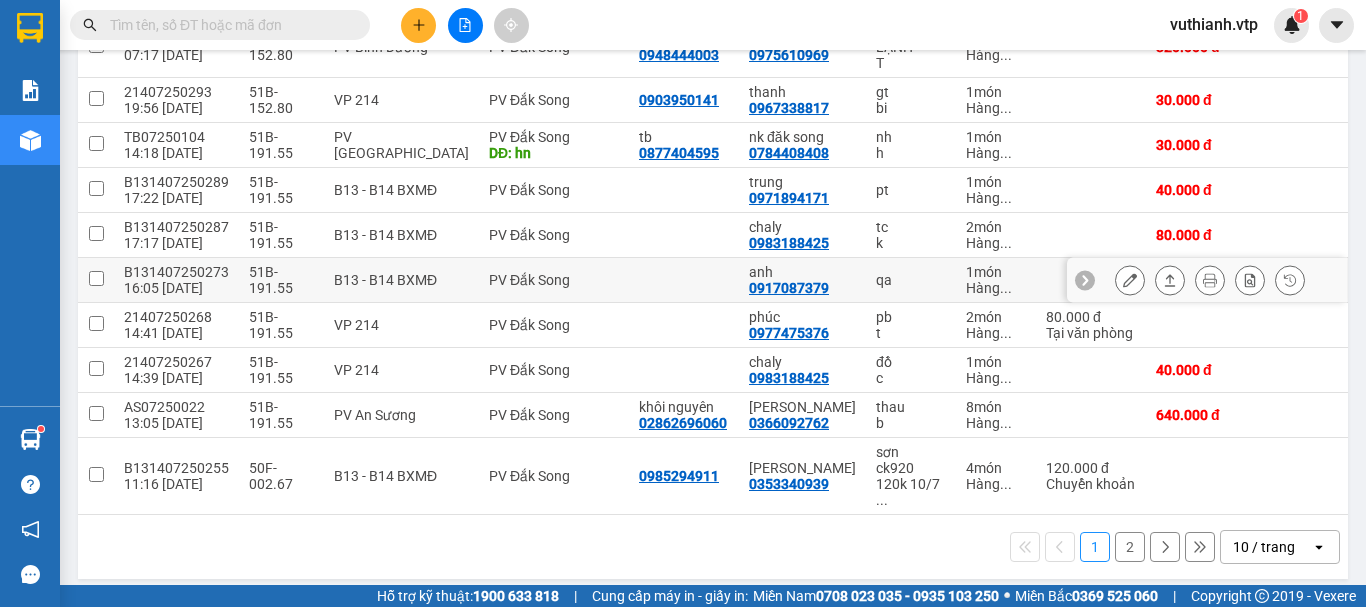 scroll, scrollTop: 322, scrollLeft: 0, axis: vertical 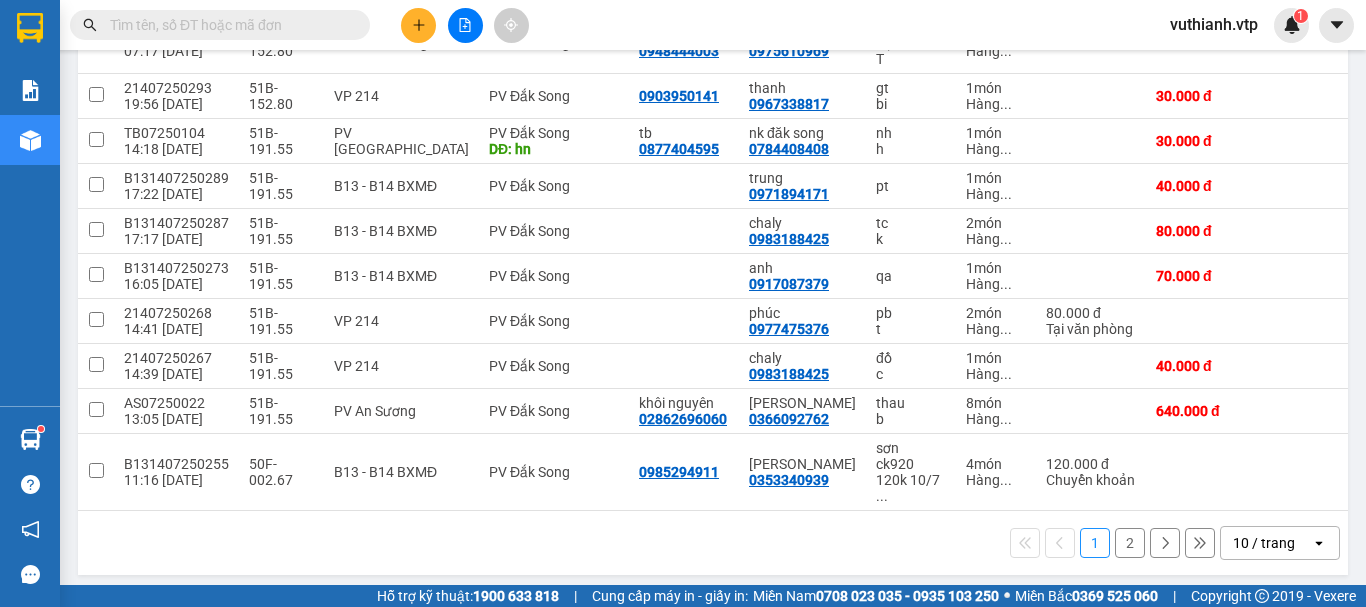 click on "2" at bounding box center [1130, 543] 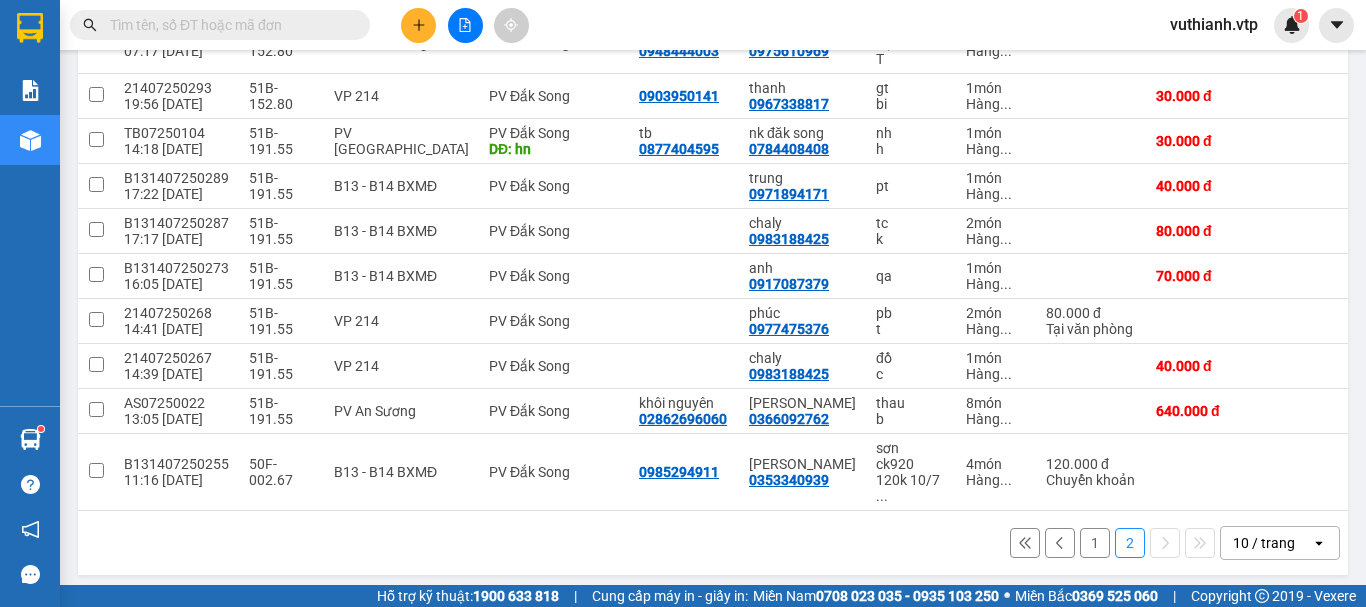 scroll, scrollTop: 92, scrollLeft: 0, axis: vertical 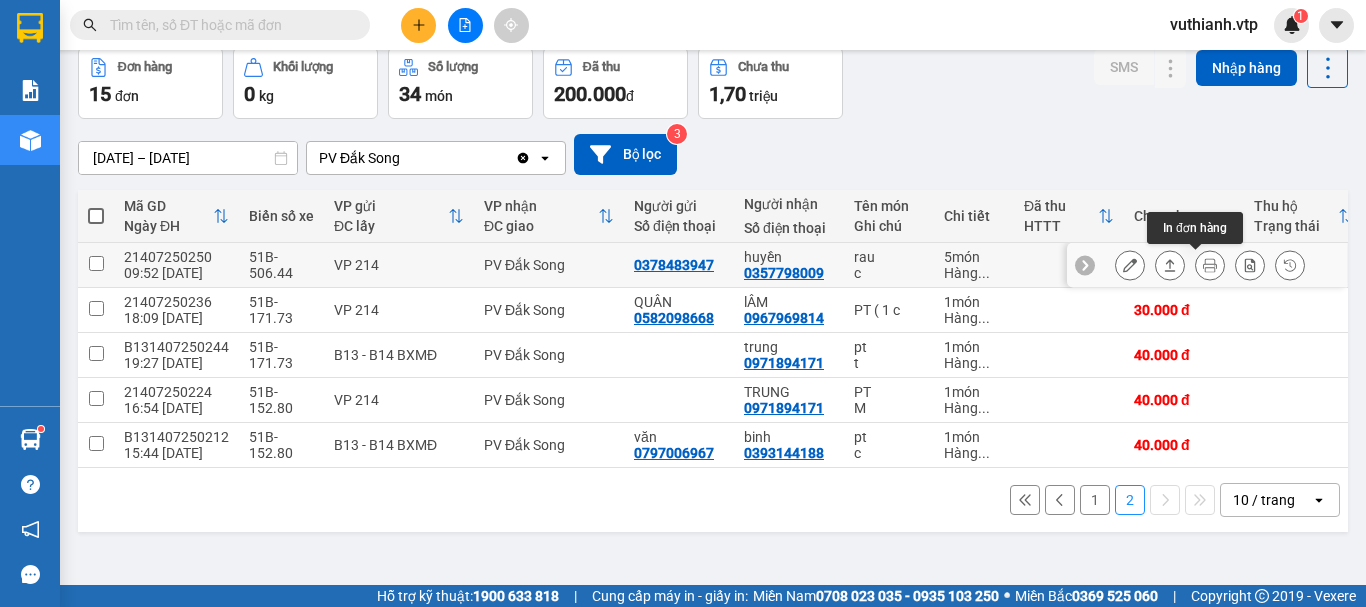 click 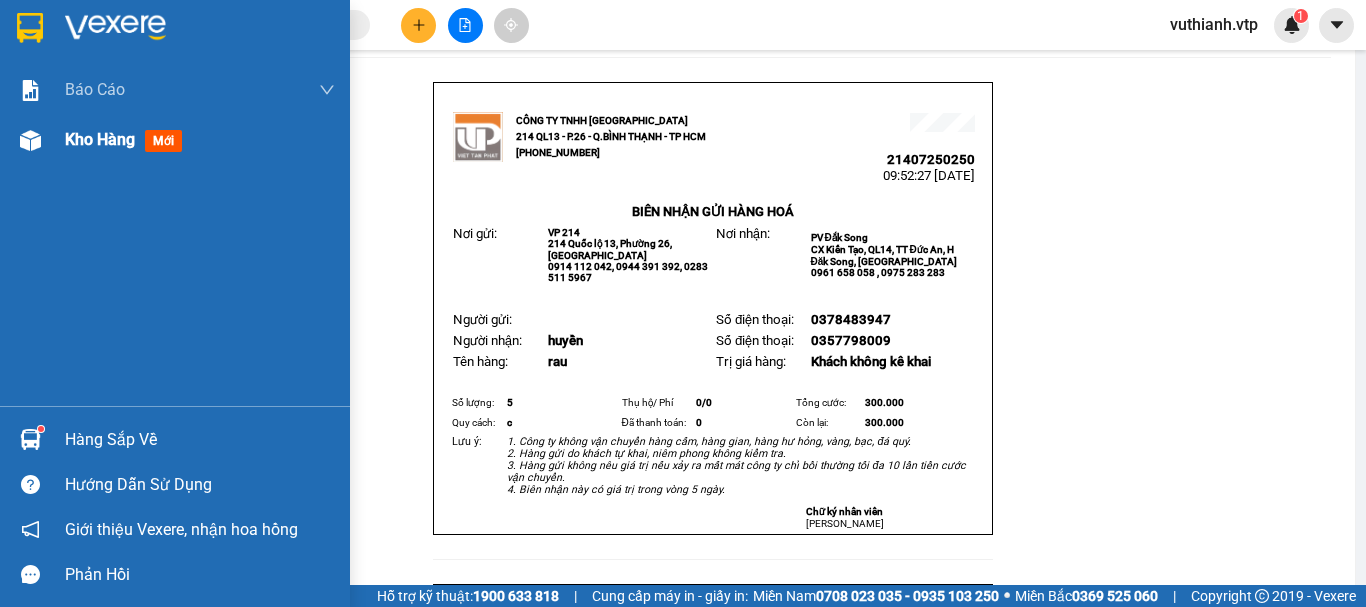 click on "Kho hàng" at bounding box center (100, 139) 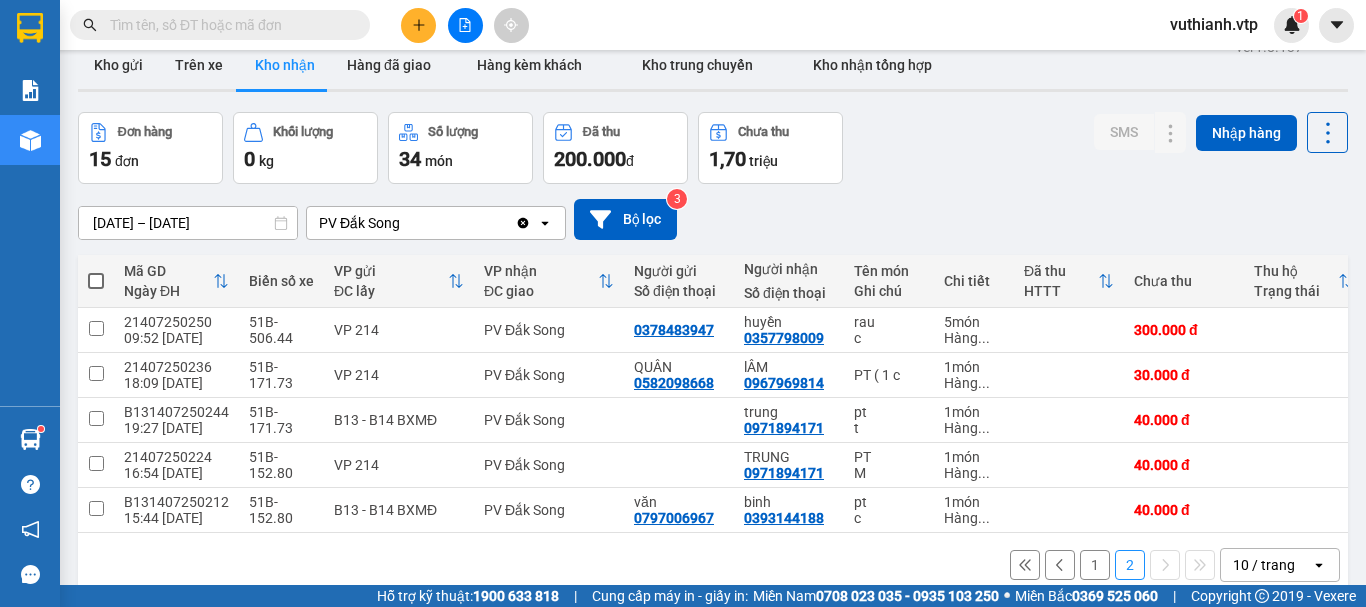 scroll, scrollTop: 0, scrollLeft: 0, axis: both 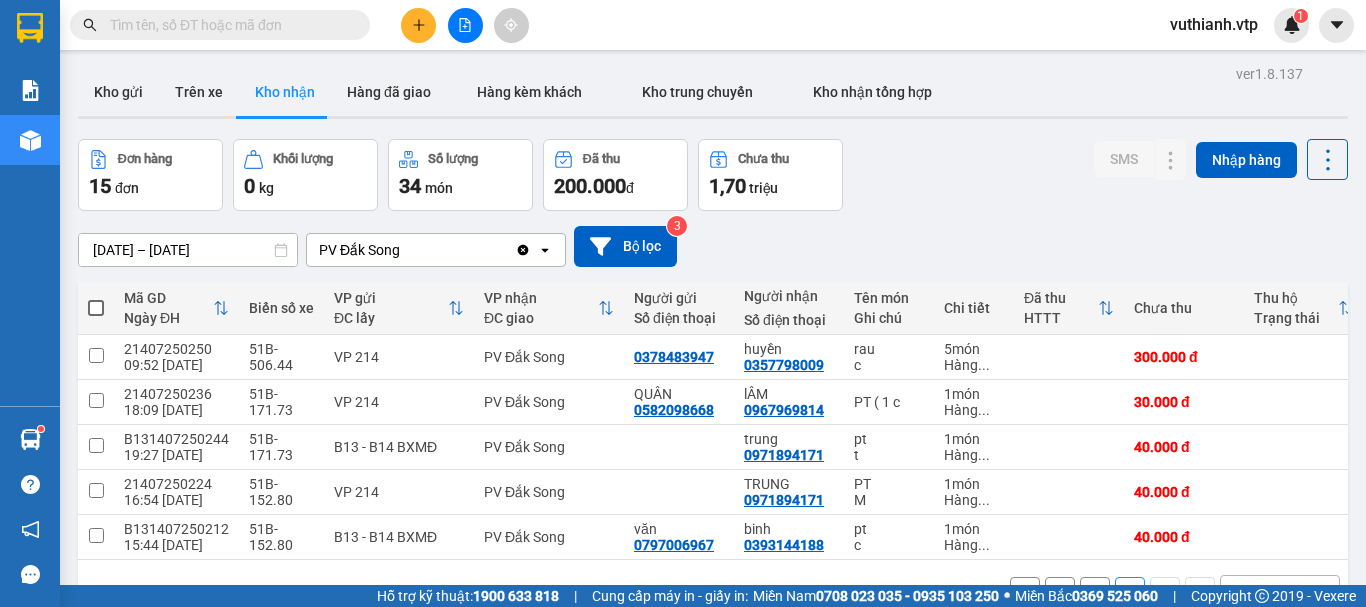 click on "Kho nhận" at bounding box center (285, 92) 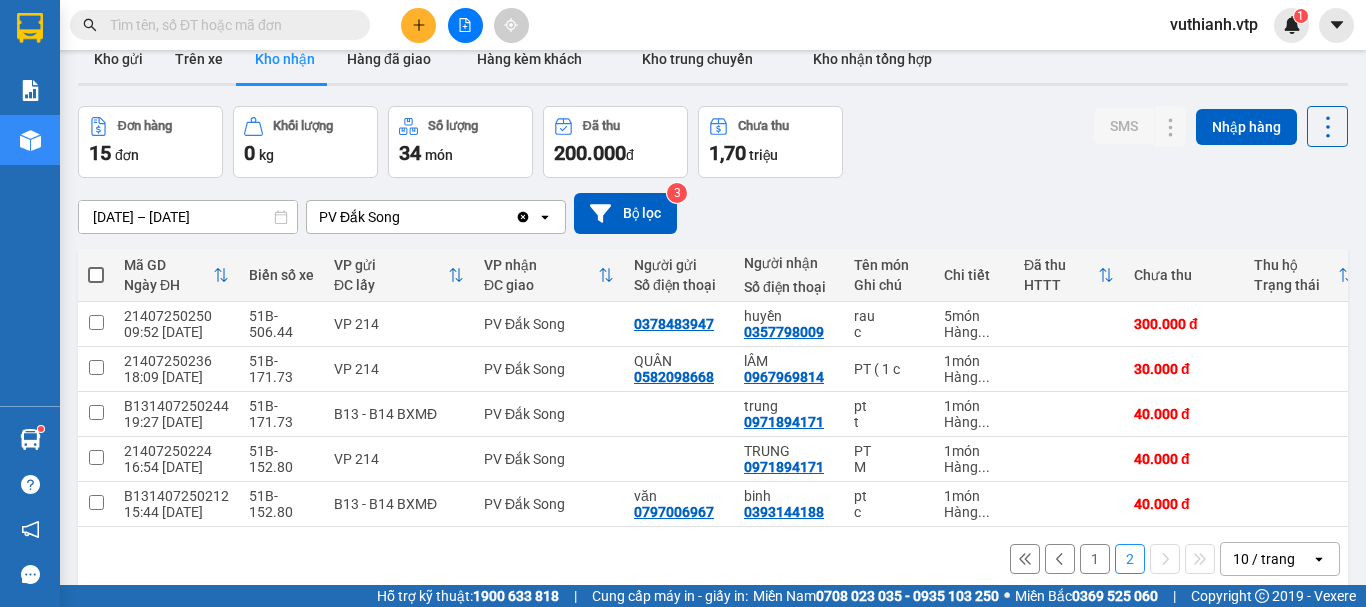 scroll, scrollTop: 92, scrollLeft: 0, axis: vertical 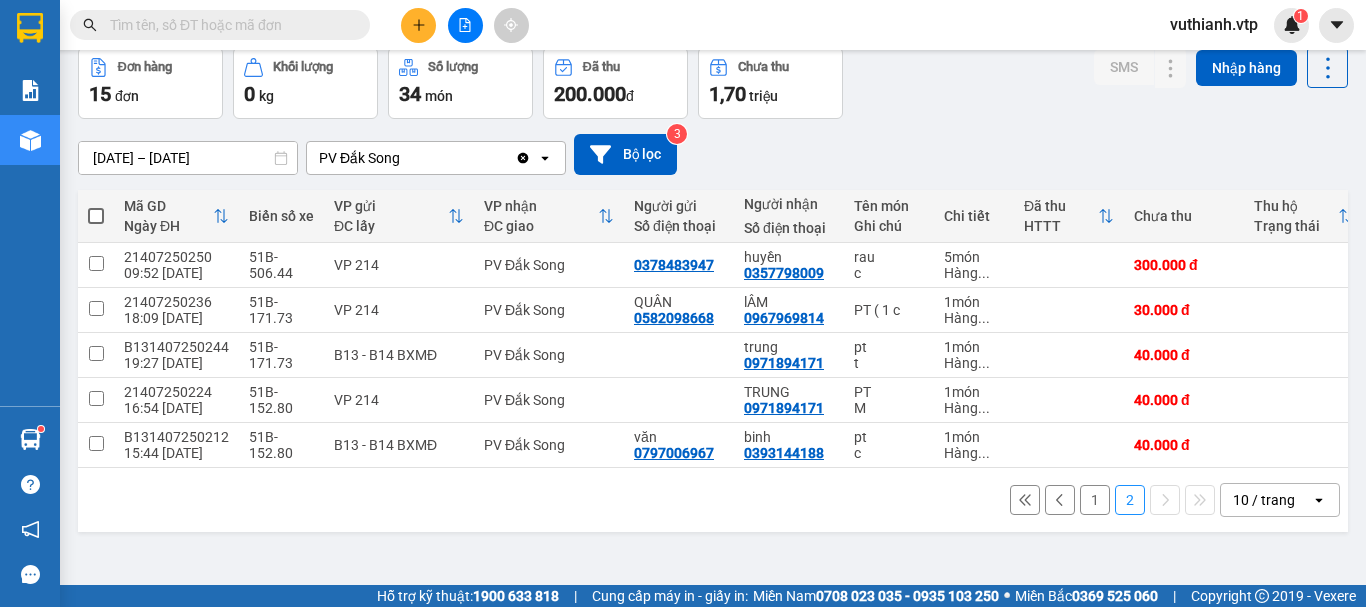 click on "1" at bounding box center [1095, 500] 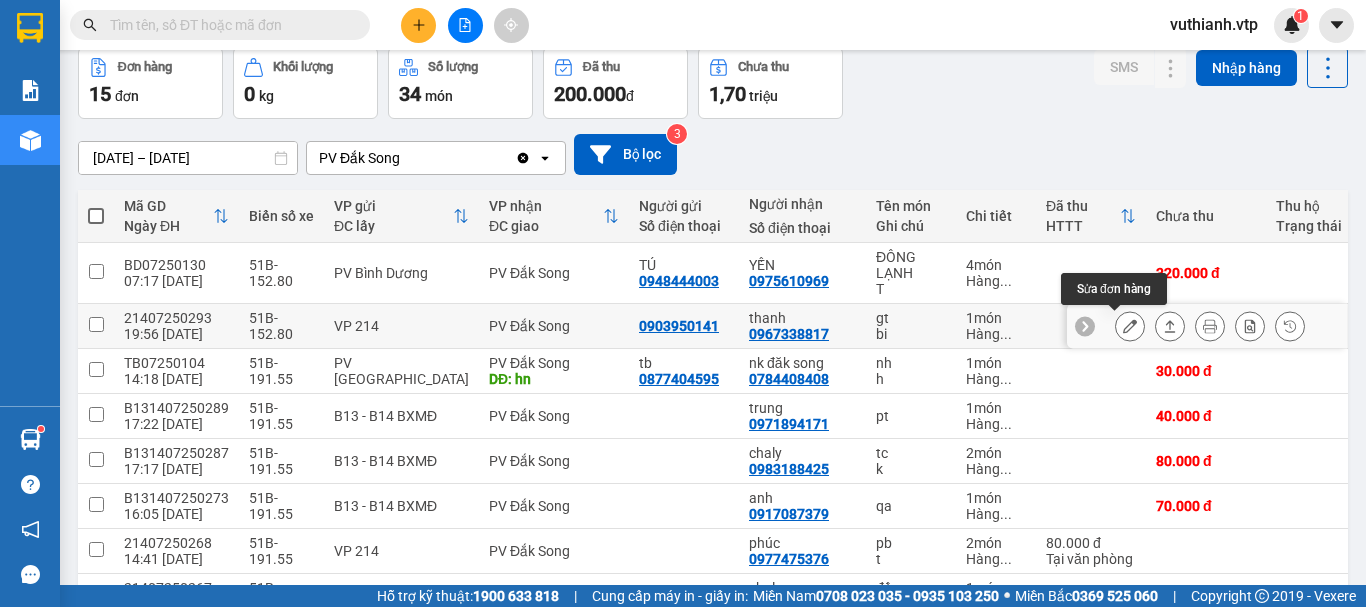 click 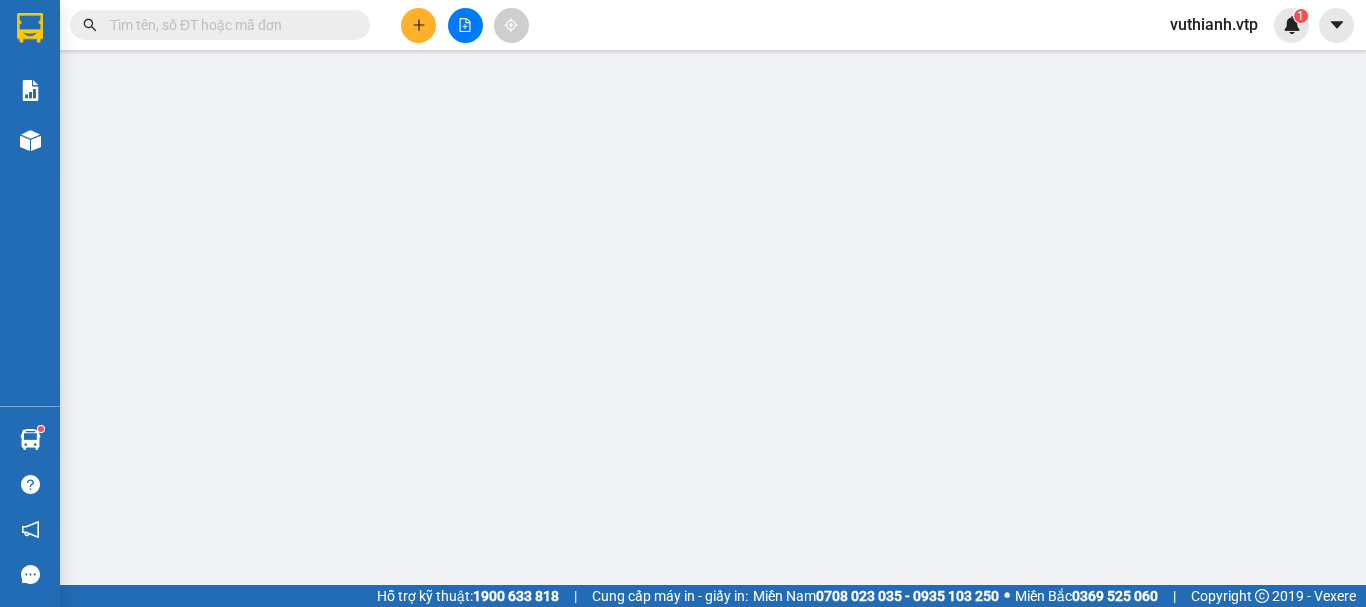 type on "0903950141" 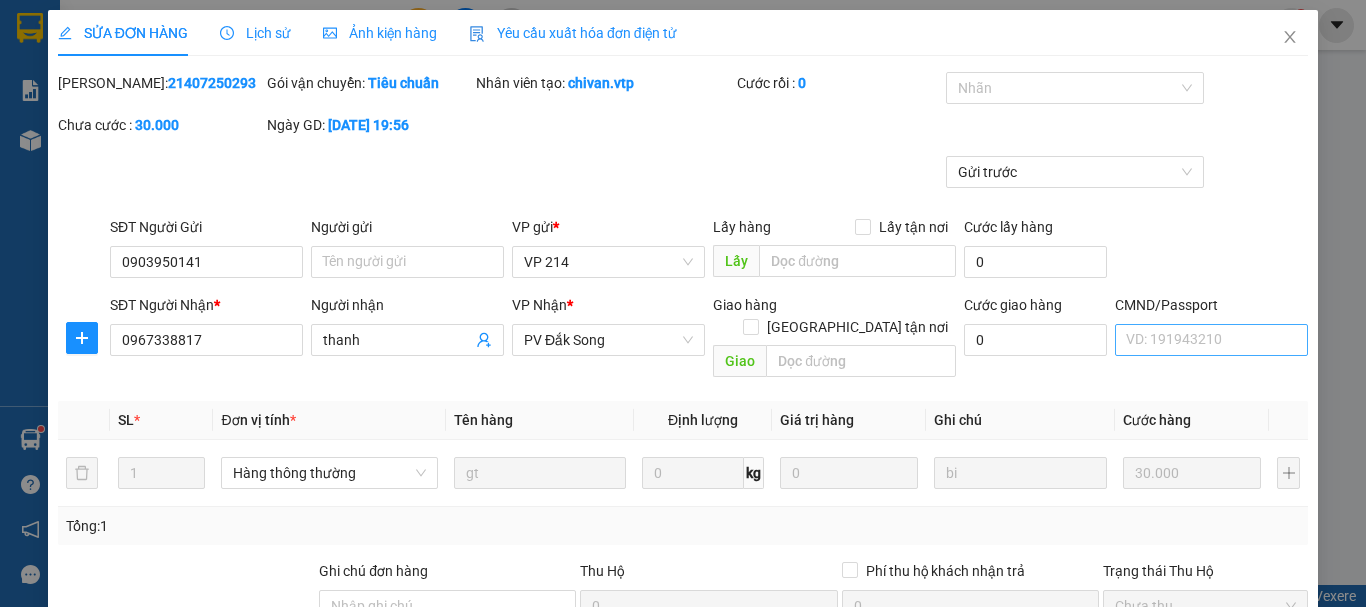 scroll, scrollTop: 0, scrollLeft: 0, axis: both 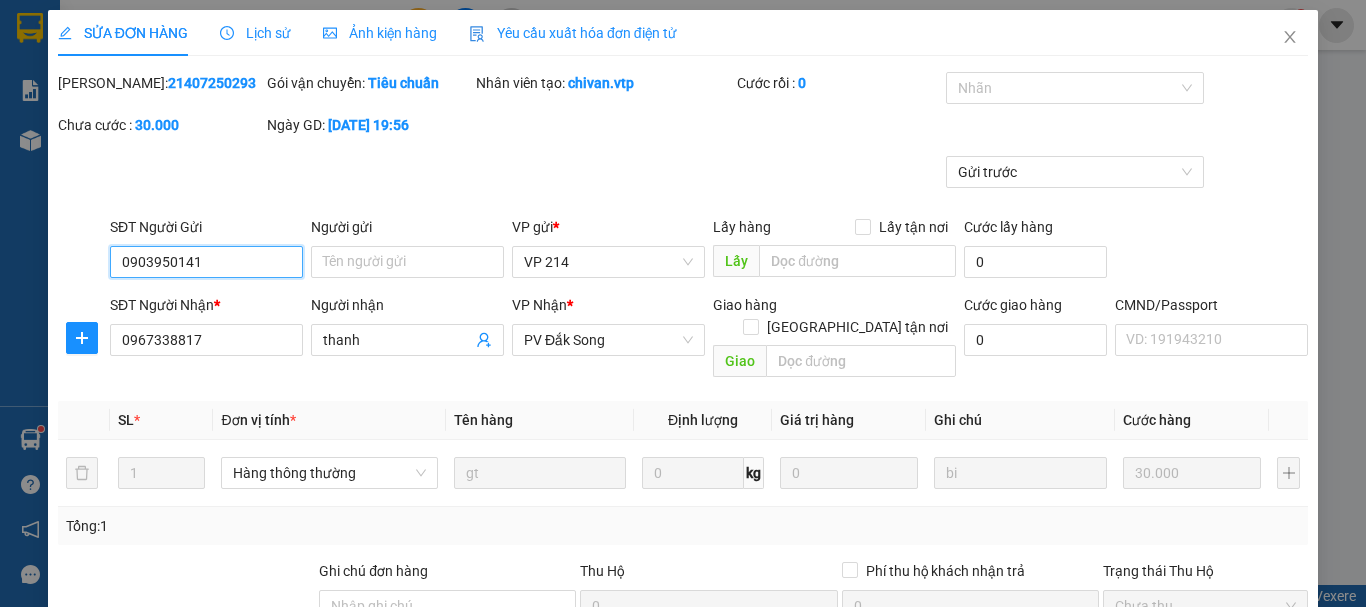 type on "1.500" 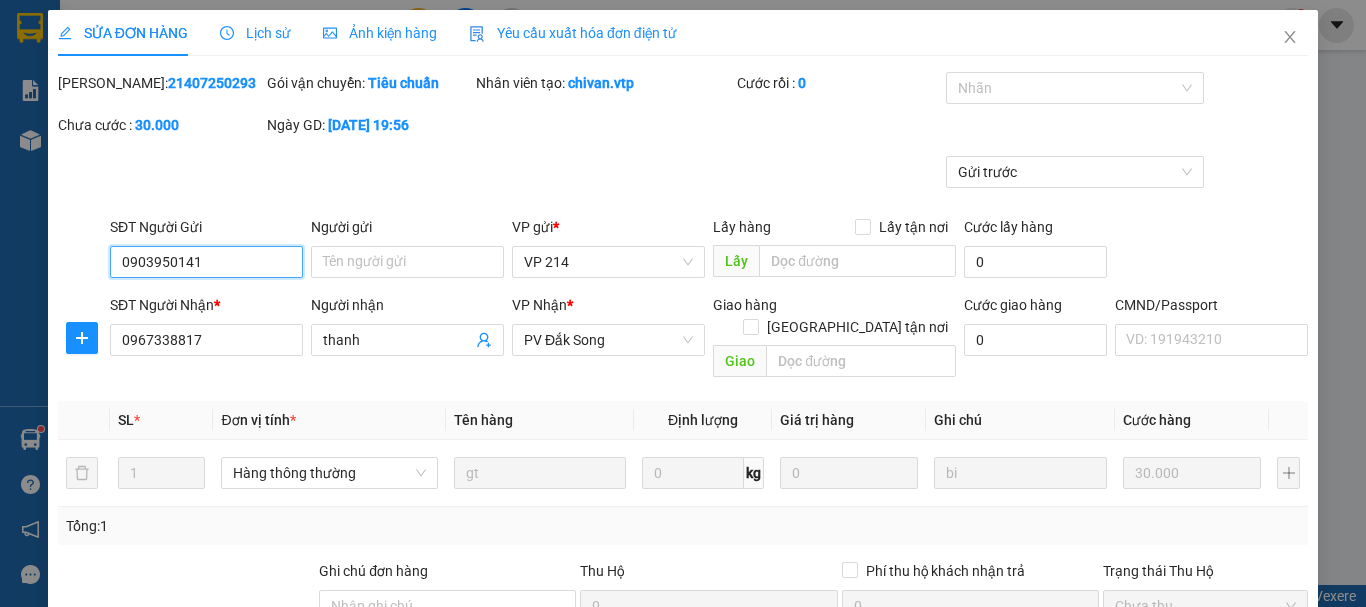 scroll, scrollTop: 300, scrollLeft: 0, axis: vertical 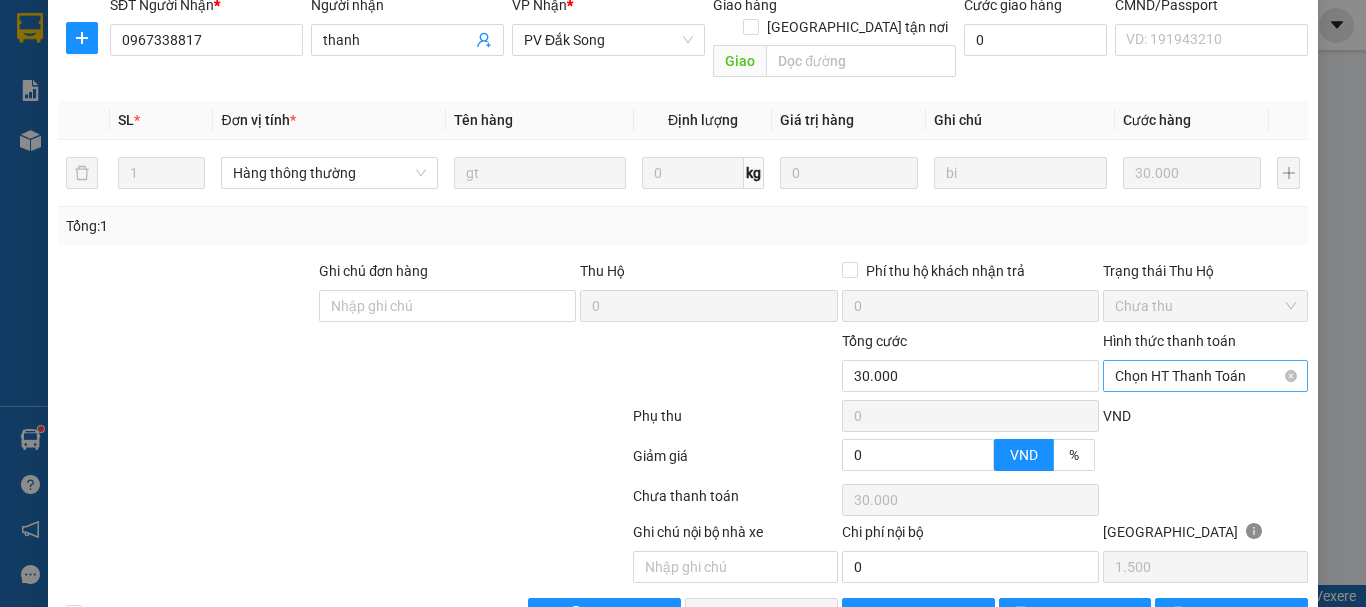 click on "Chọn HT Thanh Toán" at bounding box center [1205, 376] 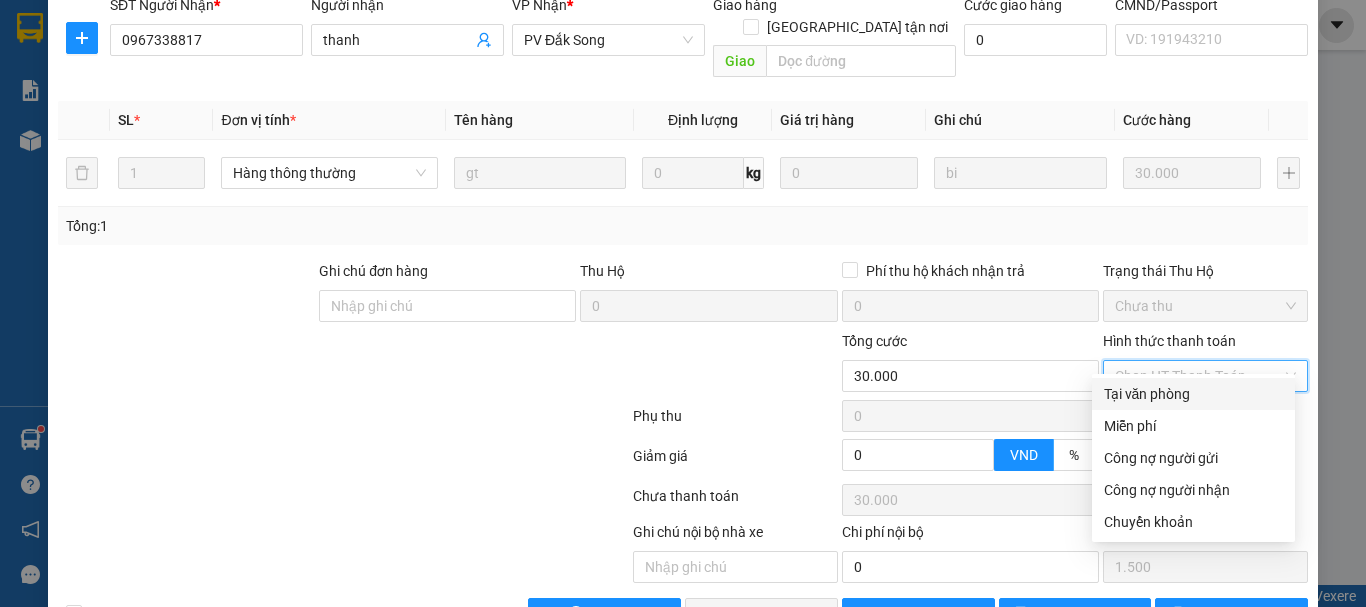click on "Tại văn phòng" at bounding box center (1193, 394) 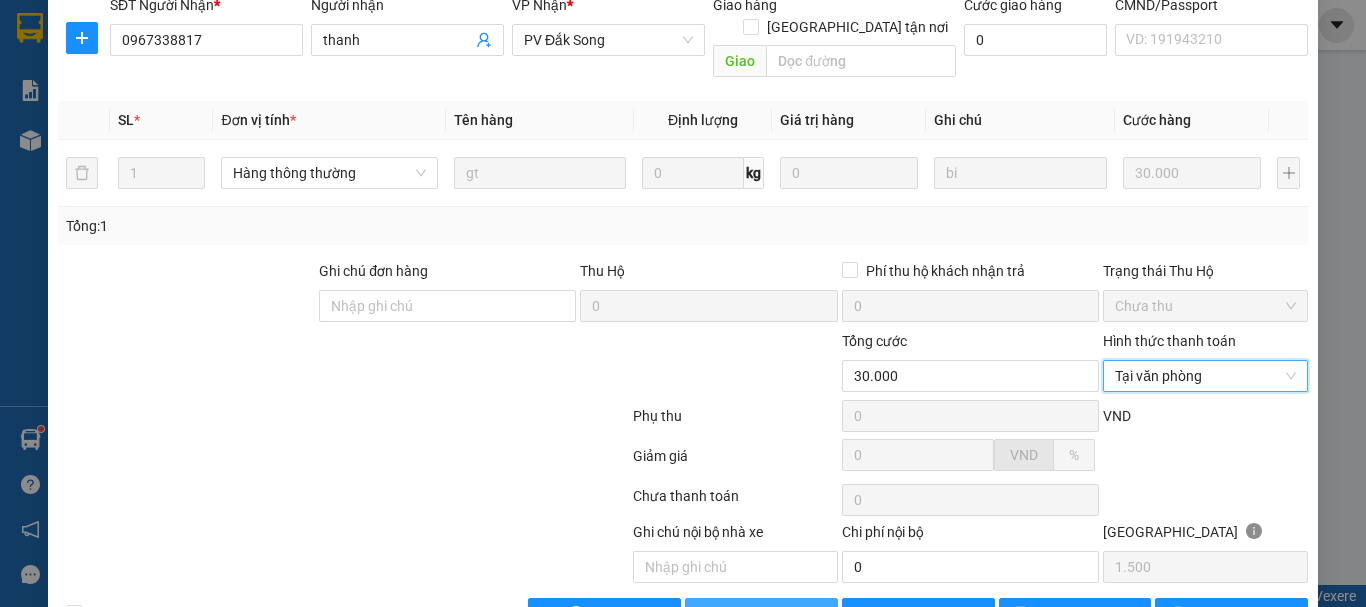 click on "[PERSON_NAME] và Giao hàng" at bounding box center [819, 614] 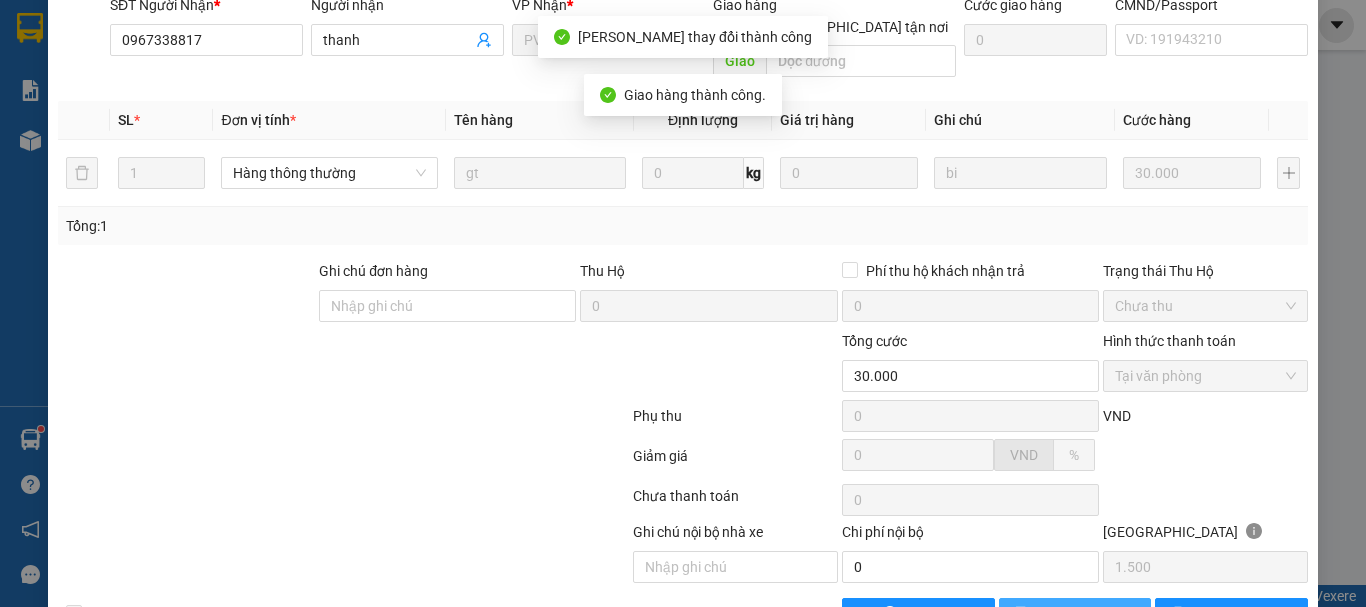 click on "[PERSON_NAME] thay đổi" at bounding box center [1117, 614] 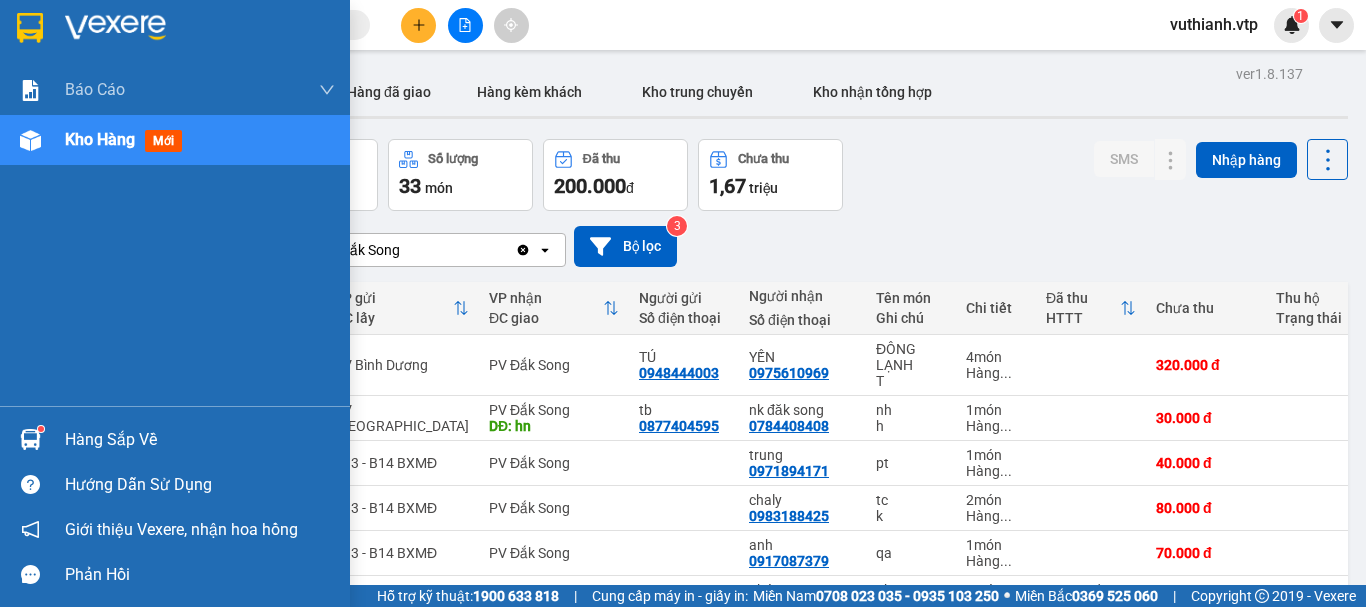 click at bounding box center (30, 439) 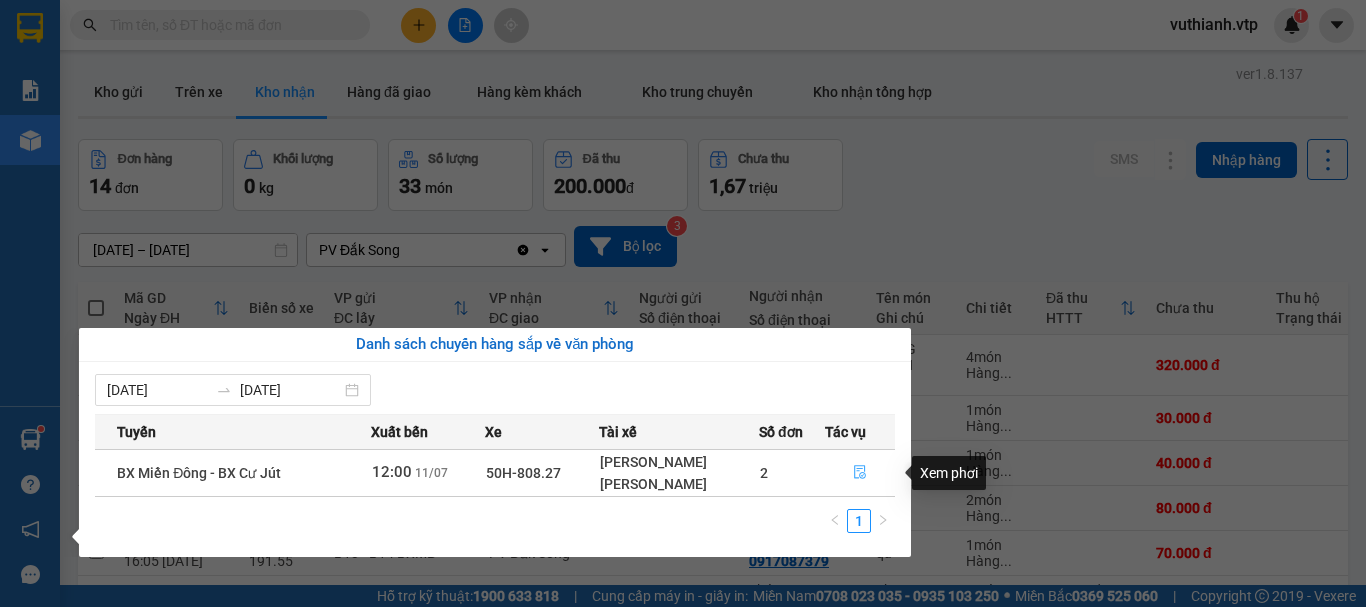 click 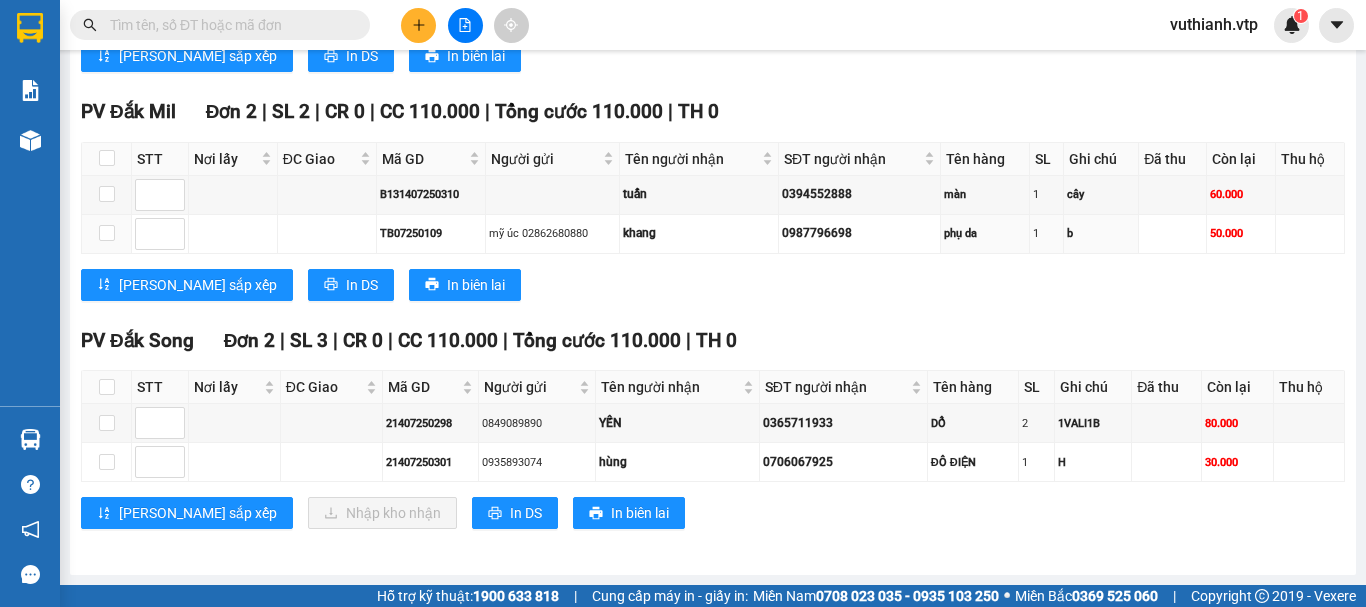 scroll, scrollTop: 1370, scrollLeft: 0, axis: vertical 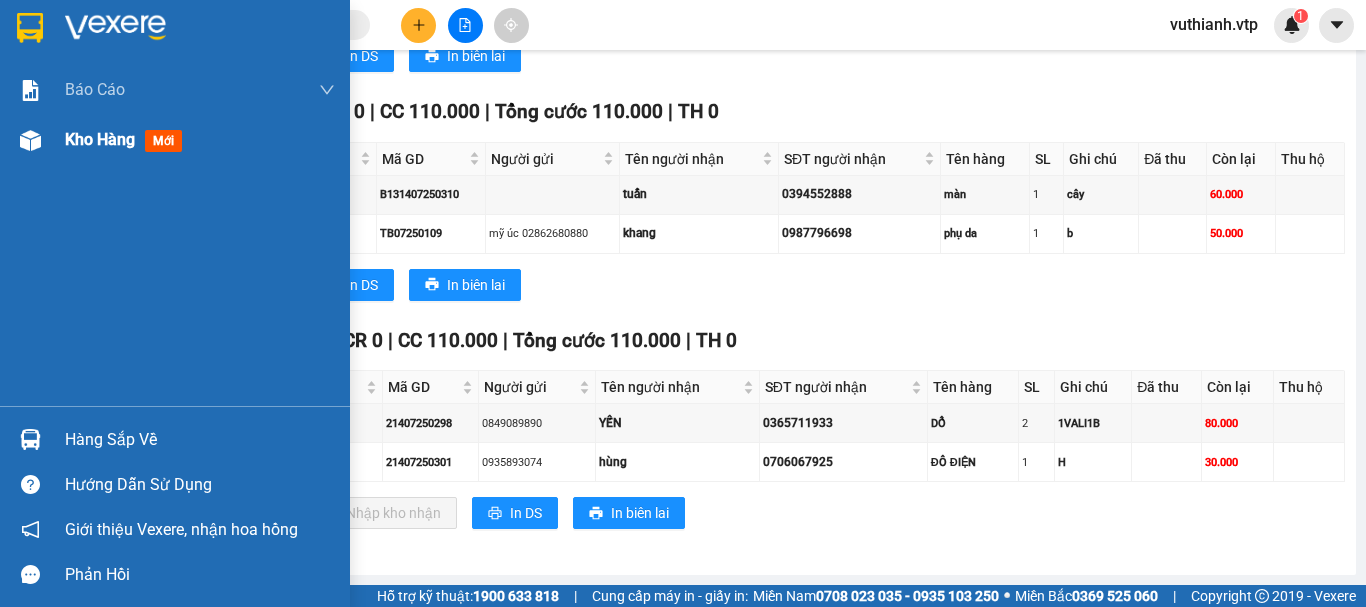 click on "Kho hàng mới" at bounding box center [200, 140] 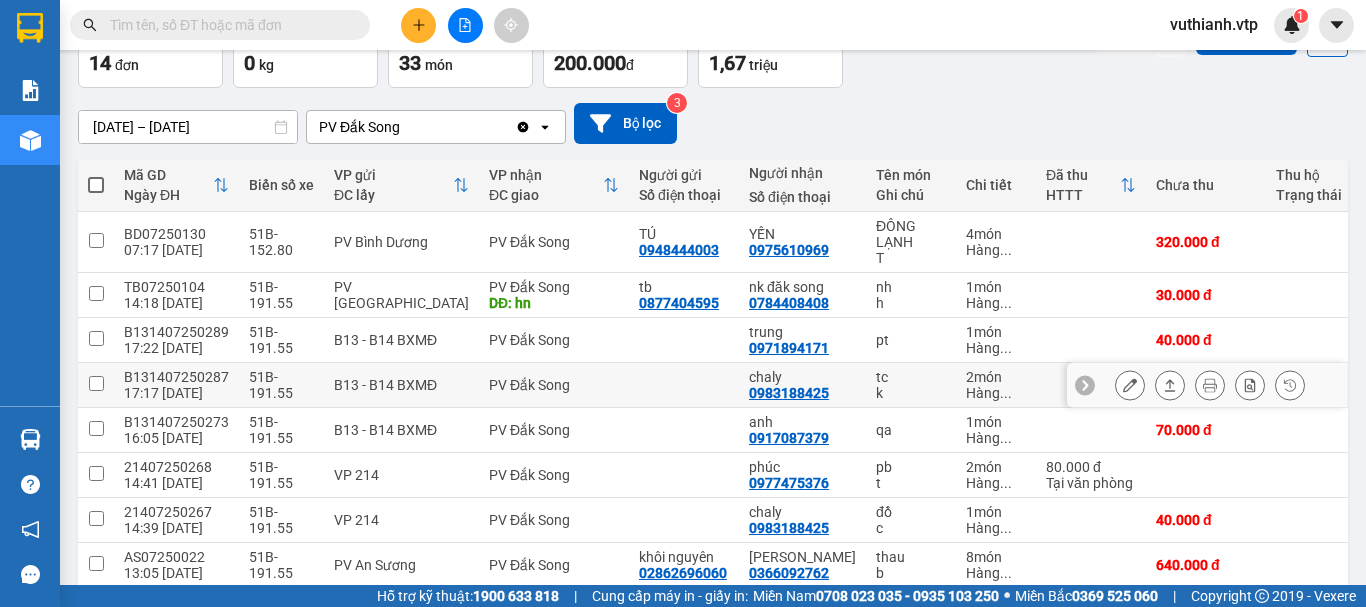 scroll, scrollTop: 122, scrollLeft: 0, axis: vertical 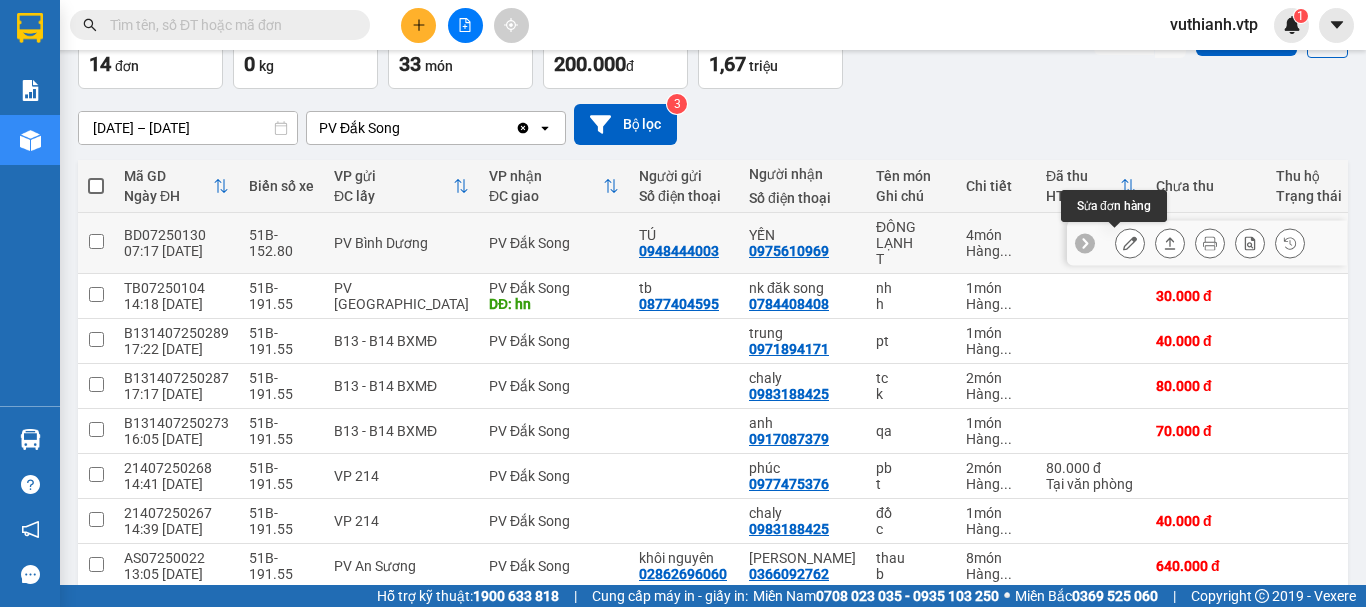 click 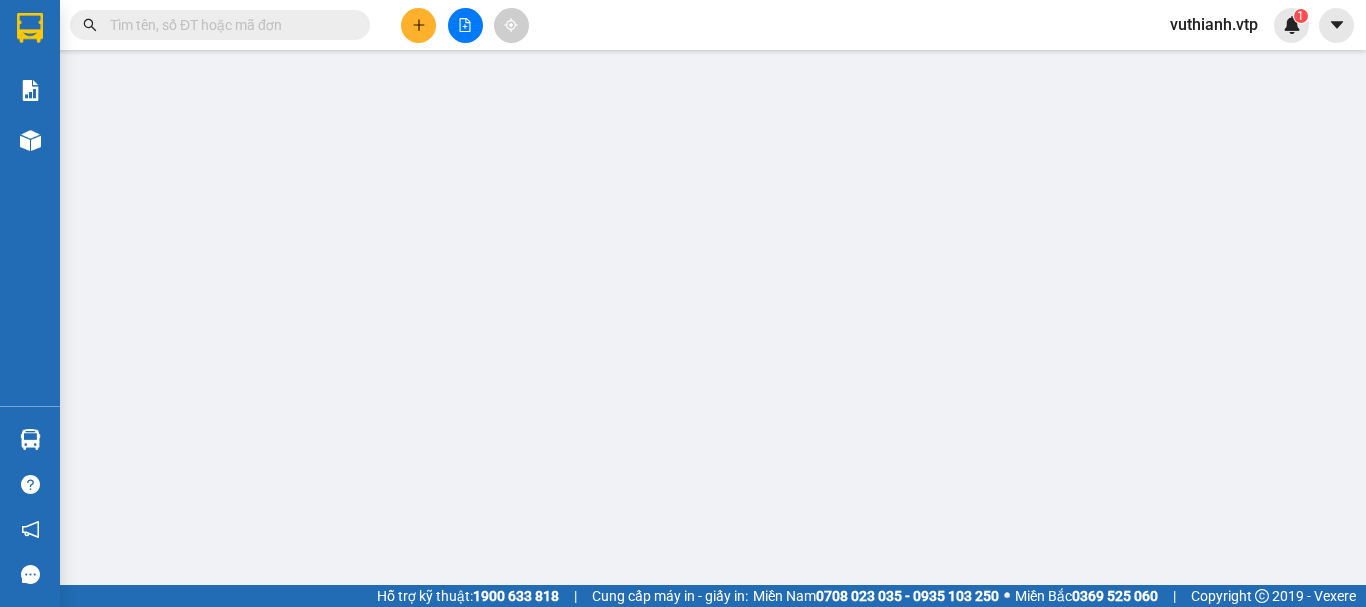 scroll, scrollTop: 0, scrollLeft: 0, axis: both 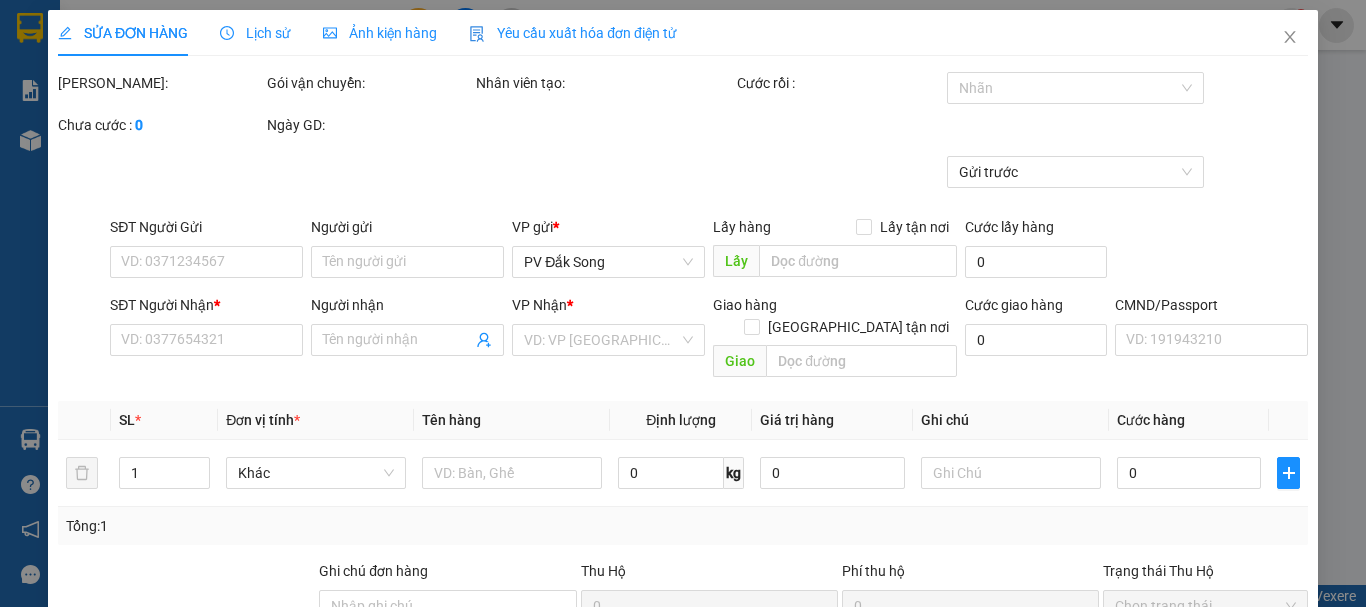 type on "0948444003" 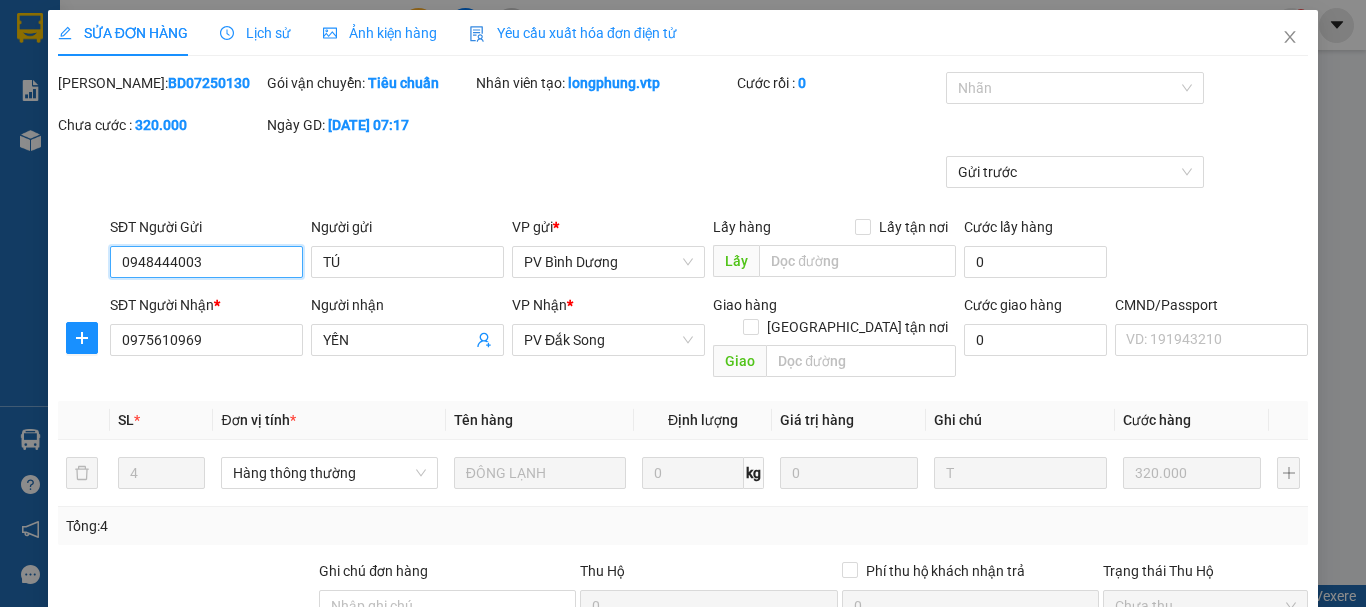 type on "16.000" 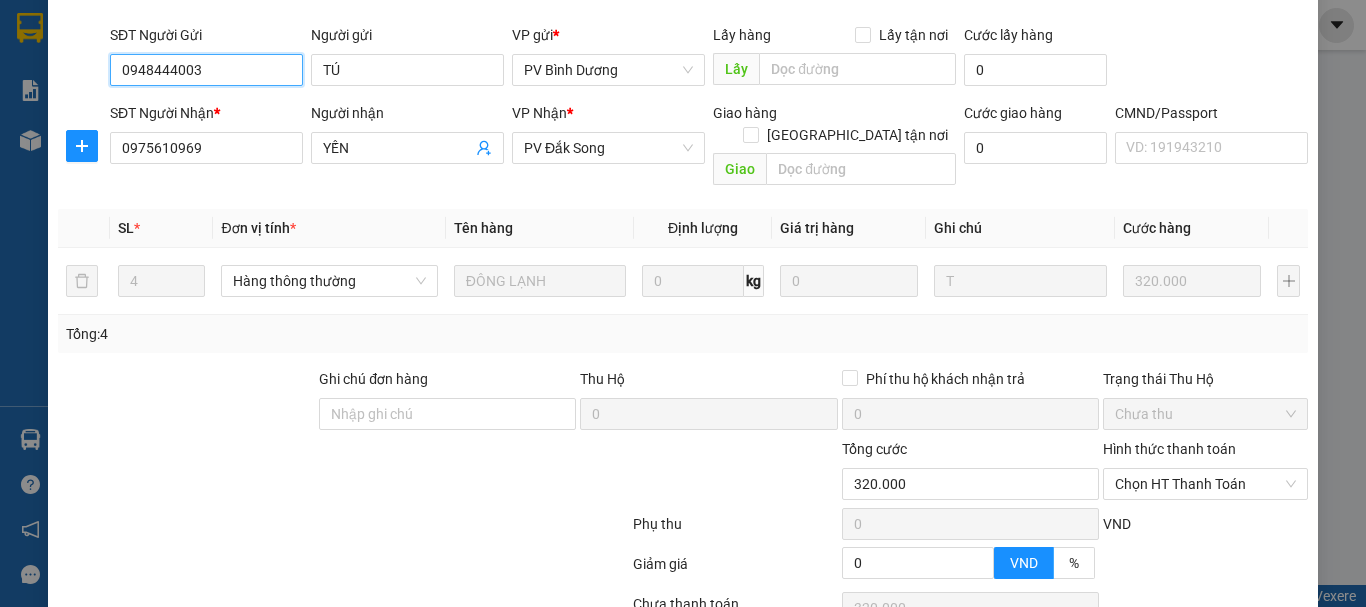 scroll, scrollTop: 200, scrollLeft: 0, axis: vertical 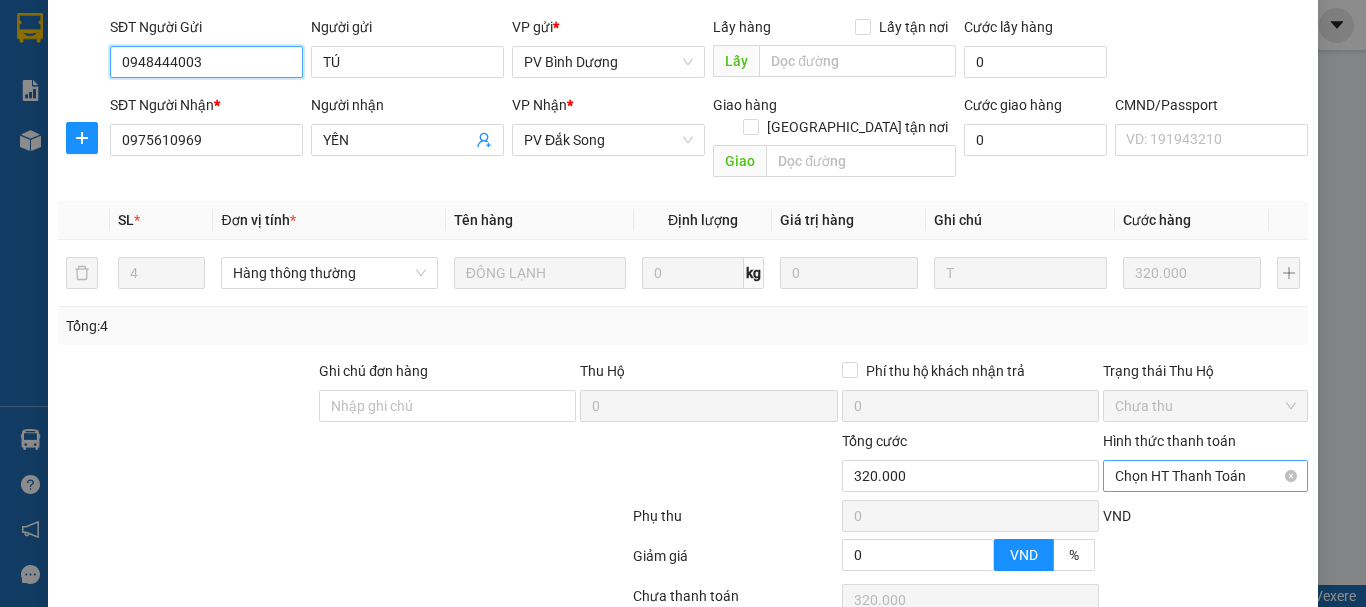 click on "Chọn HT Thanh Toán" at bounding box center [1205, 476] 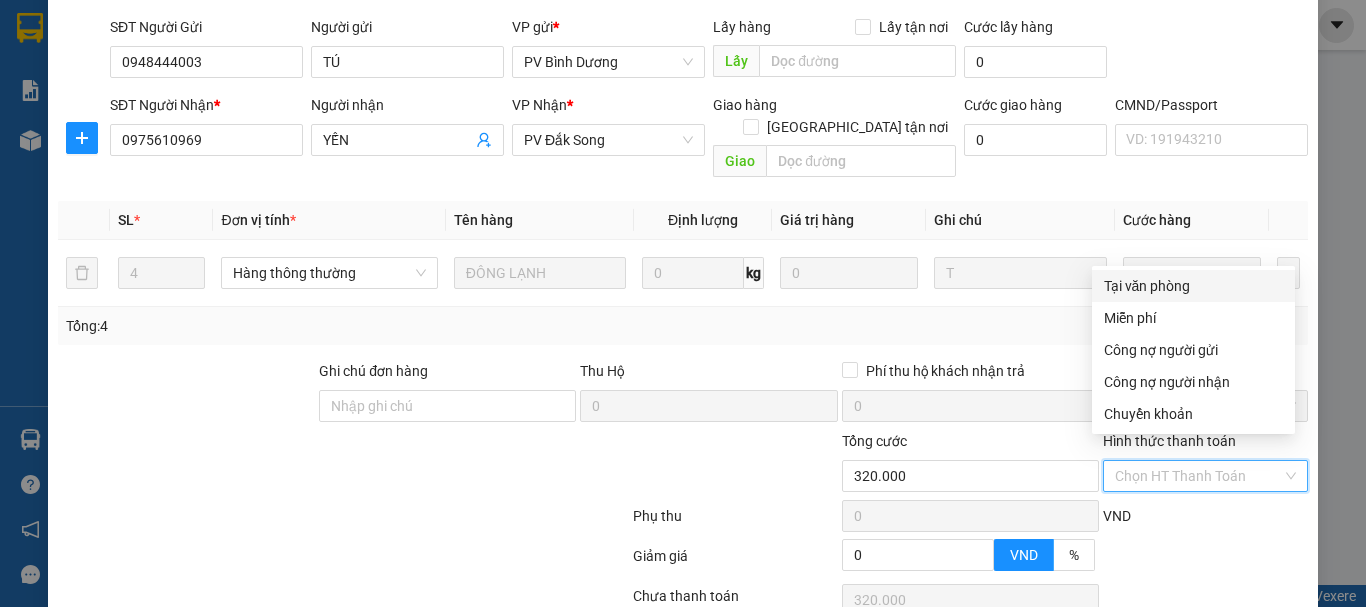 click on "Tại văn phòng" at bounding box center [1193, 286] 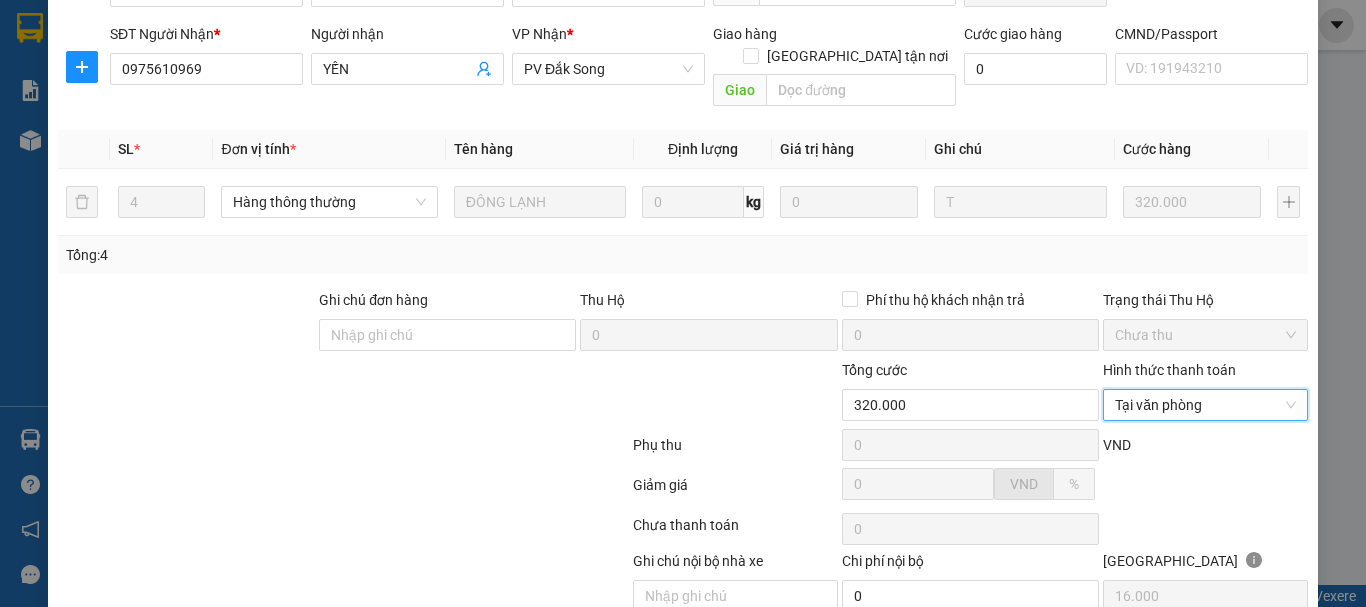 scroll, scrollTop: 340, scrollLeft: 0, axis: vertical 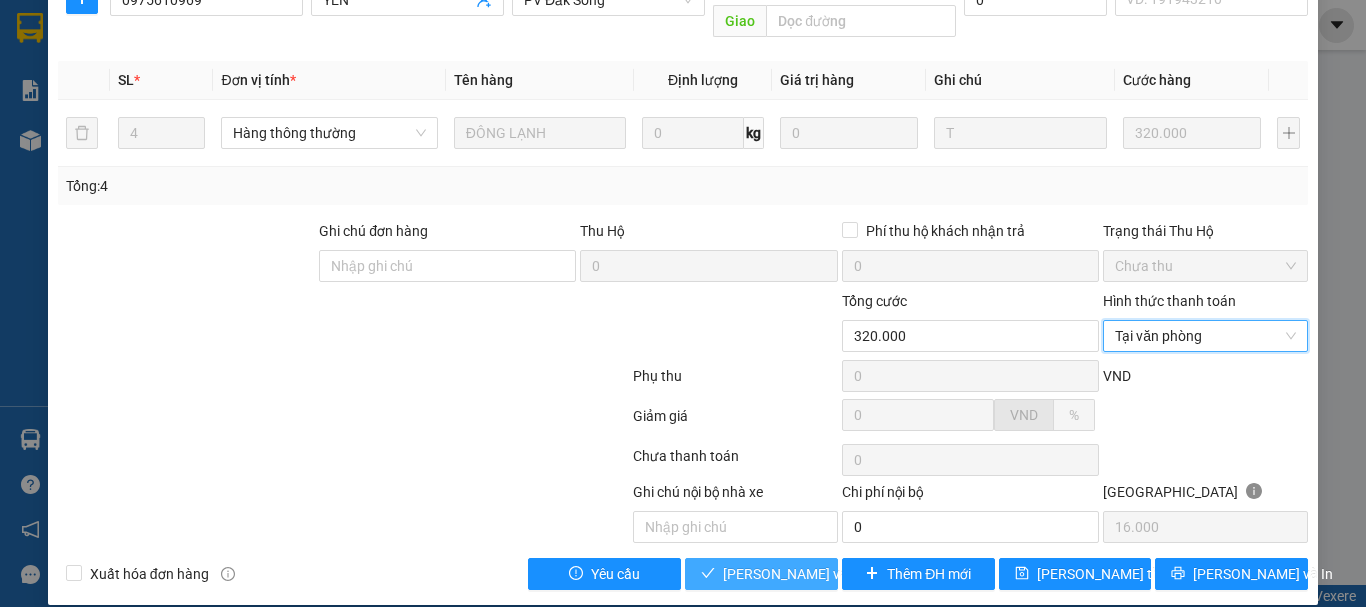 click on "[PERSON_NAME] và Giao hàng" at bounding box center [819, 574] 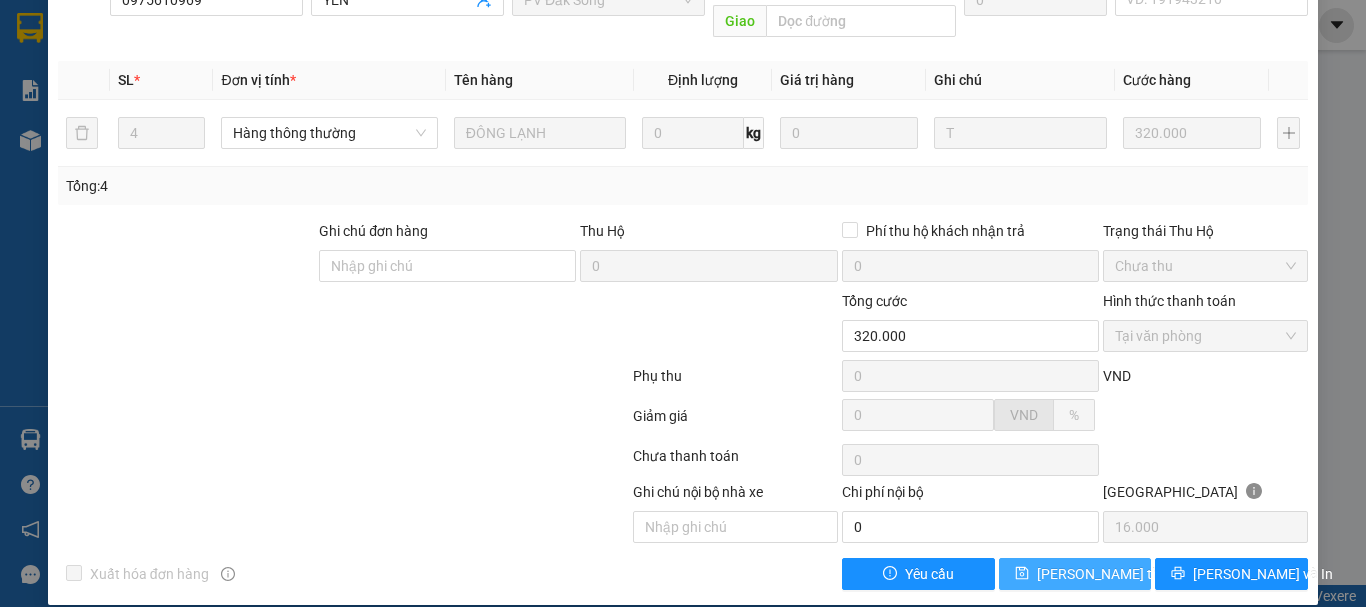 click on "[PERSON_NAME] thay đổi" at bounding box center [1117, 574] 